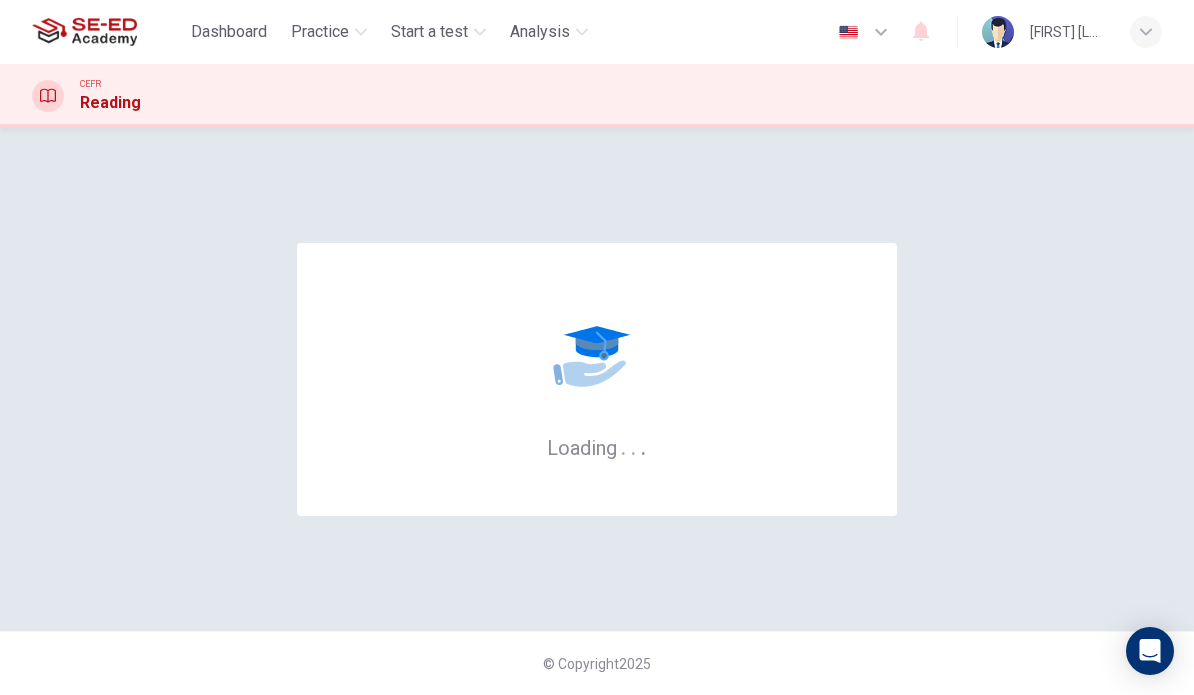 scroll, scrollTop: 0, scrollLeft: 0, axis: both 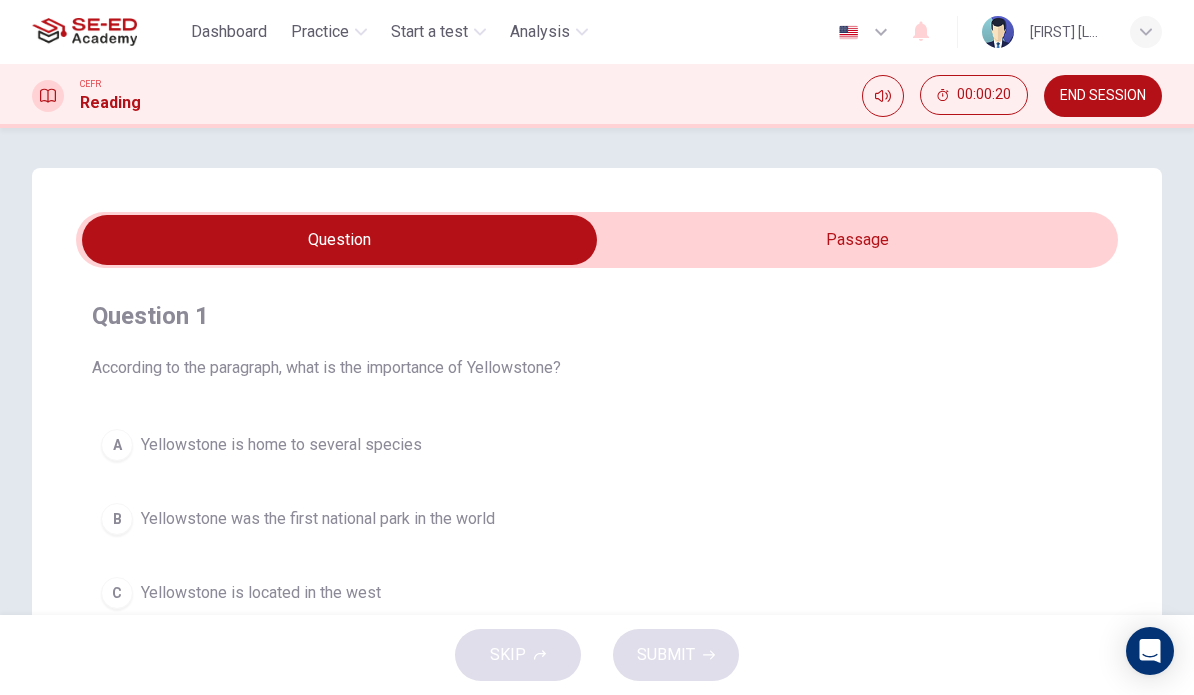 click at bounding box center [339, 240] 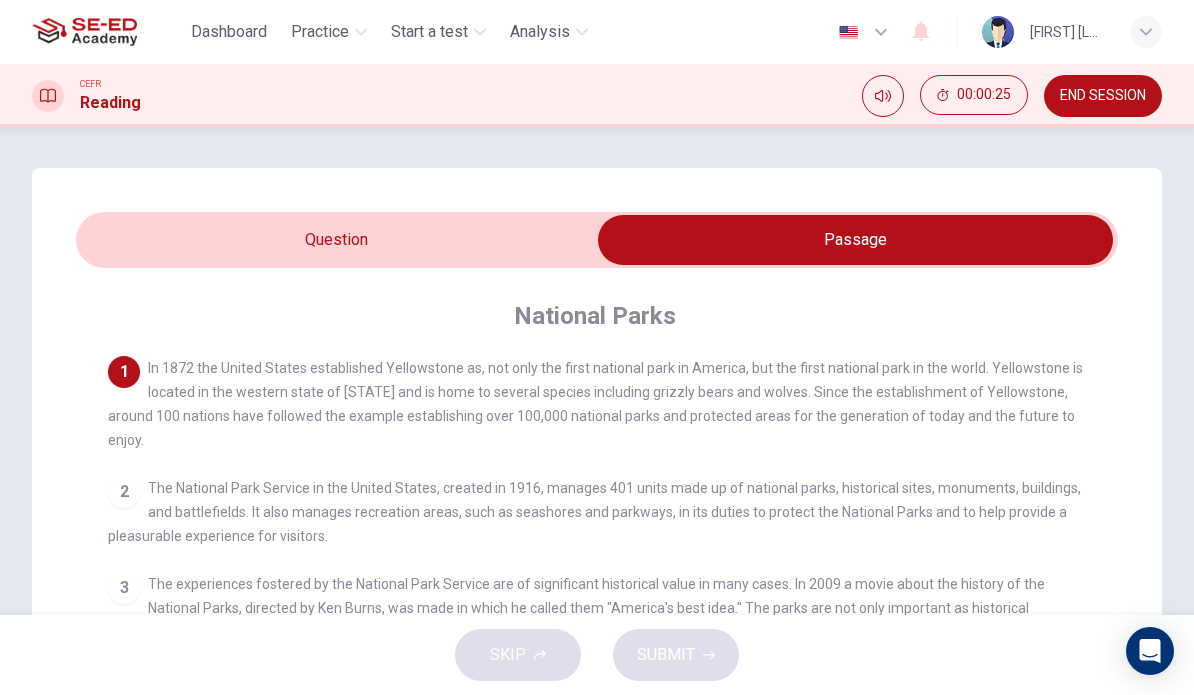 click at bounding box center [855, 240] 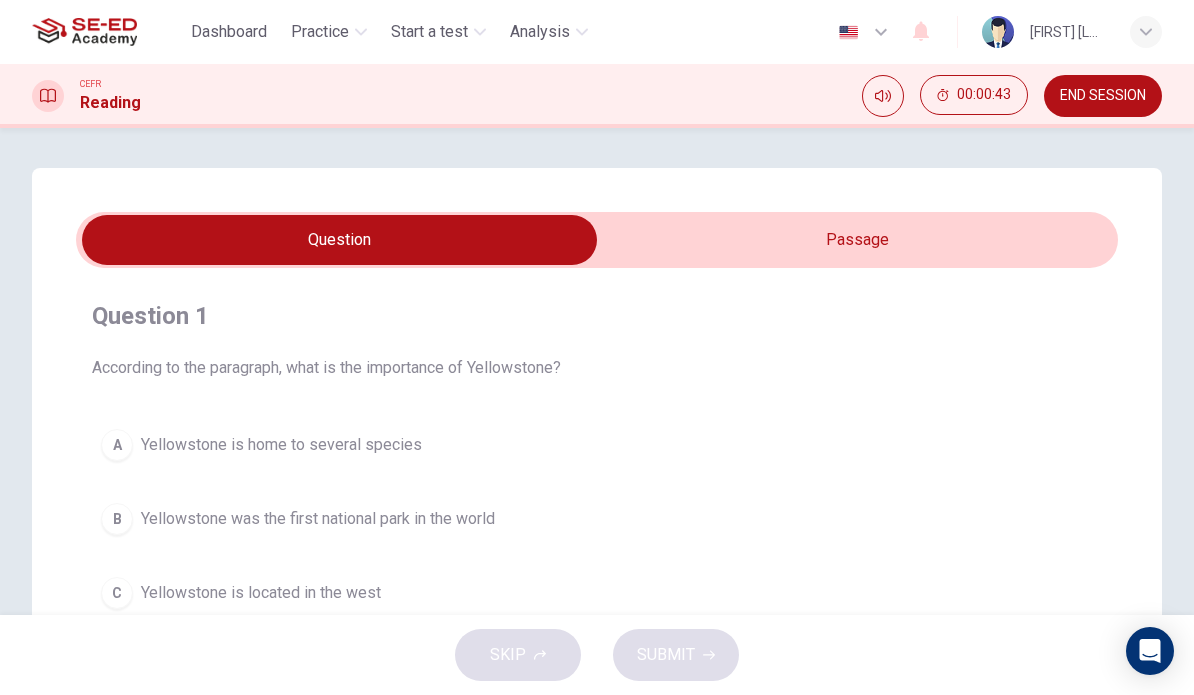 click at bounding box center [883, 96] 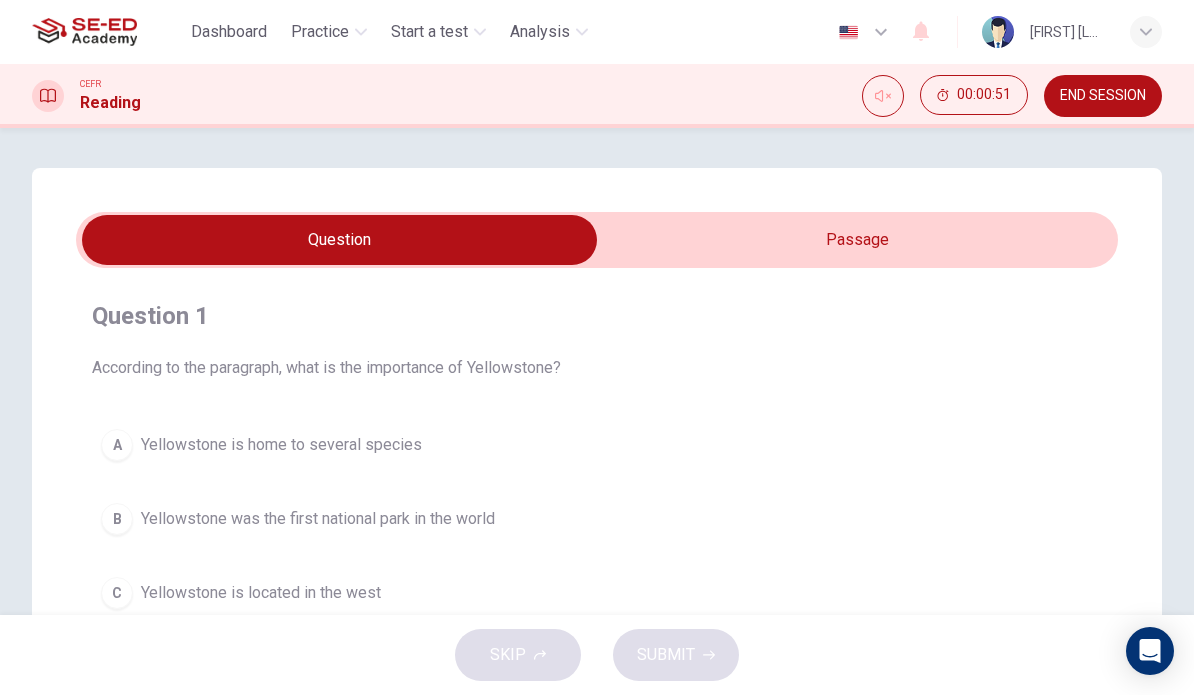 click on "Reading" at bounding box center (110, 103) 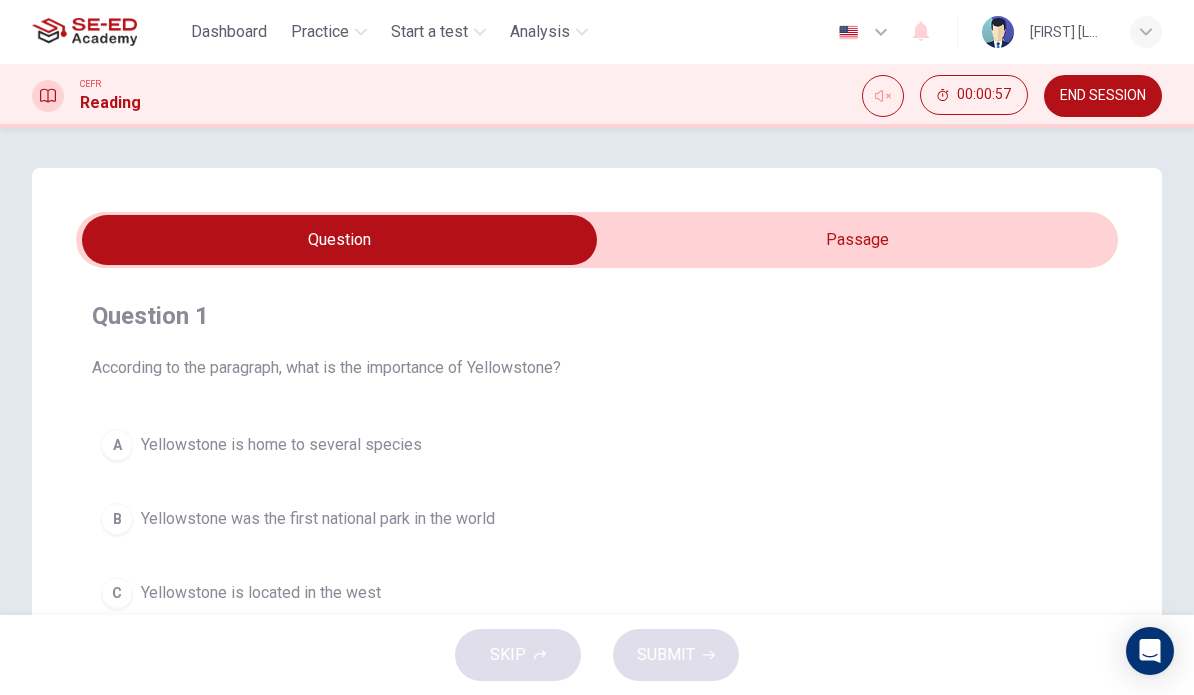 scroll, scrollTop: 0, scrollLeft: 0, axis: both 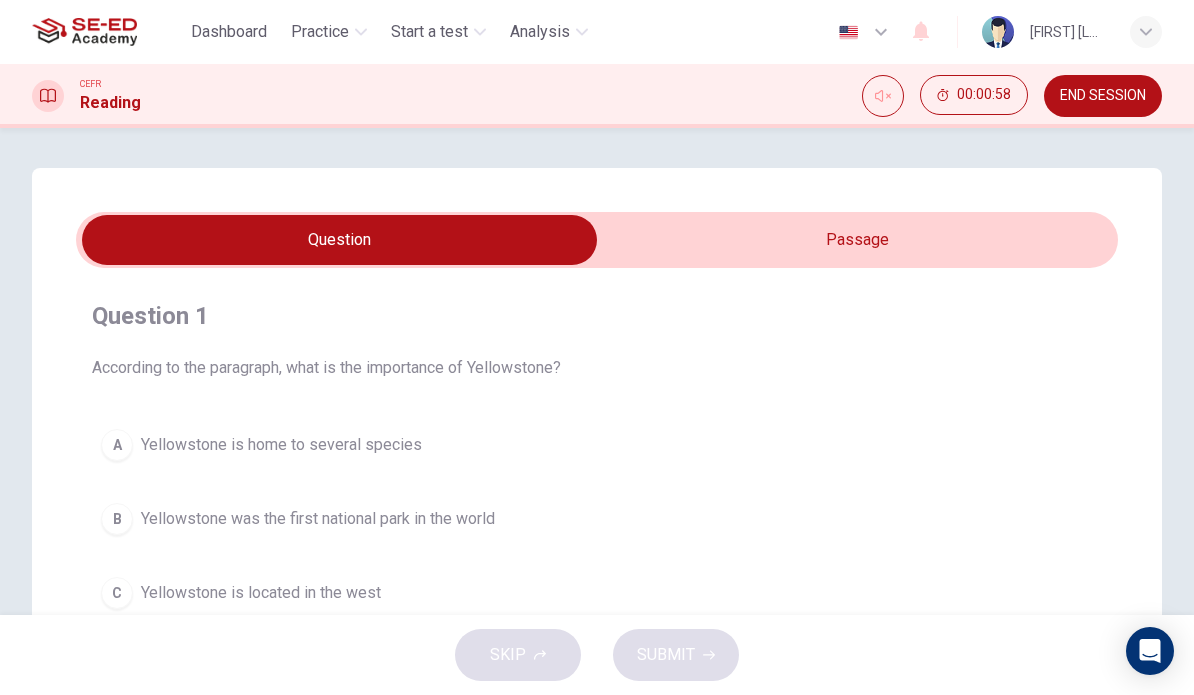 click at bounding box center [883, 96] 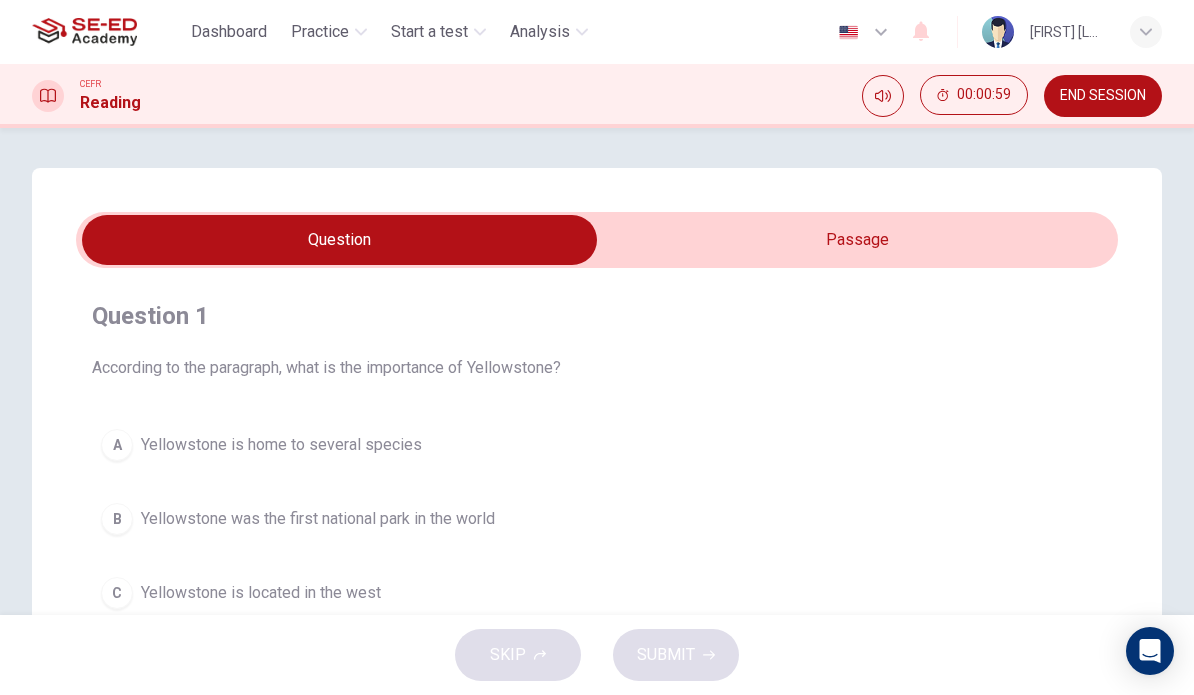 click at bounding box center (339, 240) 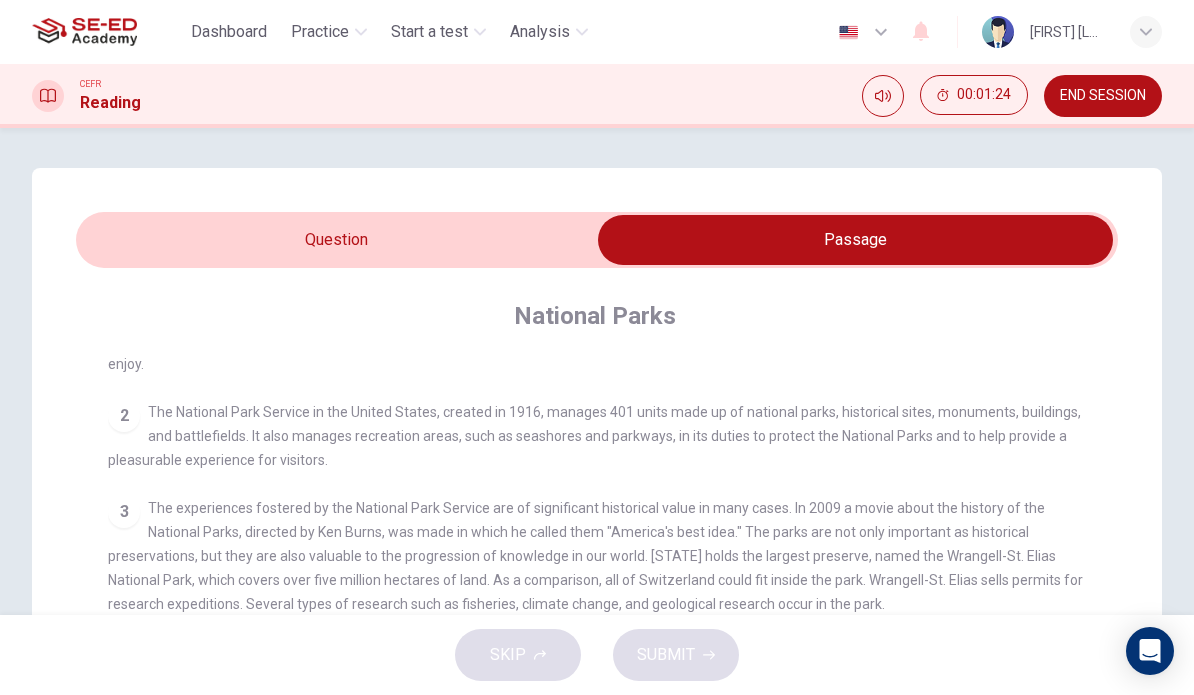 scroll, scrollTop: 102, scrollLeft: 0, axis: vertical 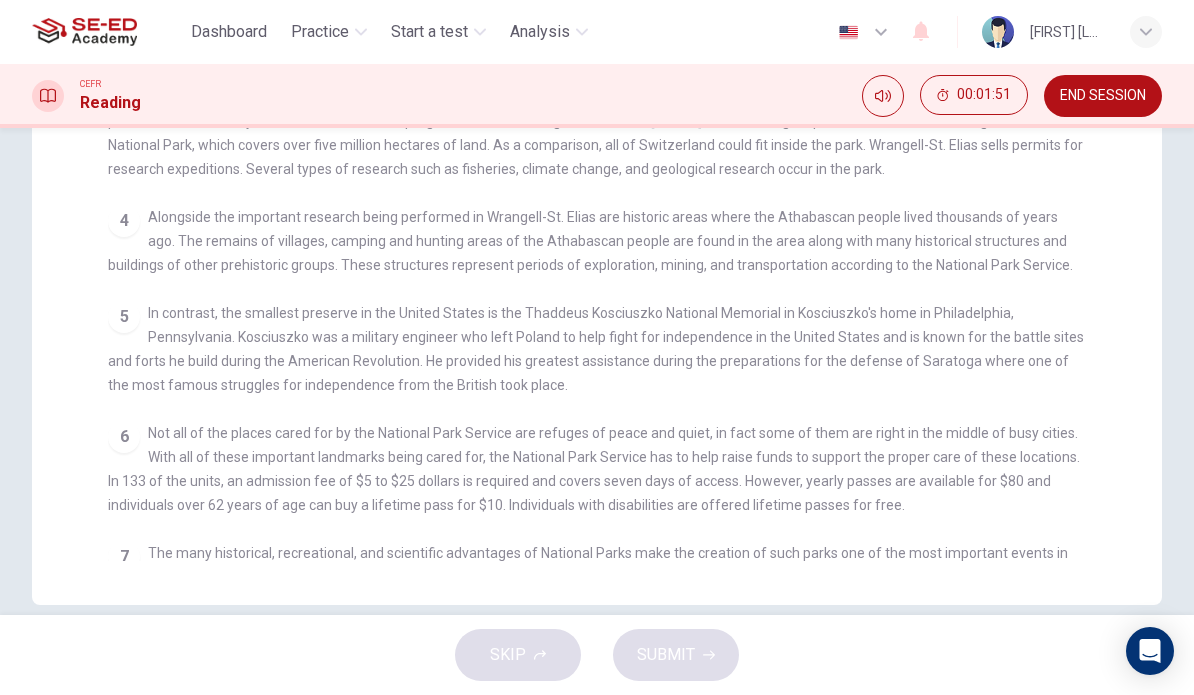 click on "END SESSION" at bounding box center (1103, 96) 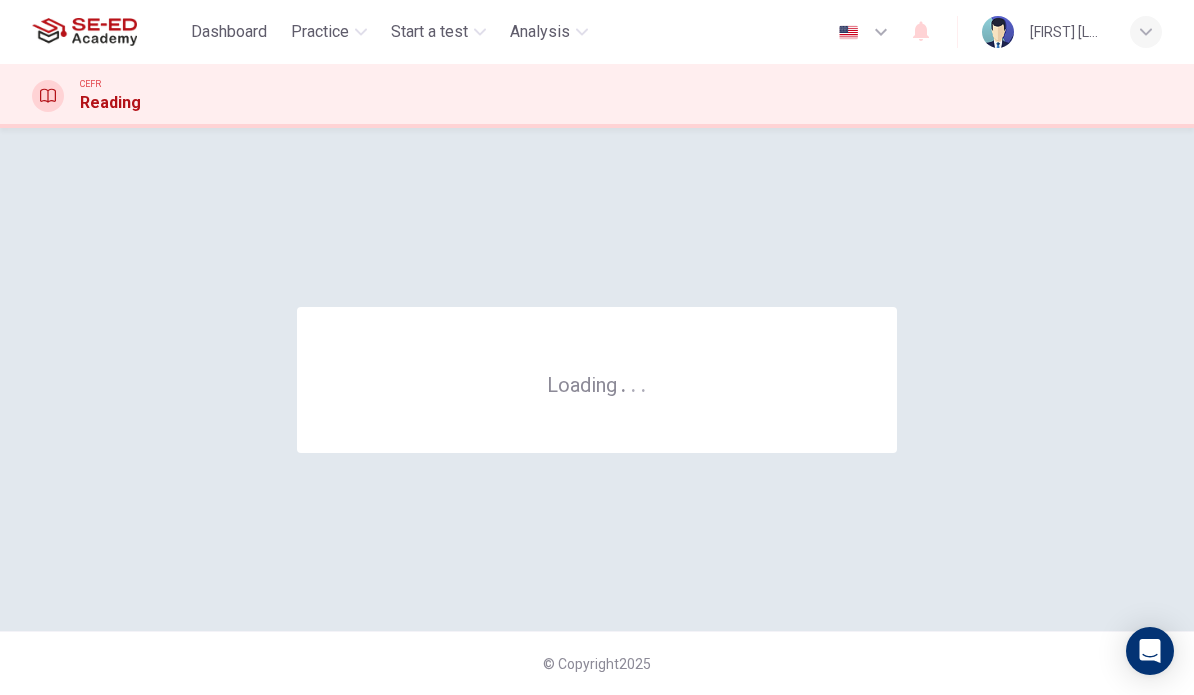 scroll, scrollTop: 0, scrollLeft: 0, axis: both 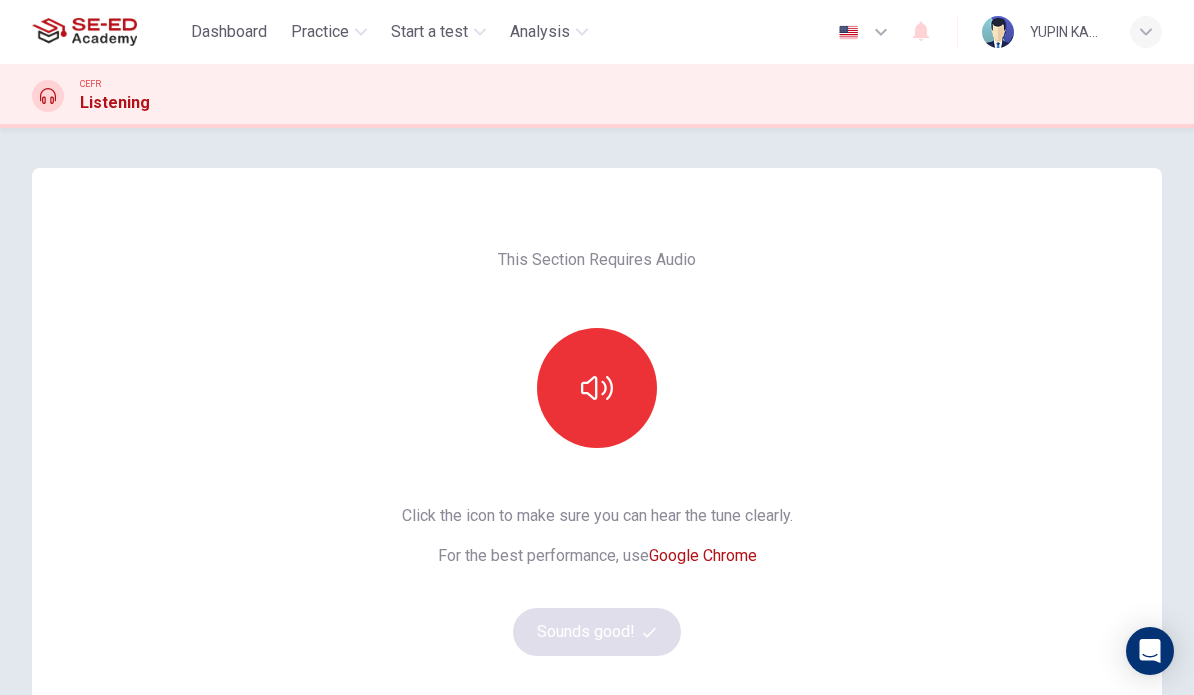 click at bounding box center (597, 388) 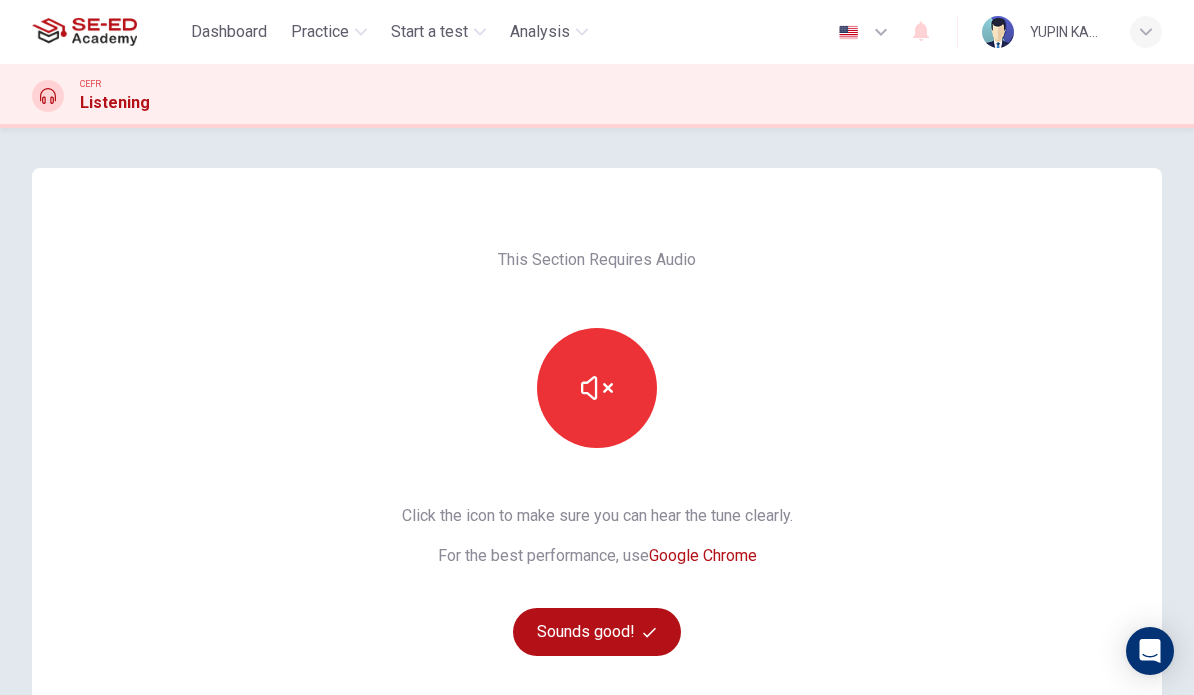 click at bounding box center [597, 388] 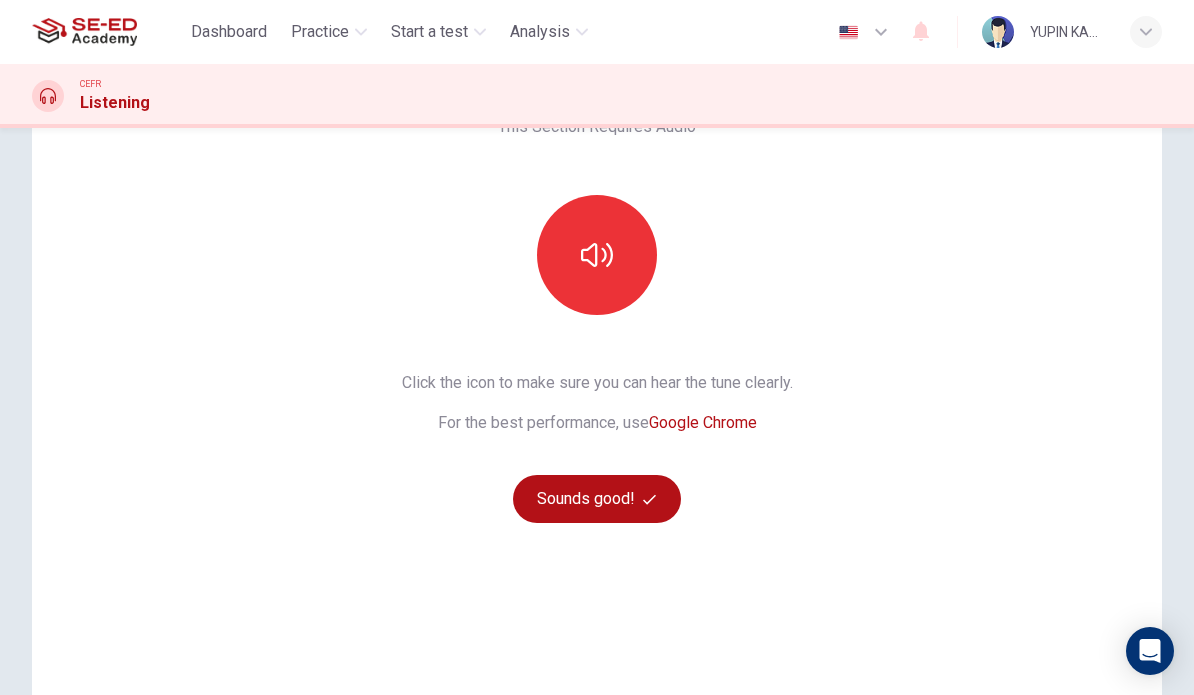scroll, scrollTop: 137, scrollLeft: 0, axis: vertical 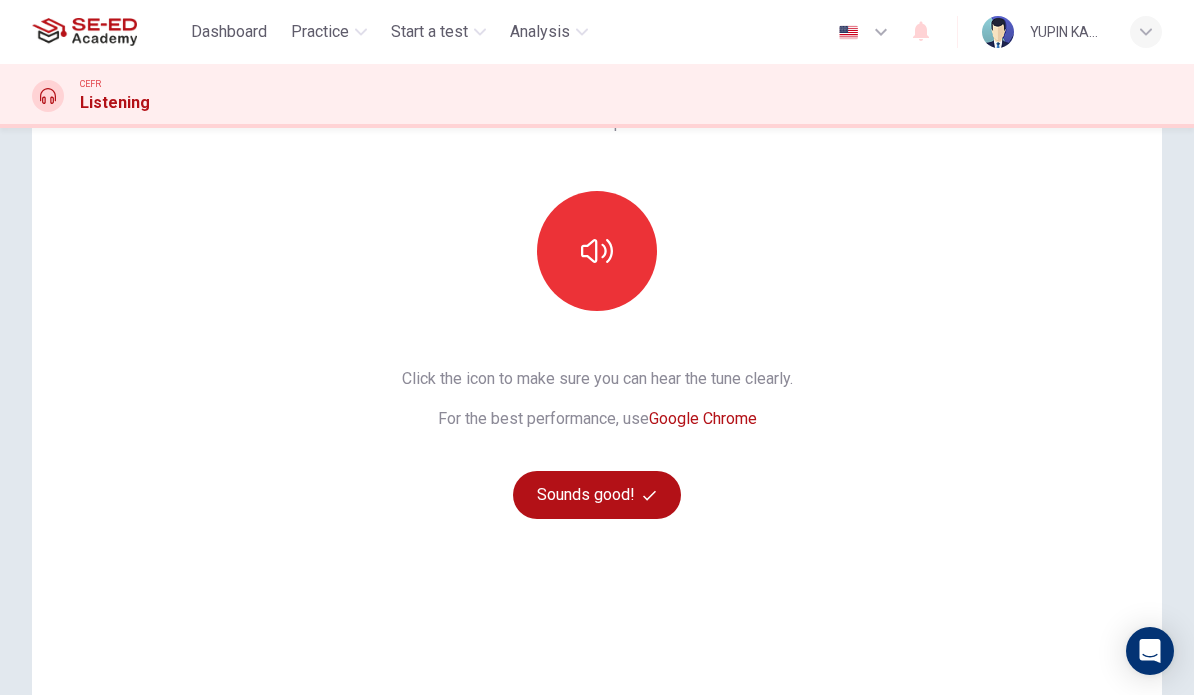 click on "Sounds good!" at bounding box center [597, 495] 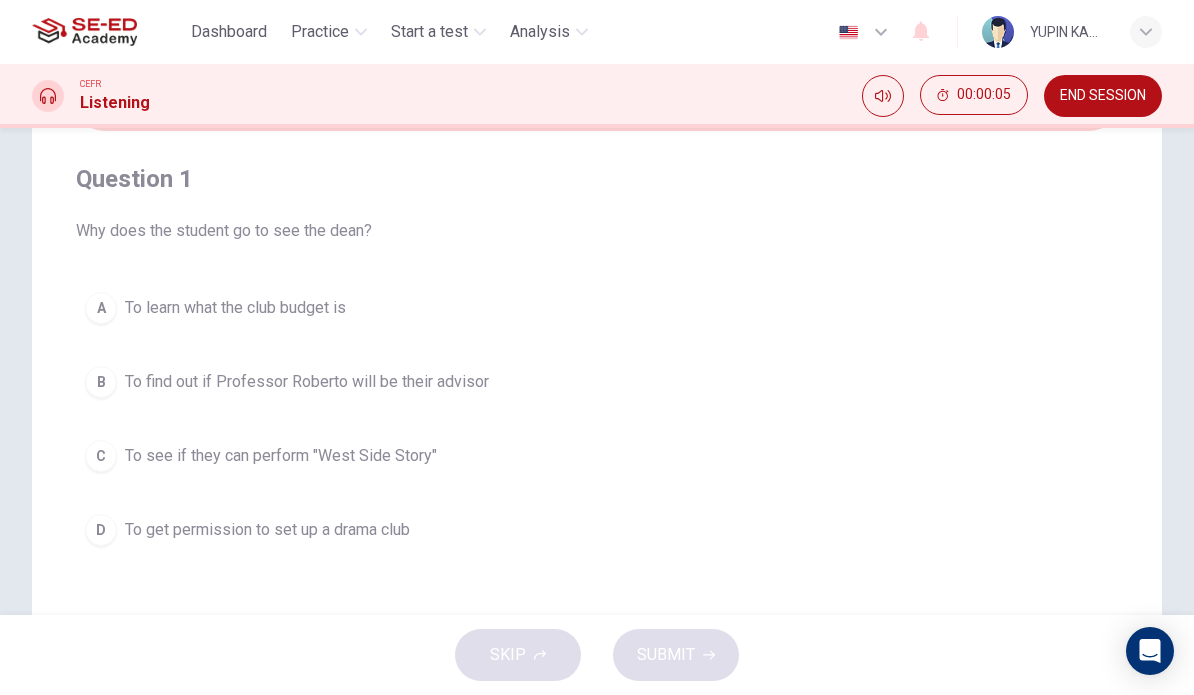 click at bounding box center [883, 96] 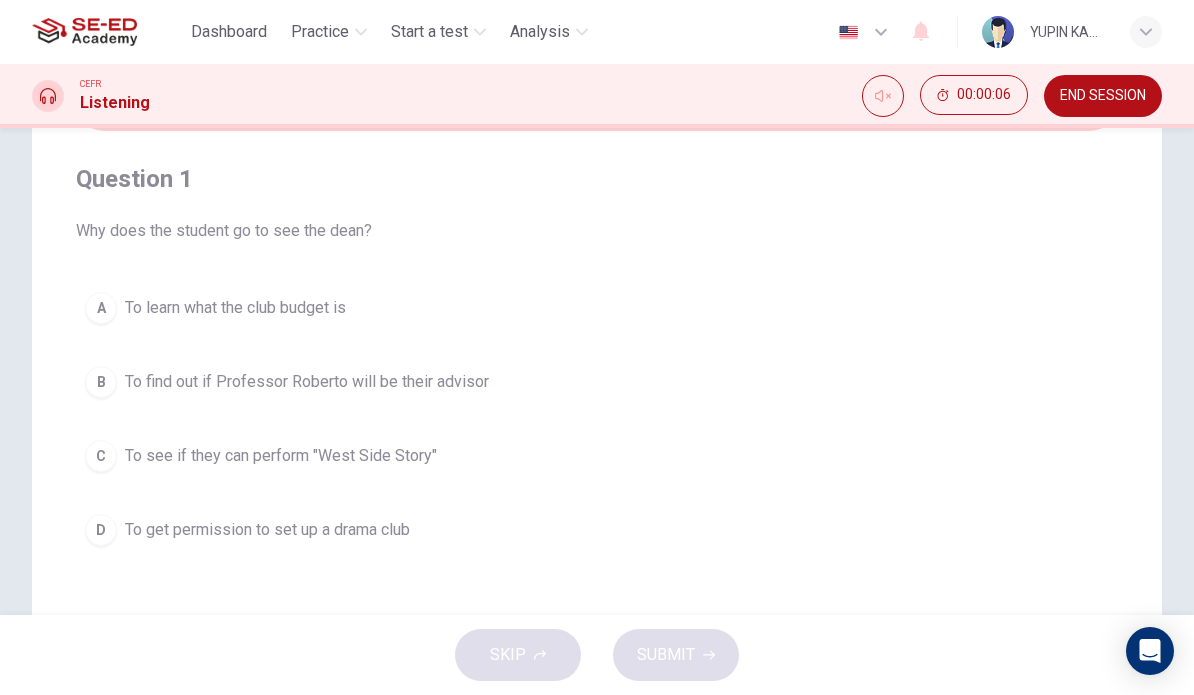 click at bounding box center [883, 96] 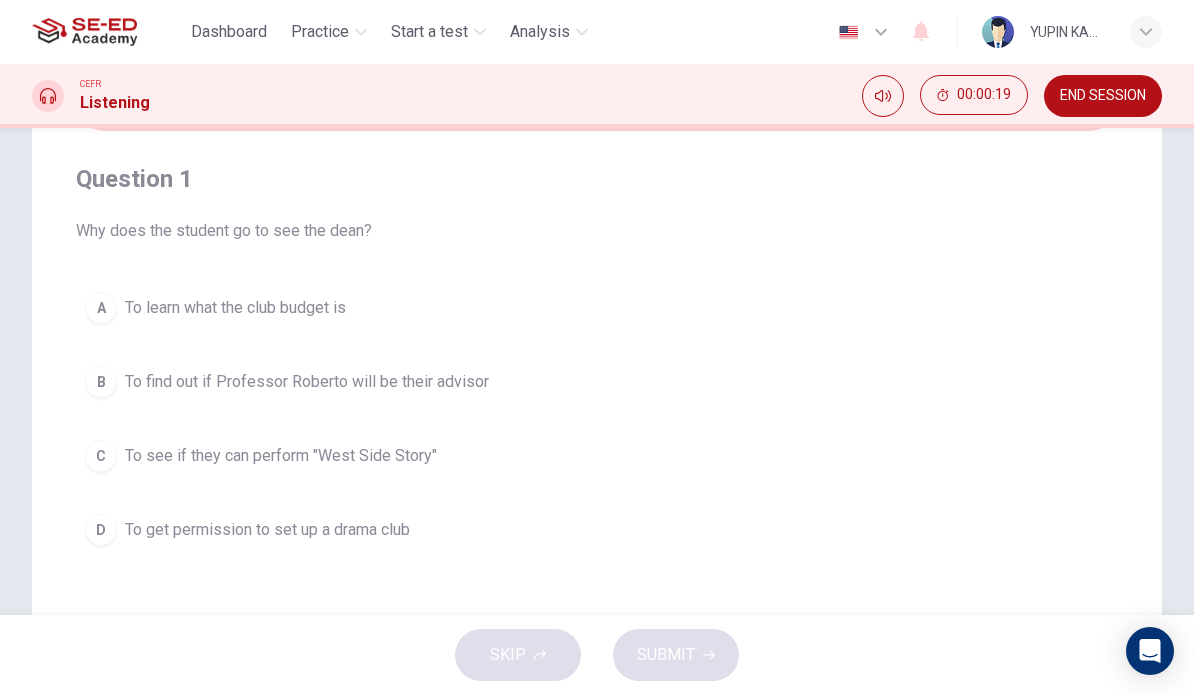 click on "B" at bounding box center [101, 308] 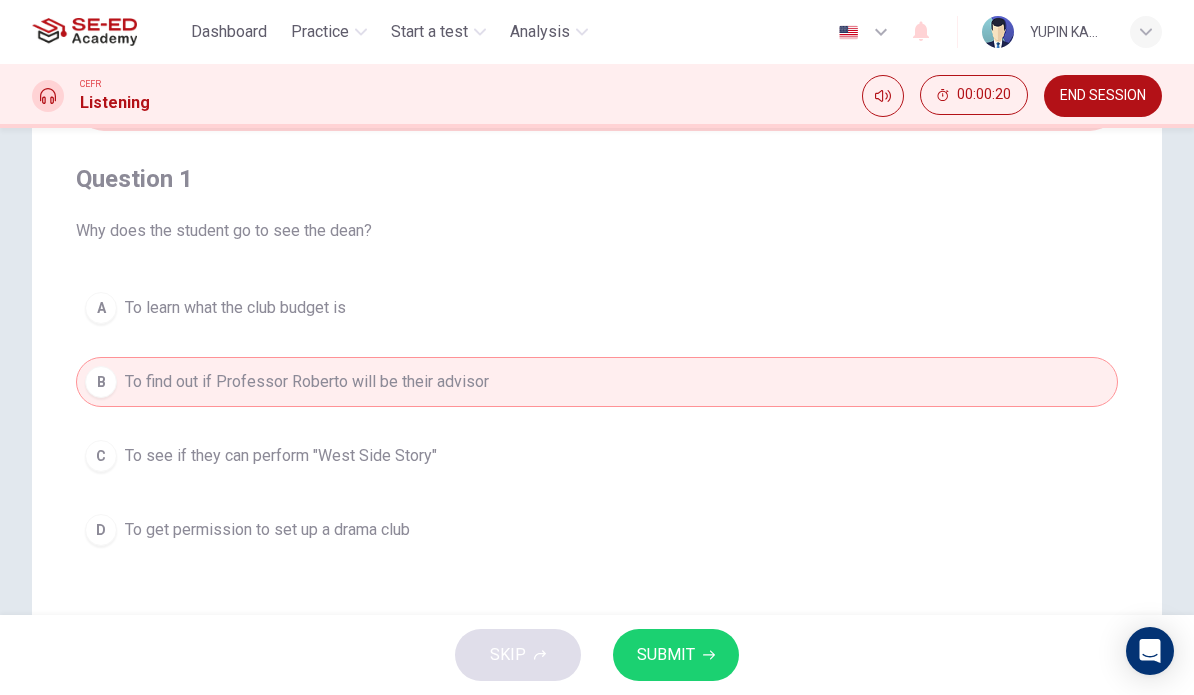 click on "SUBMIT" at bounding box center (666, 655) 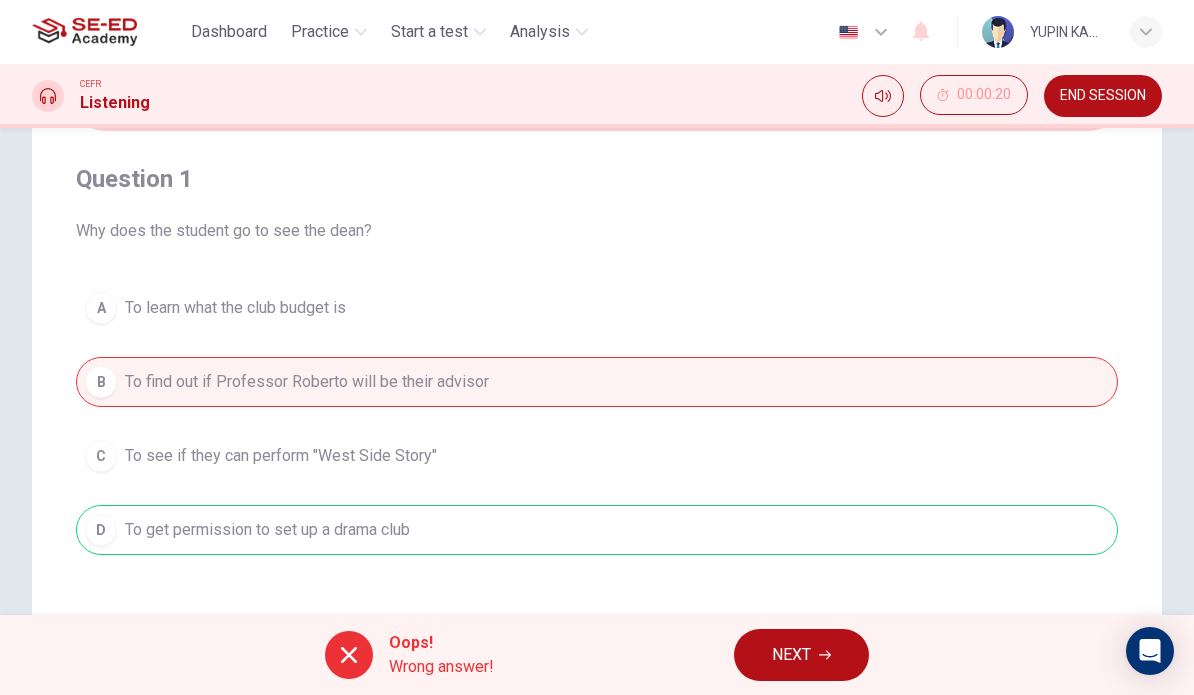 click on "NEXT" at bounding box center (791, 655) 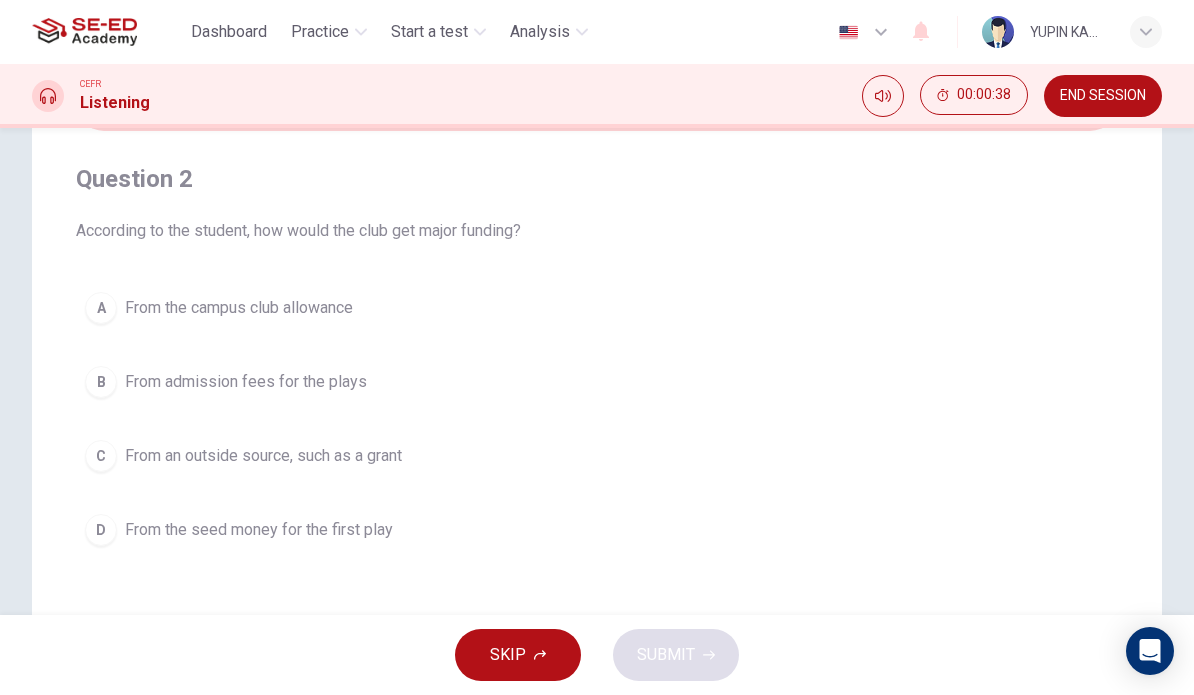 click on "B" at bounding box center [101, 308] 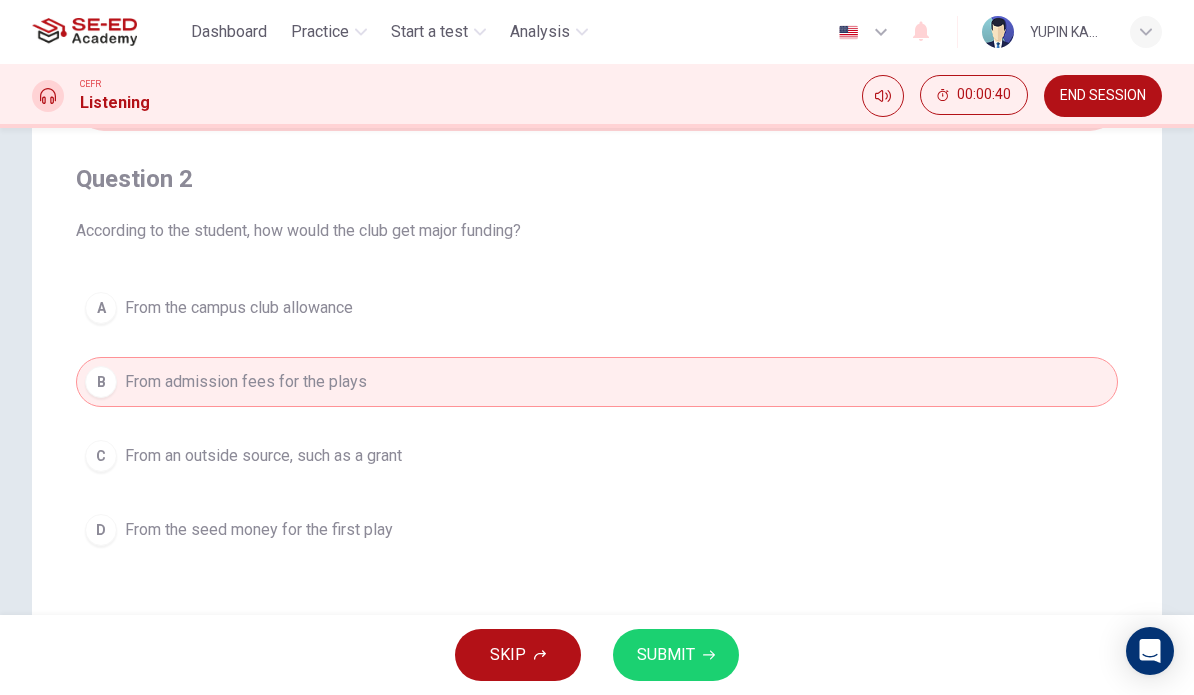 click on "SUBMIT" at bounding box center (666, 655) 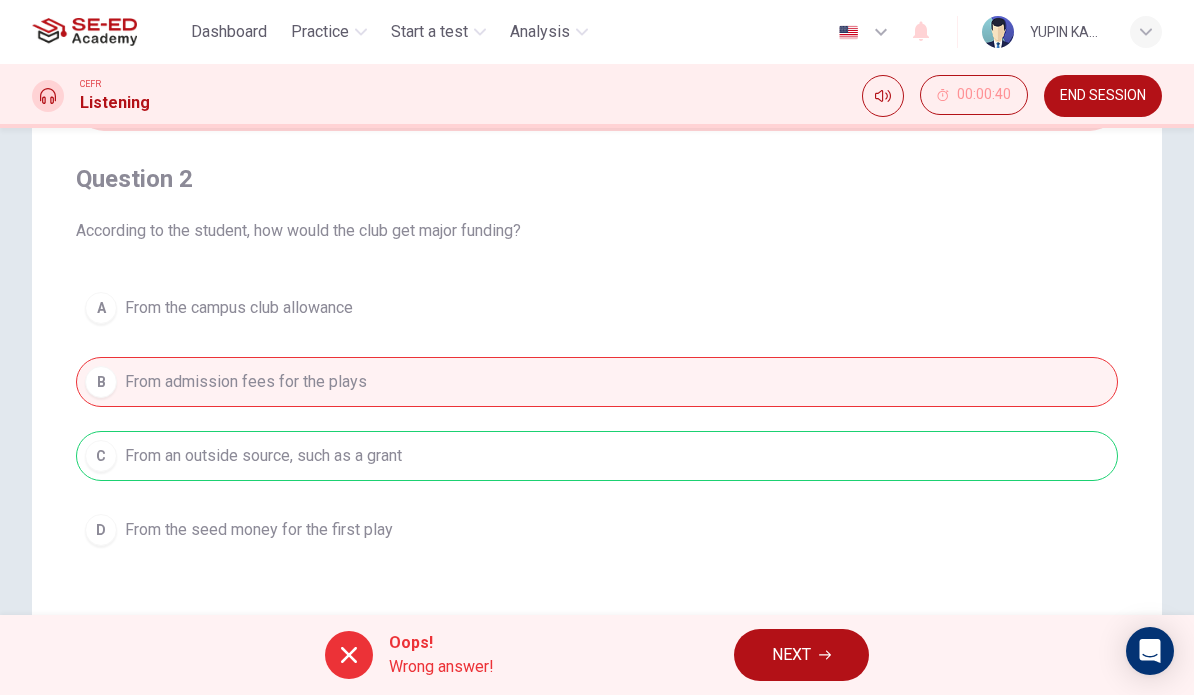 click on "NEXT" at bounding box center [791, 655] 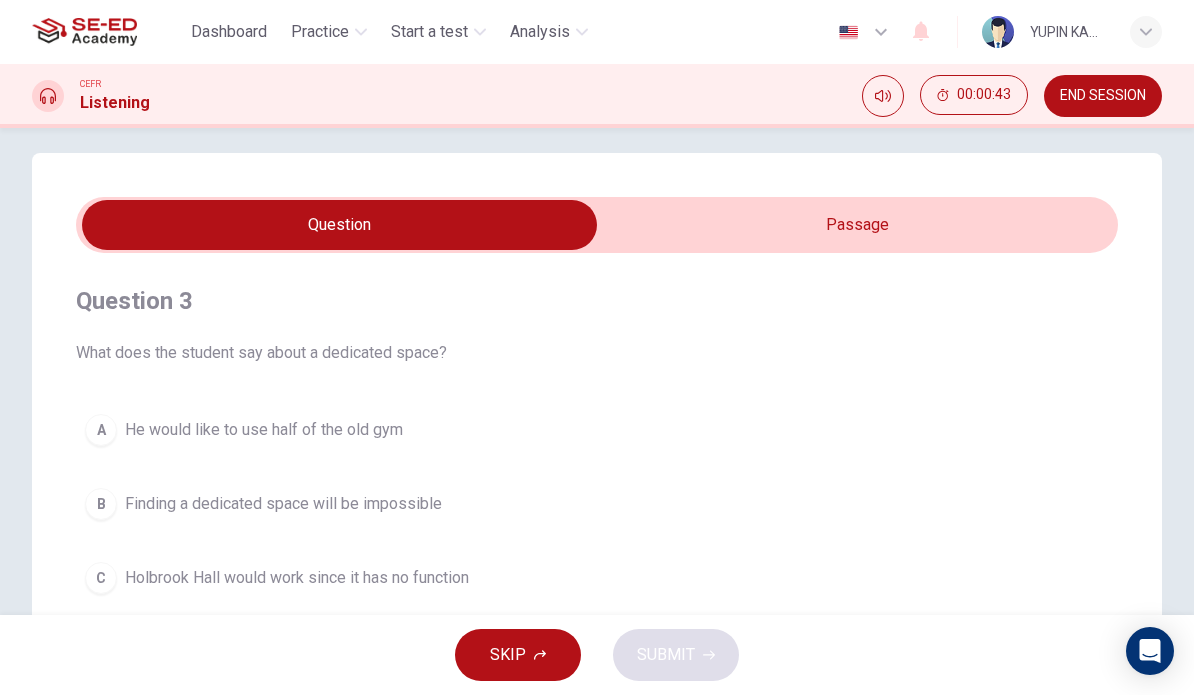 scroll, scrollTop: 17, scrollLeft: 0, axis: vertical 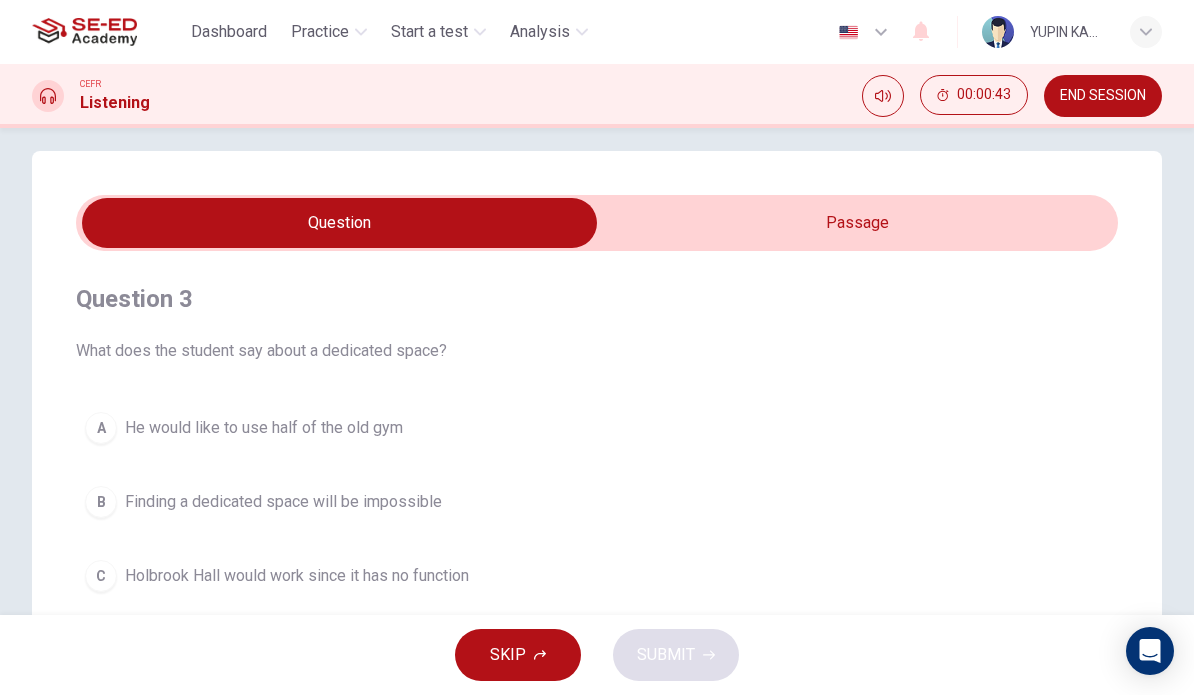 click at bounding box center (339, 223) 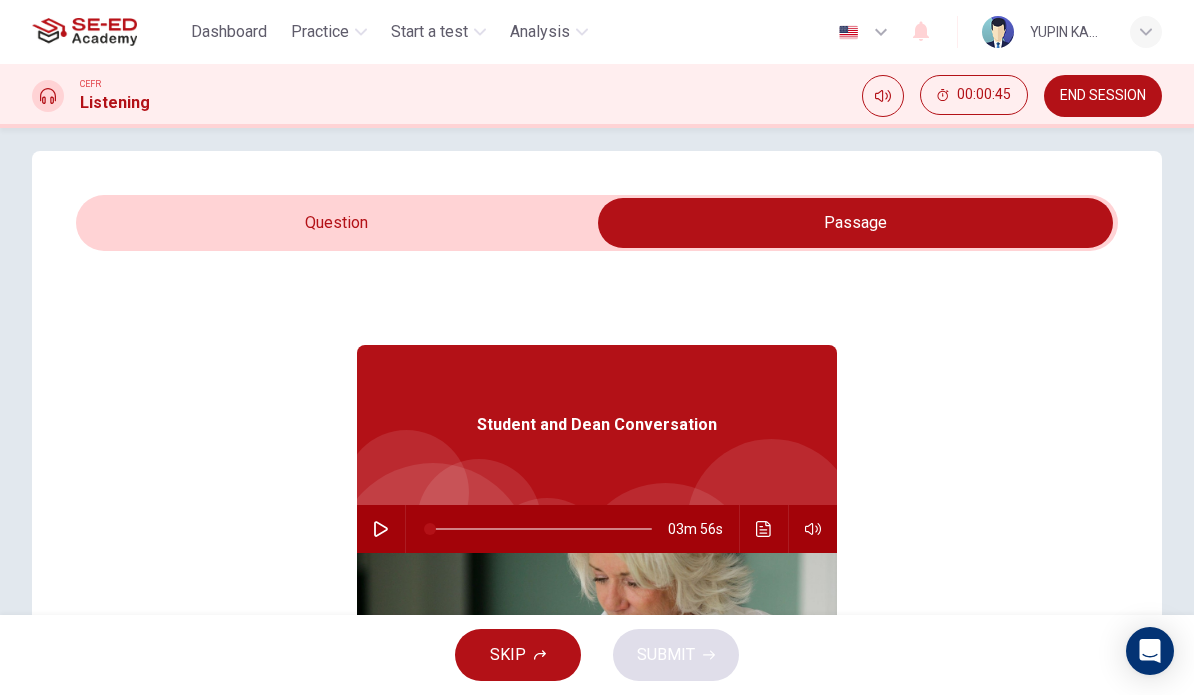 click at bounding box center [381, 529] 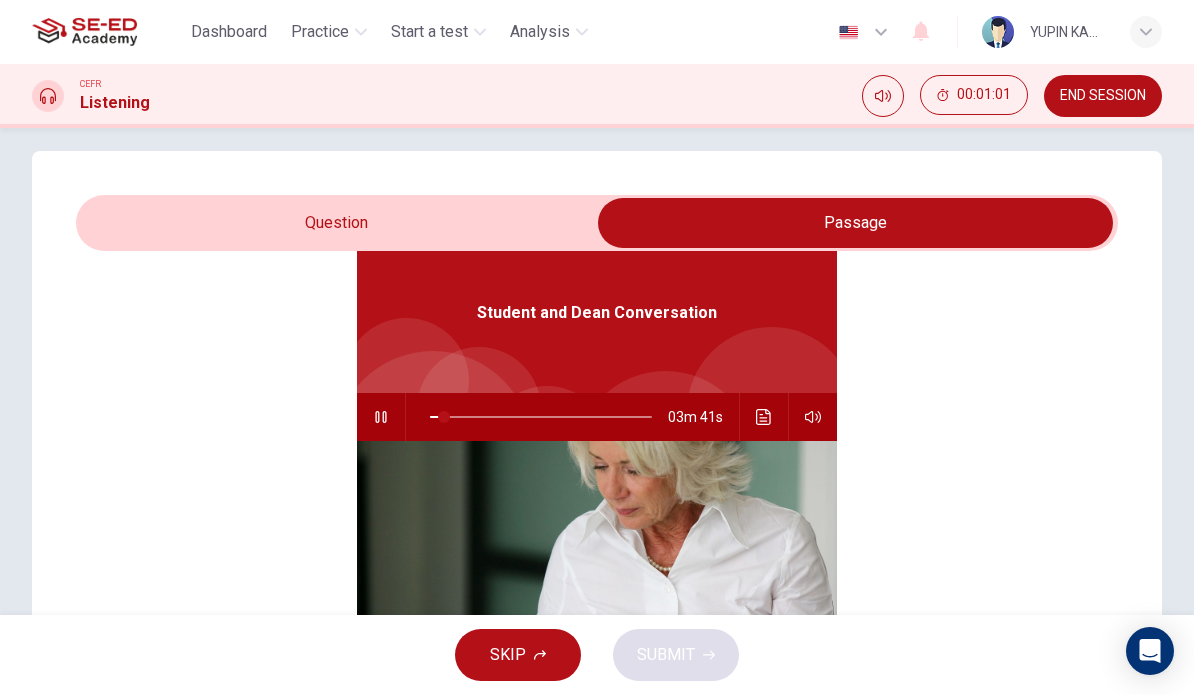 scroll, scrollTop: 112, scrollLeft: 0, axis: vertical 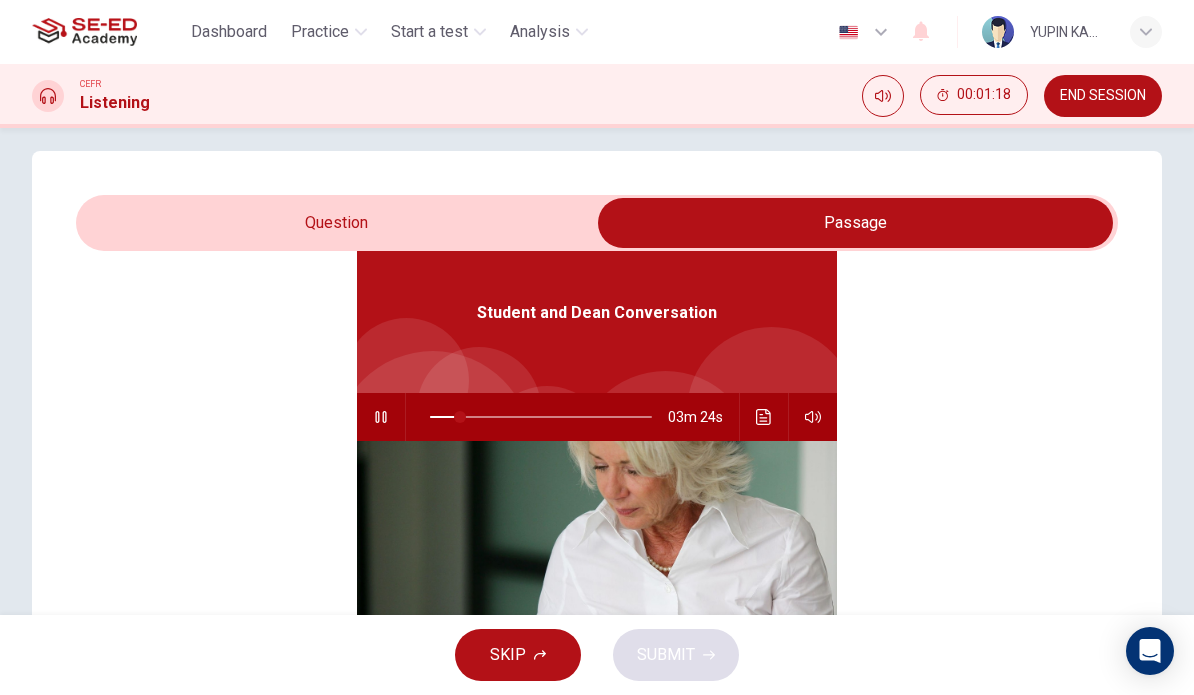 click at bounding box center [855, 223] 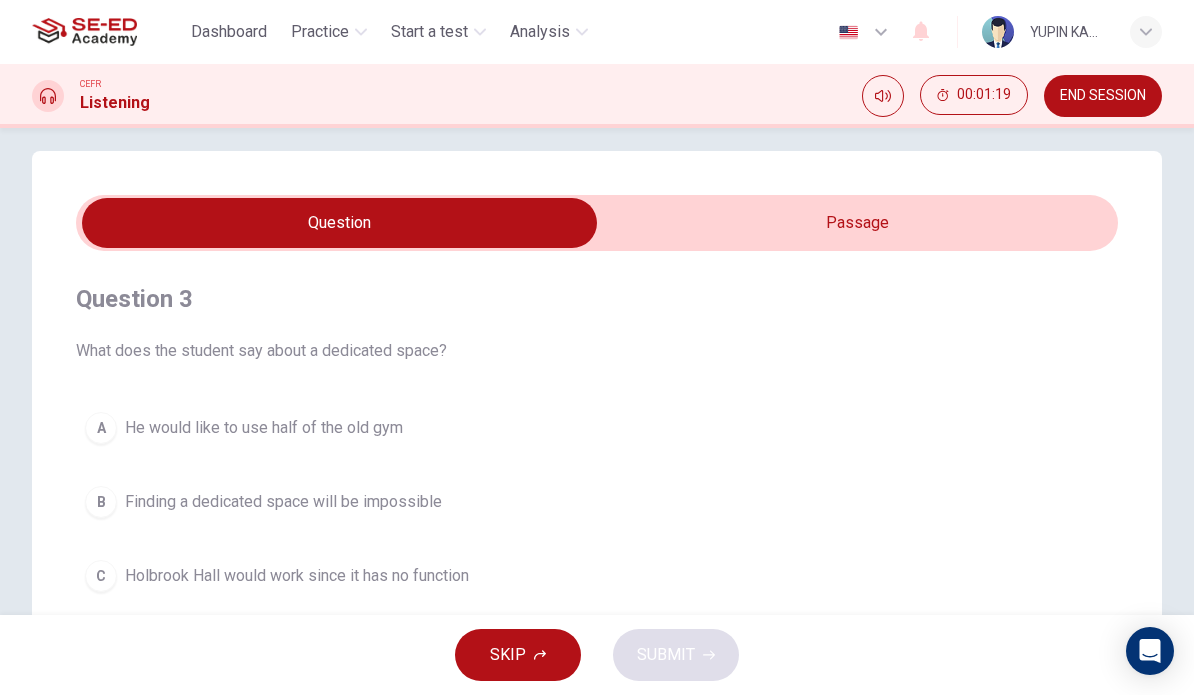 scroll, scrollTop: 0, scrollLeft: 0, axis: both 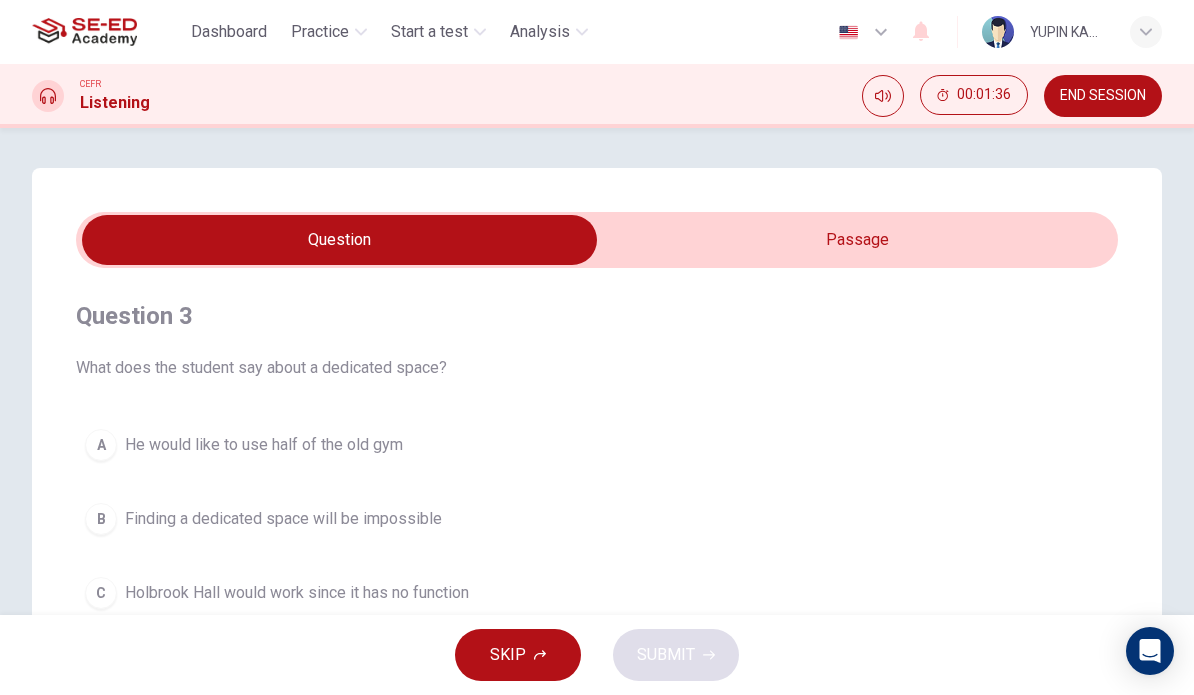 click at bounding box center [339, 240] 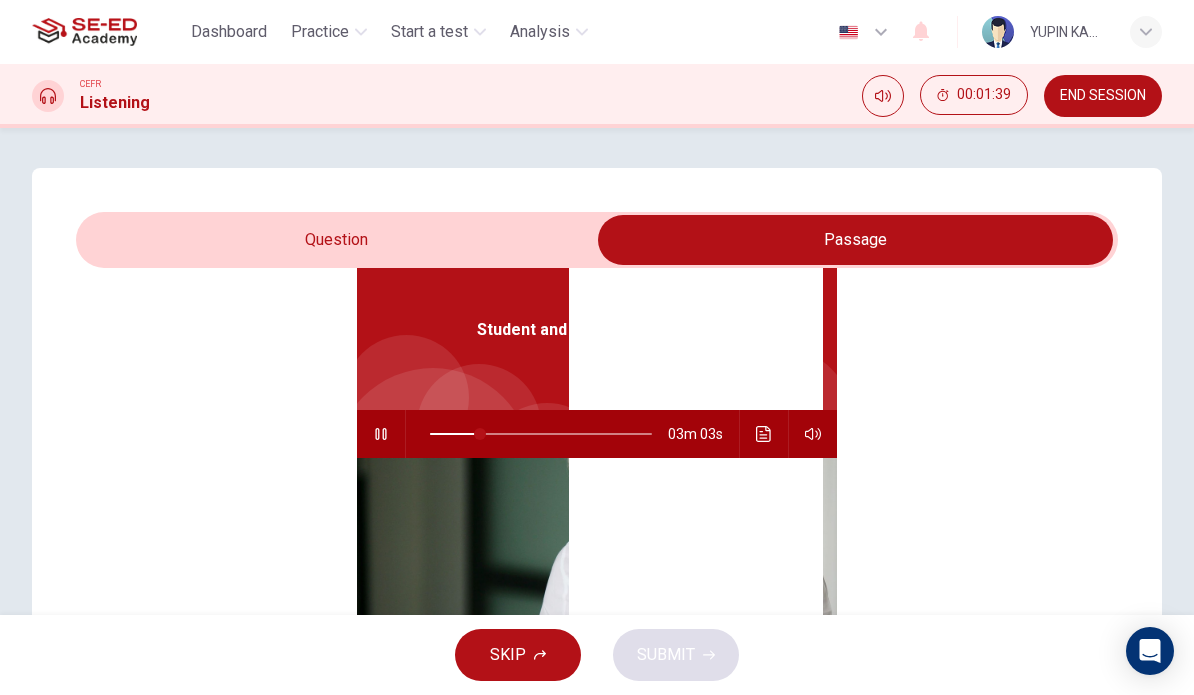 scroll, scrollTop: 112, scrollLeft: 0, axis: vertical 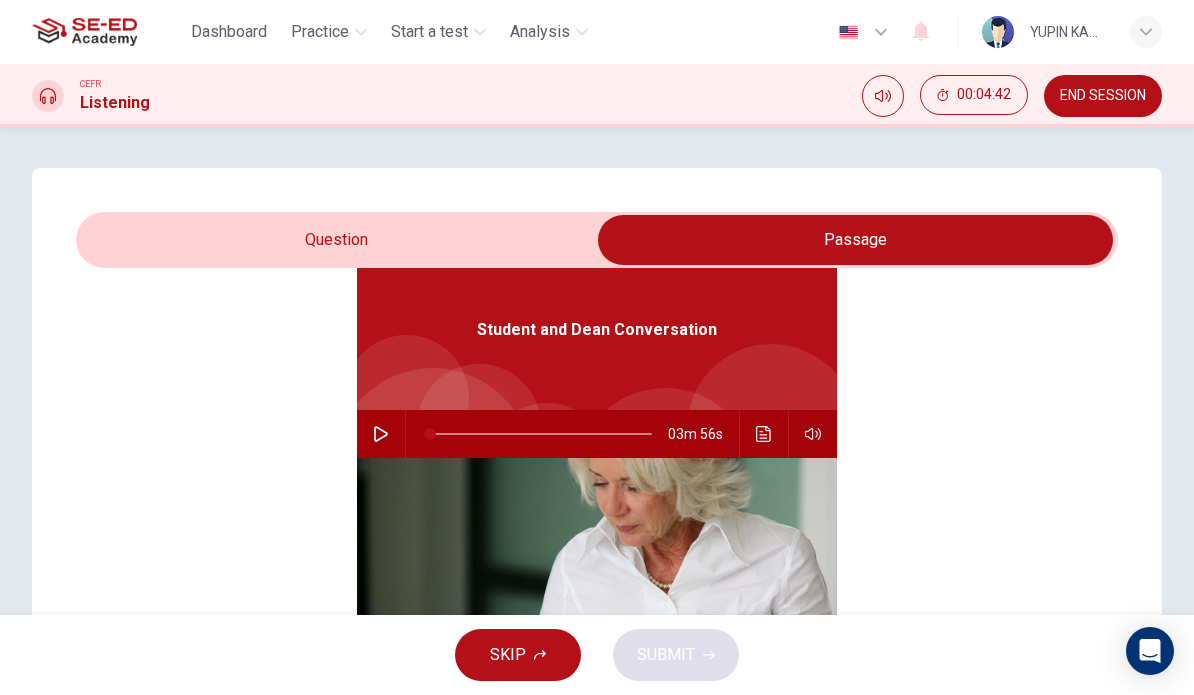click at bounding box center (855, 240) 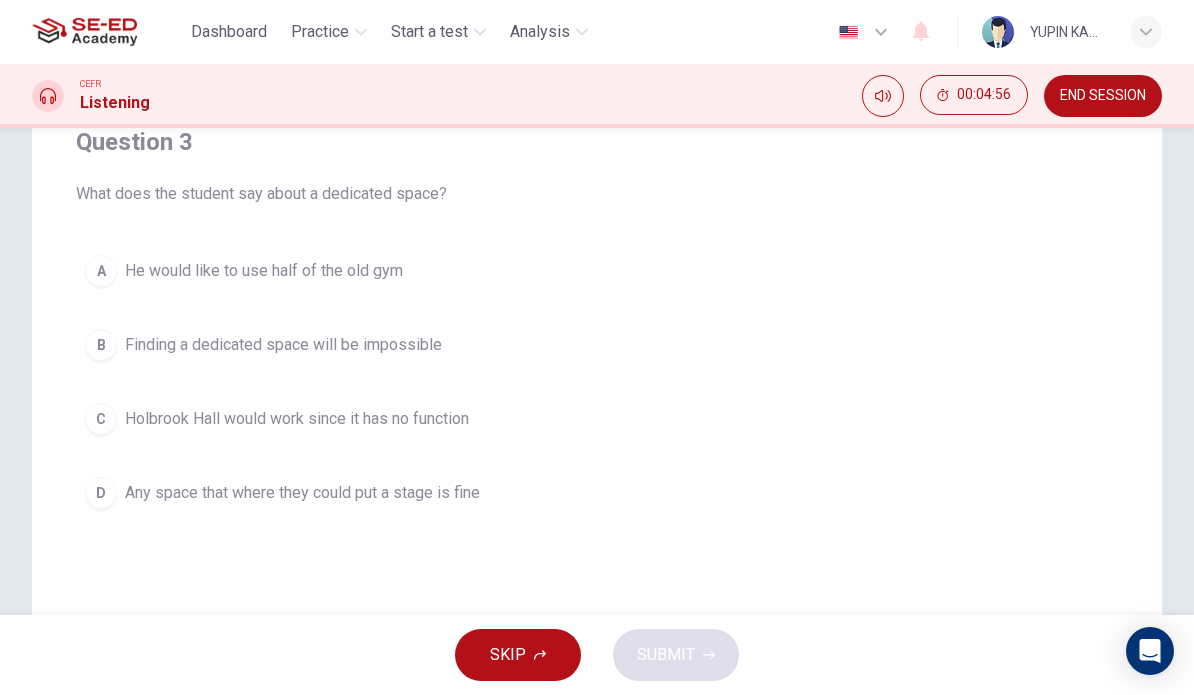 scroll, scrollTop: 210, scrollLeft: 0, axis: vertical 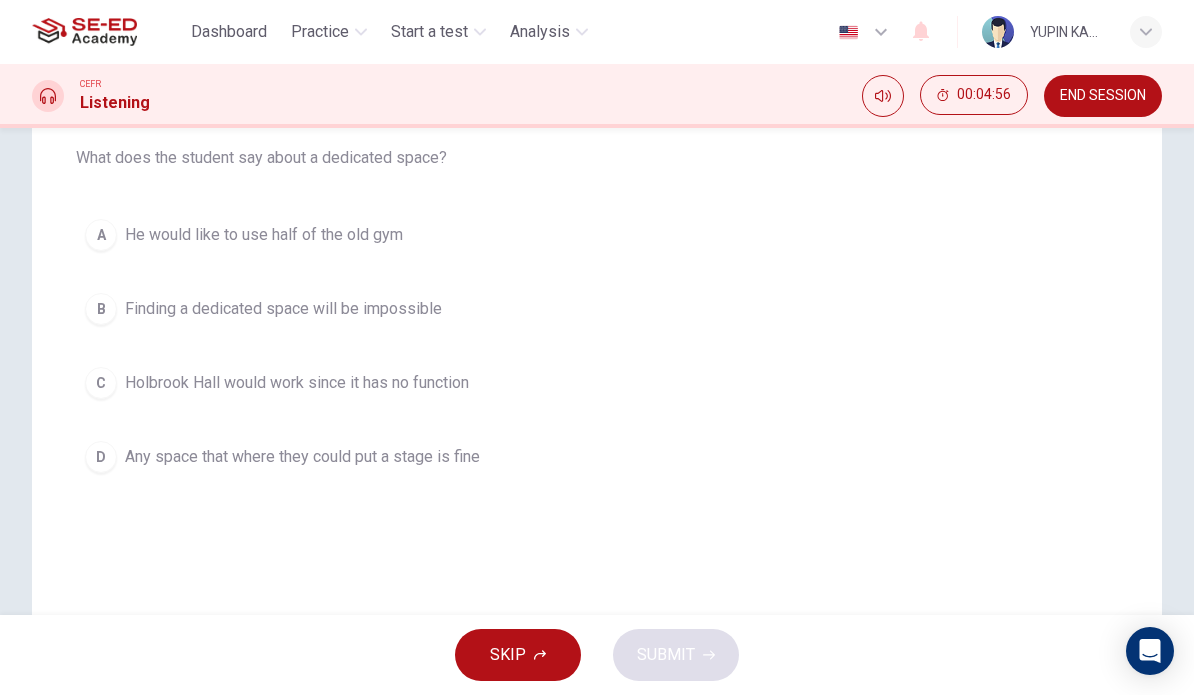 click on "C" at bounding box center [101, 235] 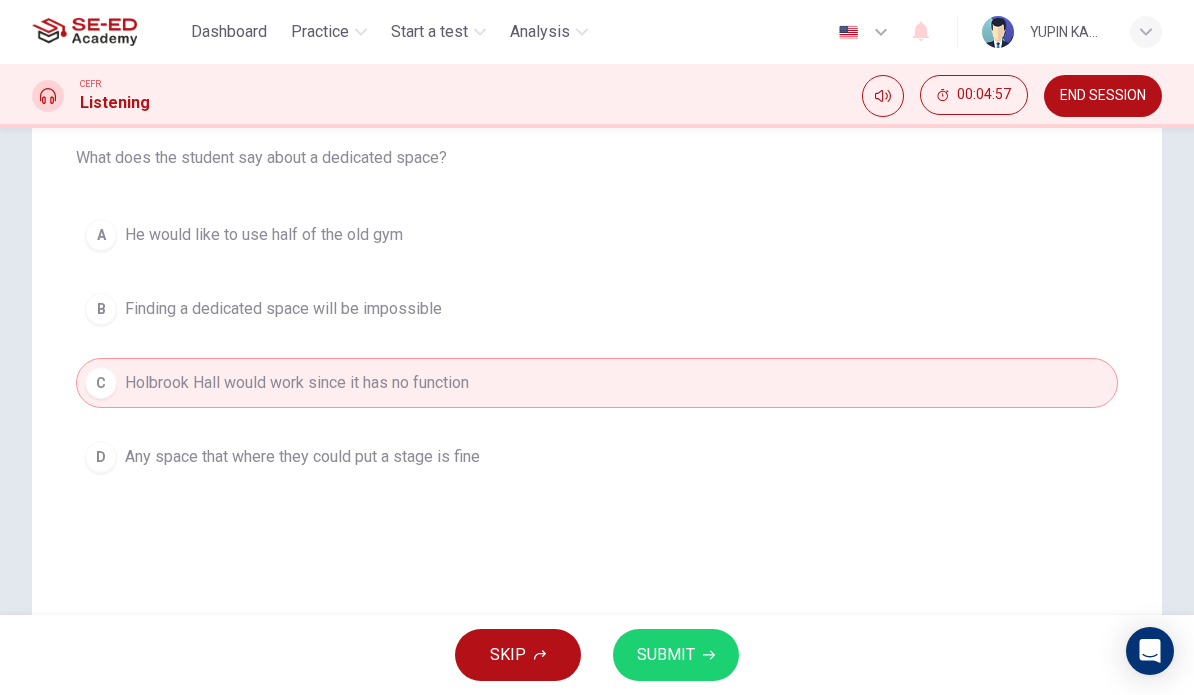 click on "SUBMIT" at bounding box center [666, 655] 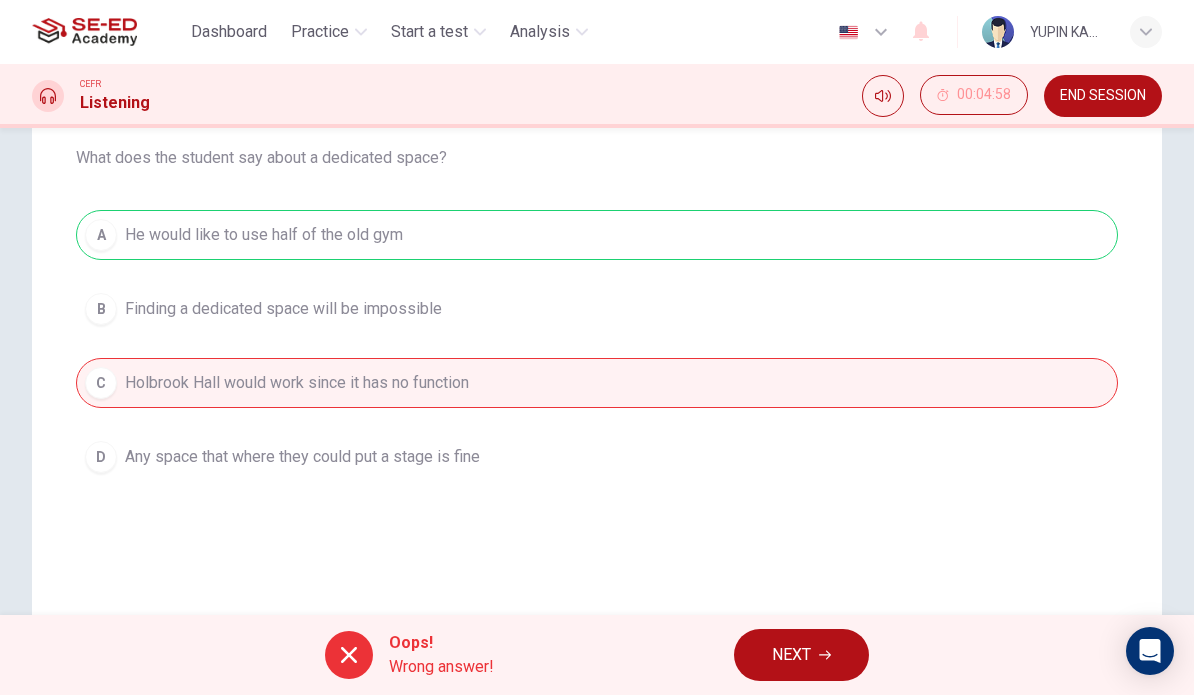 click on "NEXT" at bounding box center [791, 655] 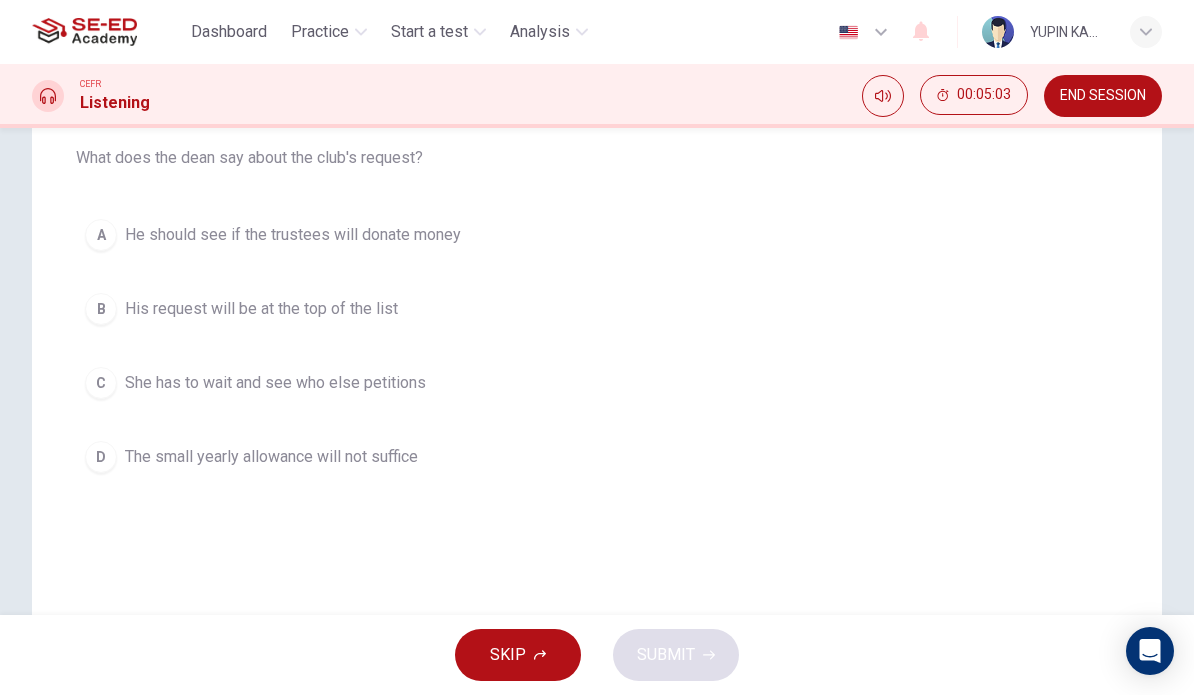 click on "A He should see if the trustees will donate money" at bounding box center (597, 235) 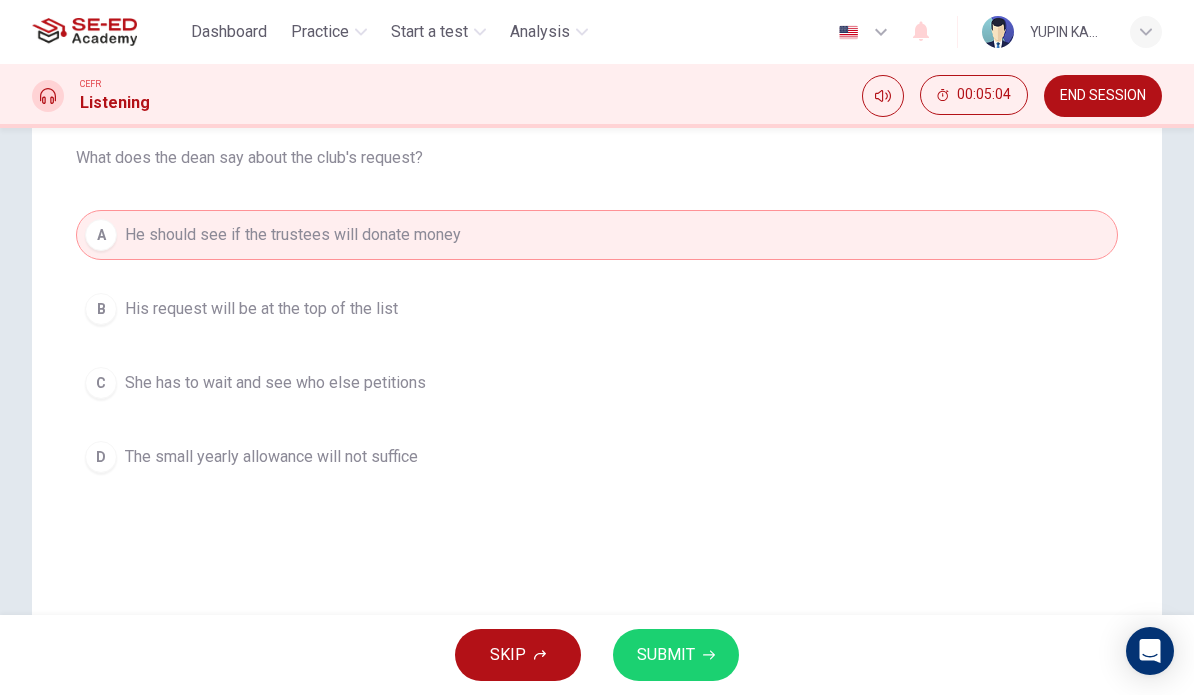 click on "SUBMIT" at bounding box center [666, 655] 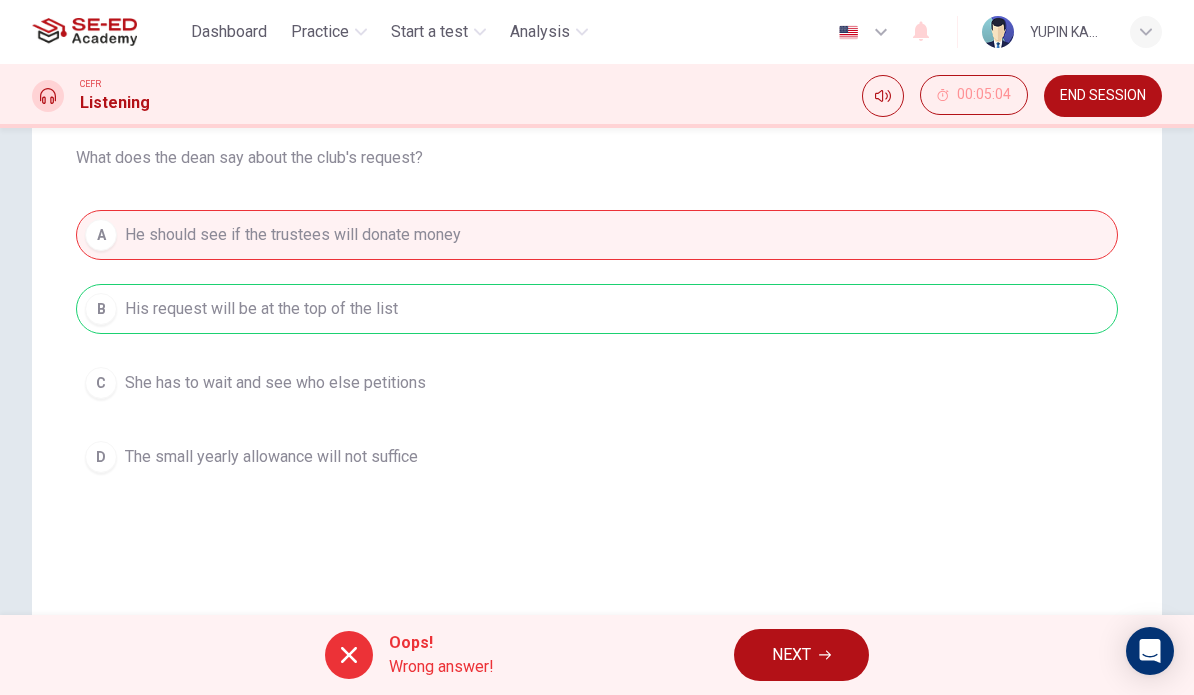 click on "NEXT" at bounding box center [791, 655] 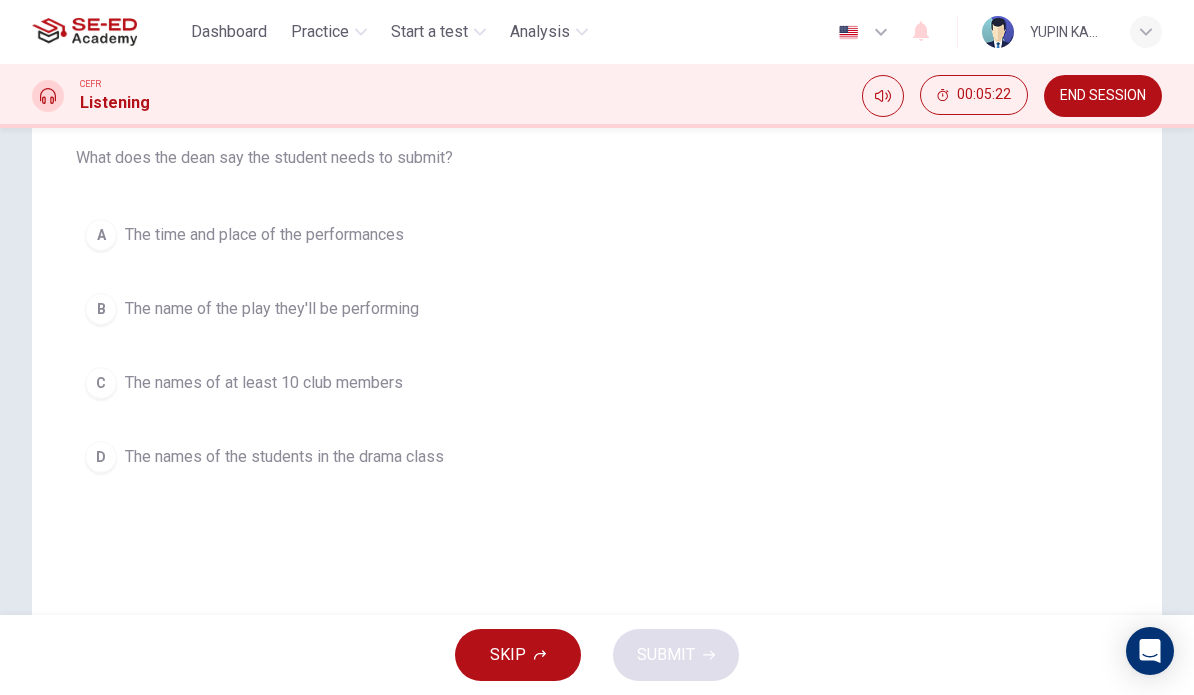 click on "The names of the students in the drama class" at bounding box center [264, 235] 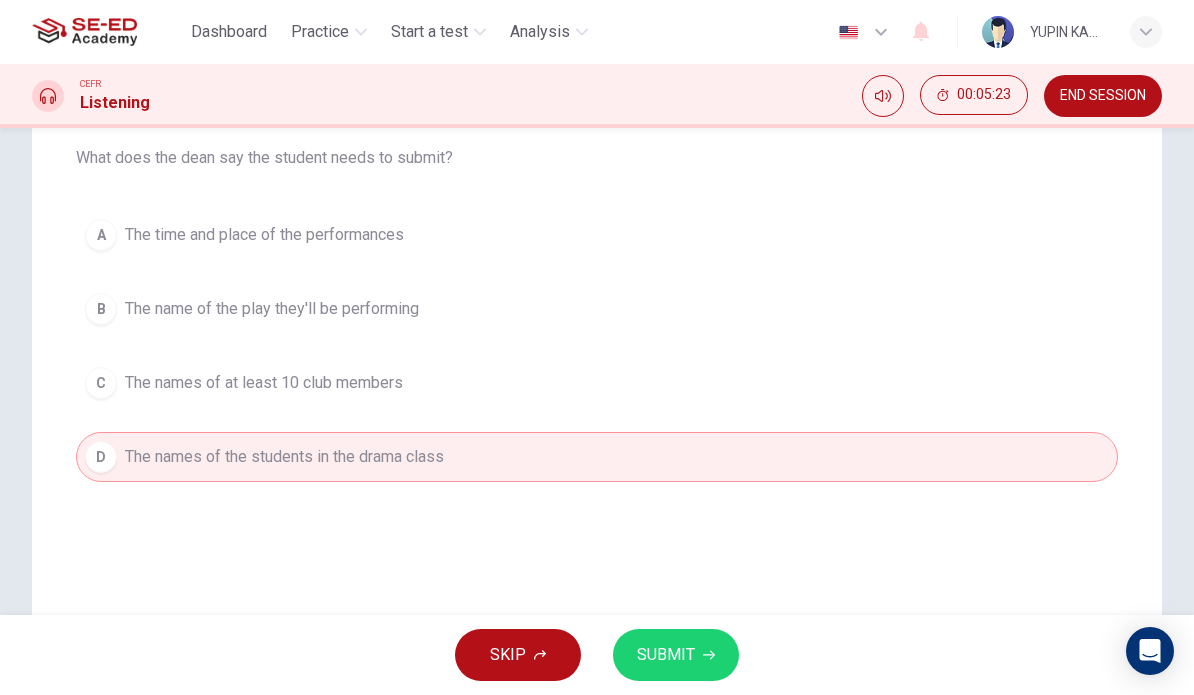 click on "SUBMIT" at bounding box center [676, 655] 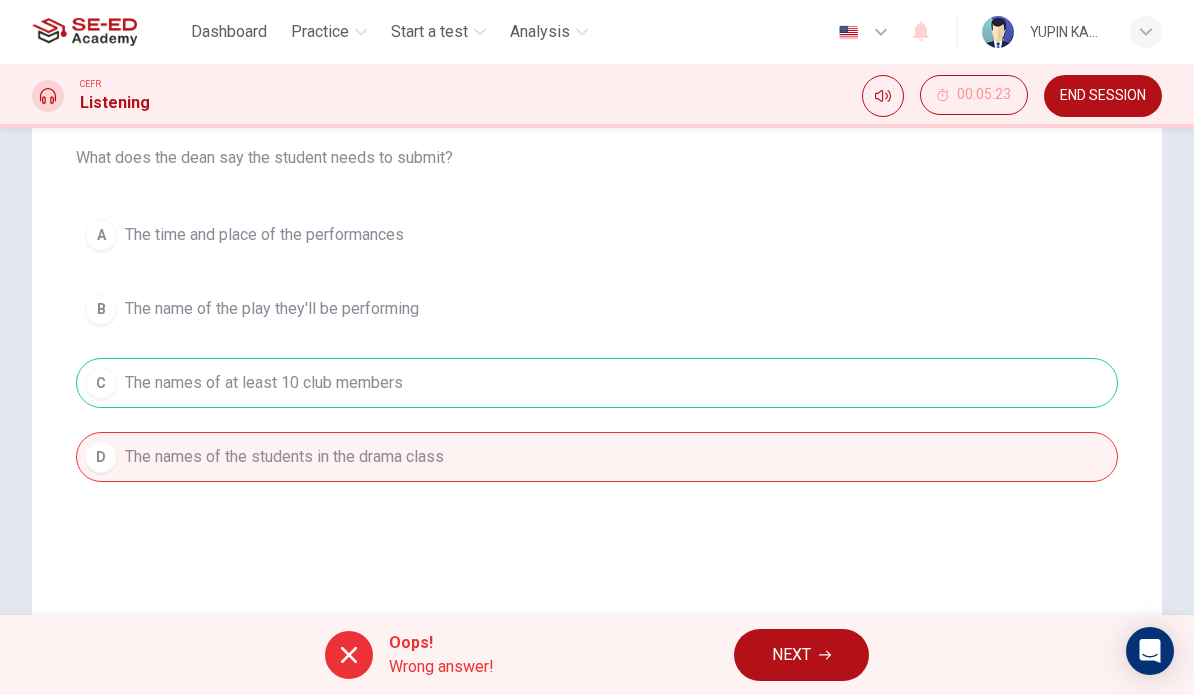 click on "NEXT" at bounding box center [791, 655] 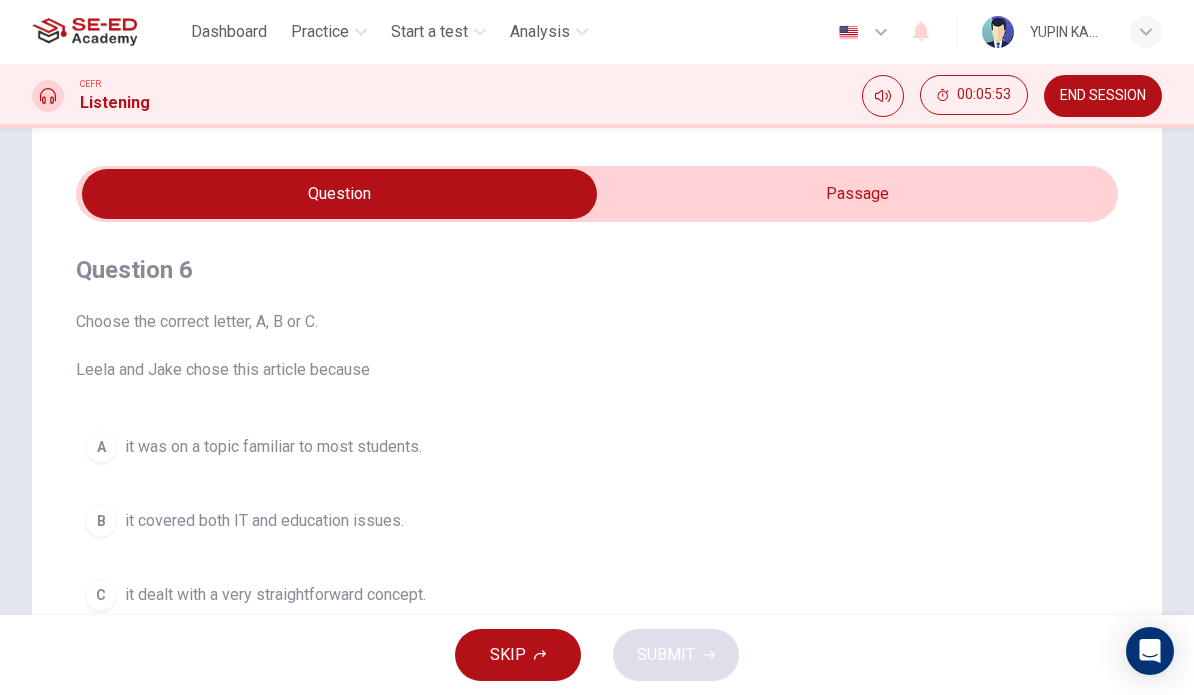 scroll, scrollTop: 45, scrollLeft: 0, axis: vertical 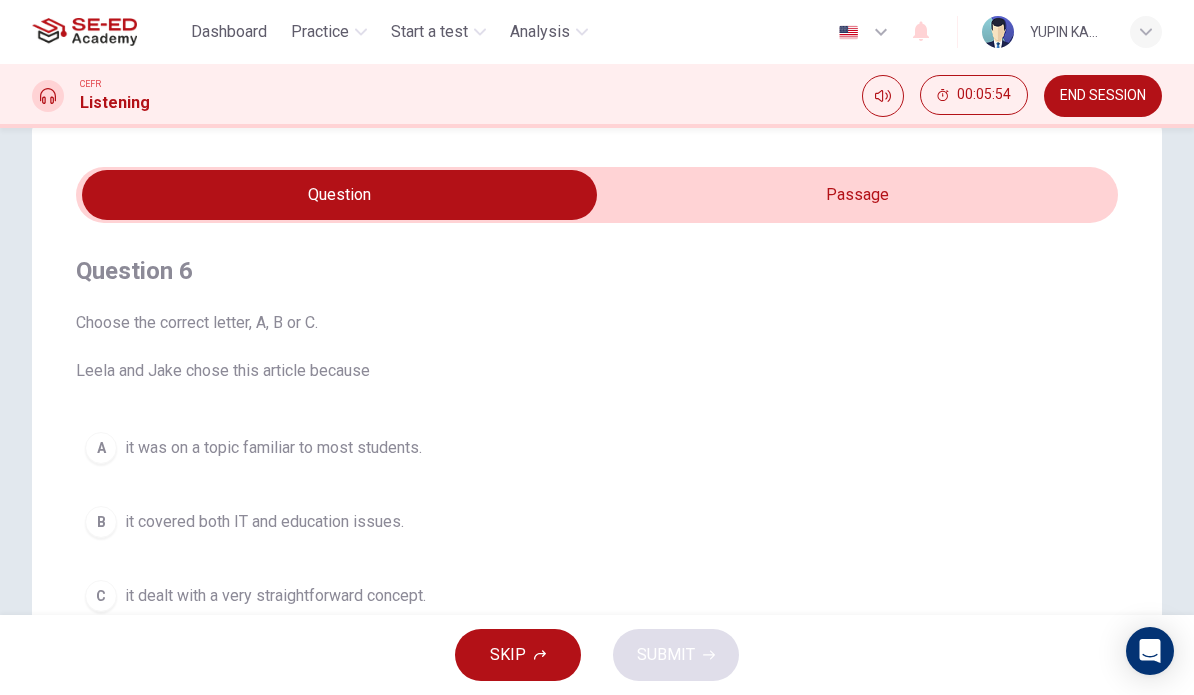 click at bounding box center (339, 195) 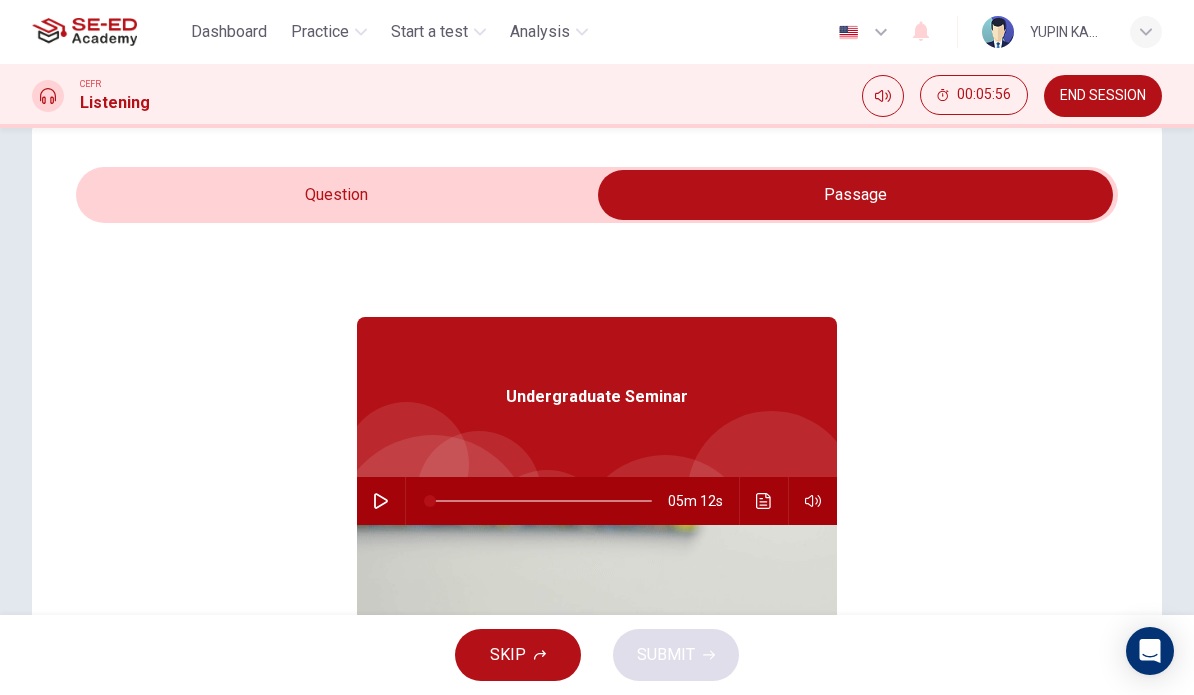 click at bounding box center [381, 501] 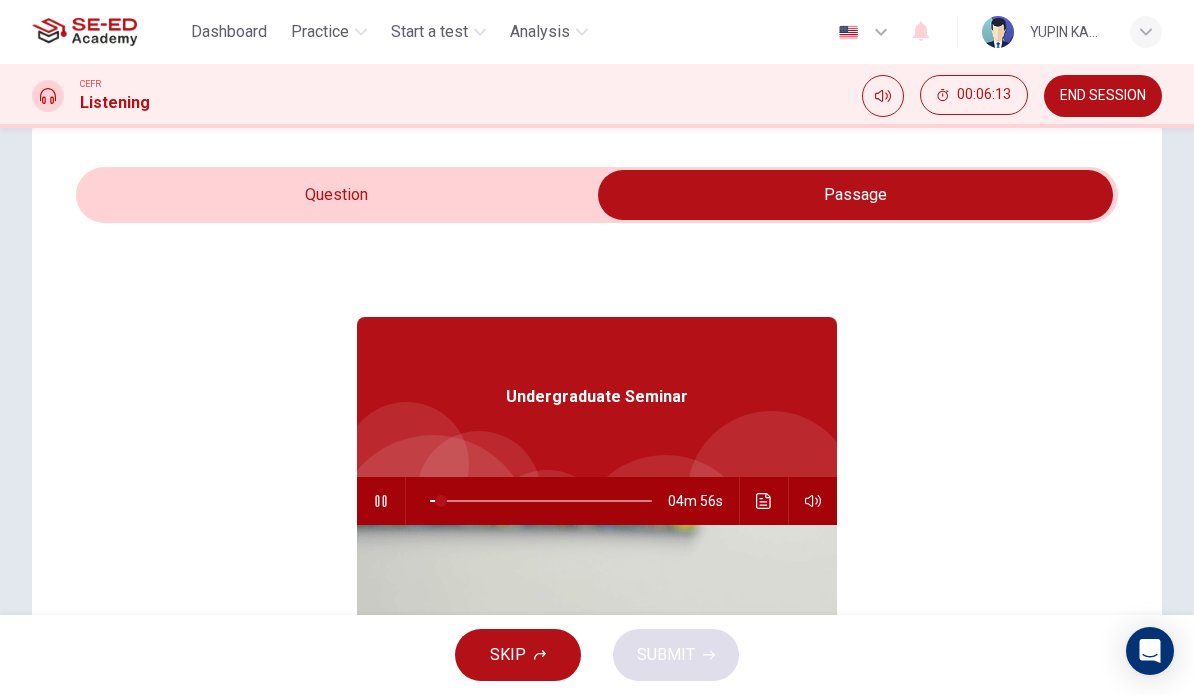click at bounding box center (381, 501) 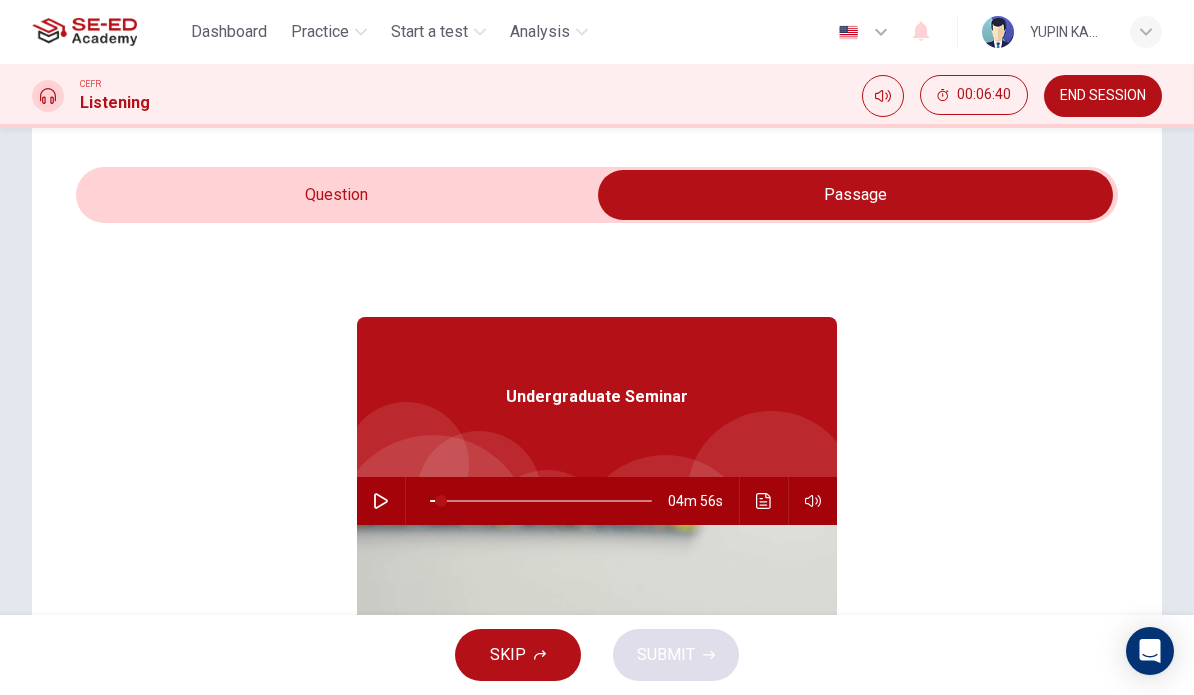 click at bounding box center (381, 501) 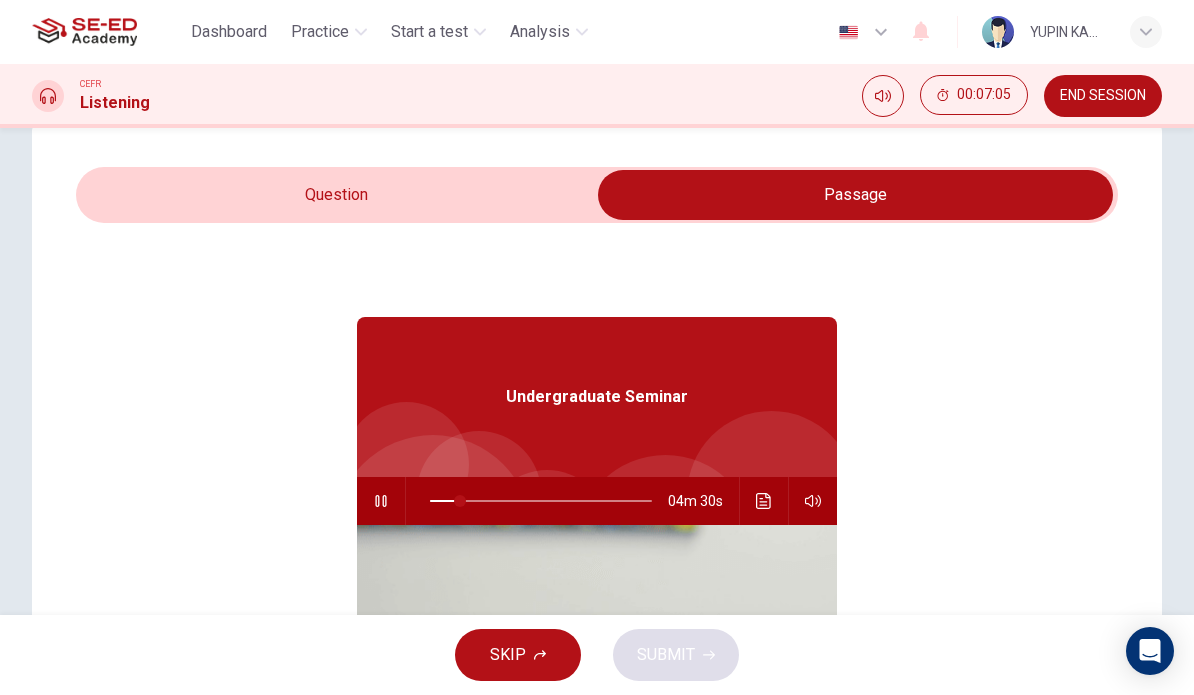 click at bounding box center (381, 501) 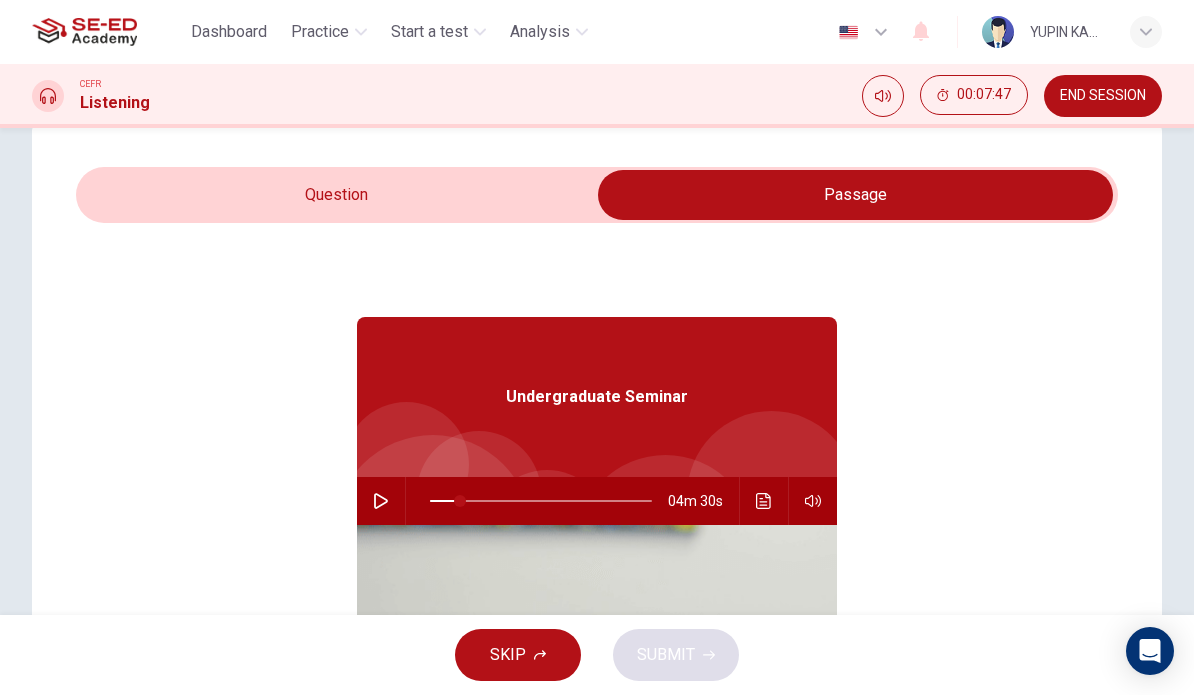 click at bounding box center (381, 501) 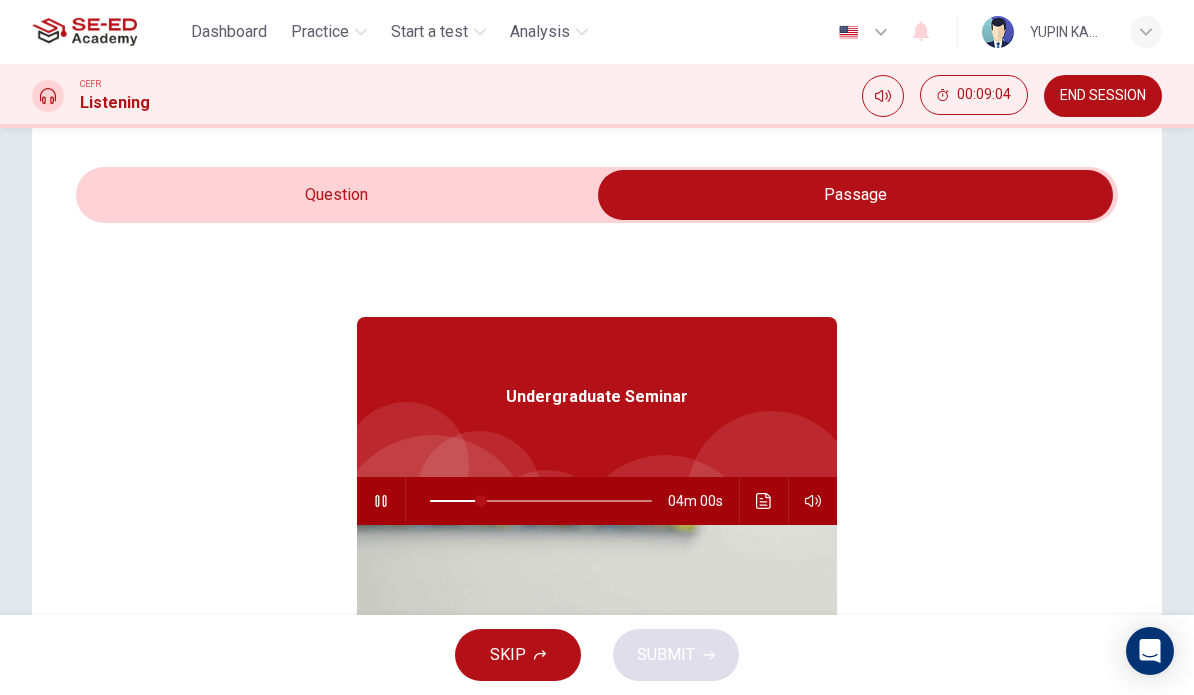 click at bounding box center [855, 195] 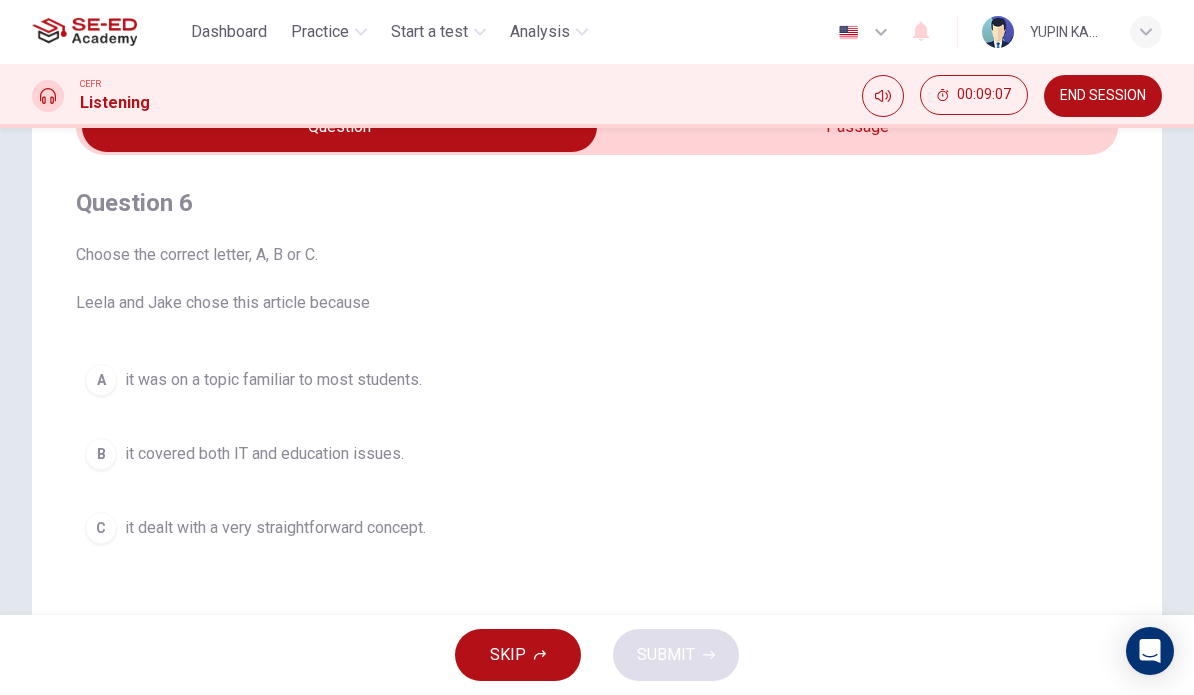 scroll, scrollTop: 118, scrollLeft: 0, axis: vertical 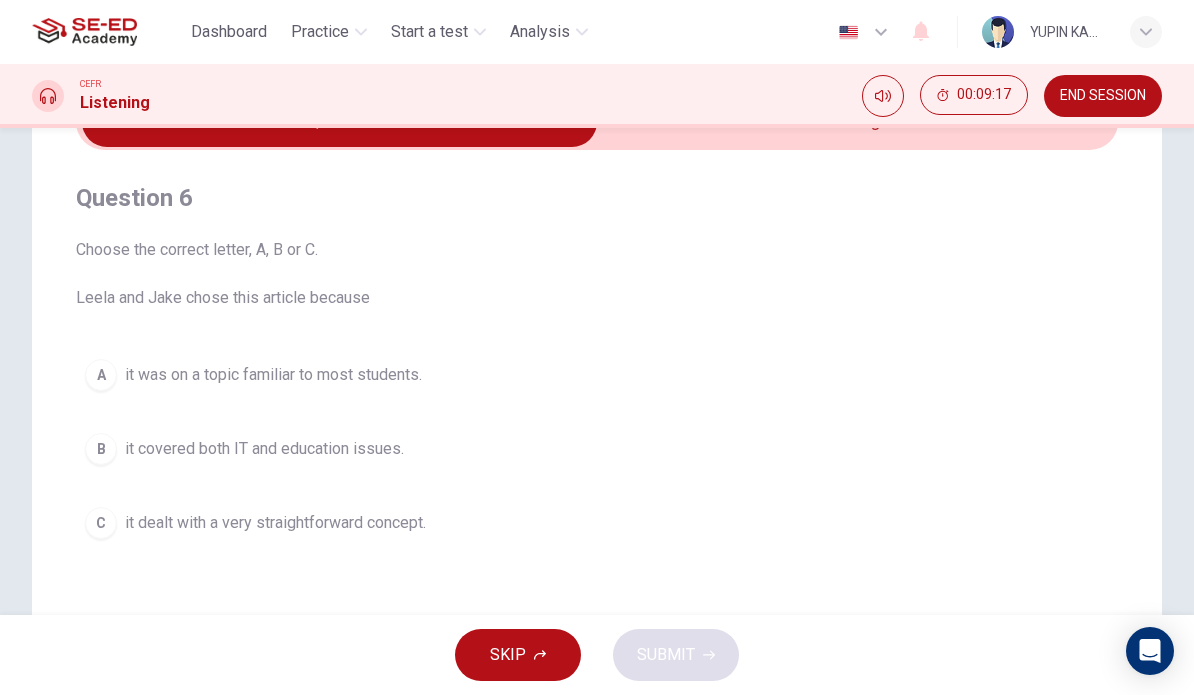 click on "A" at bounding box center [101, 375] 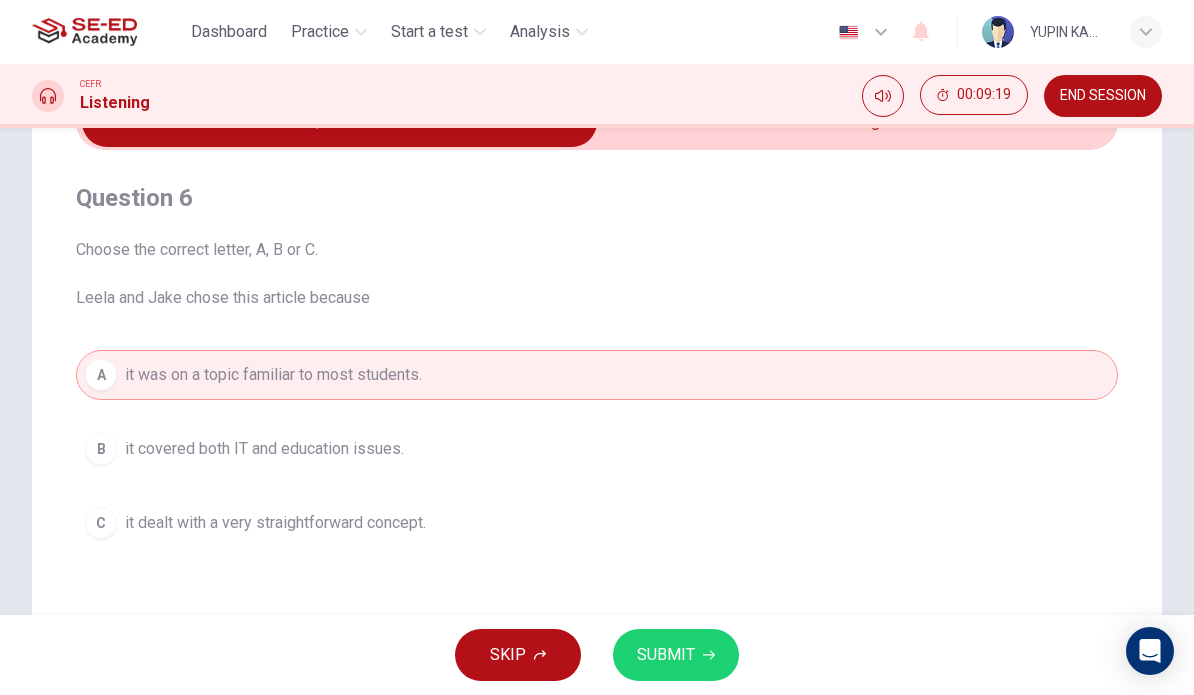 click on "SUBMIT" at bounding box center [666, 655] 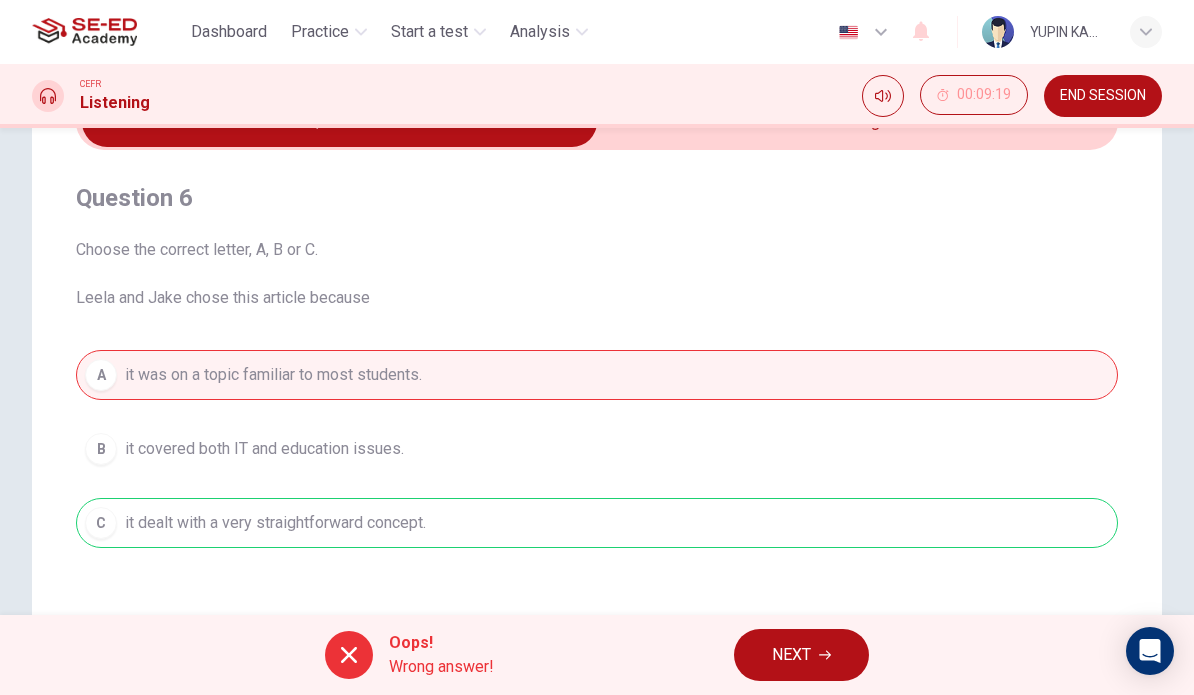 click at bounding box center [825, 655] 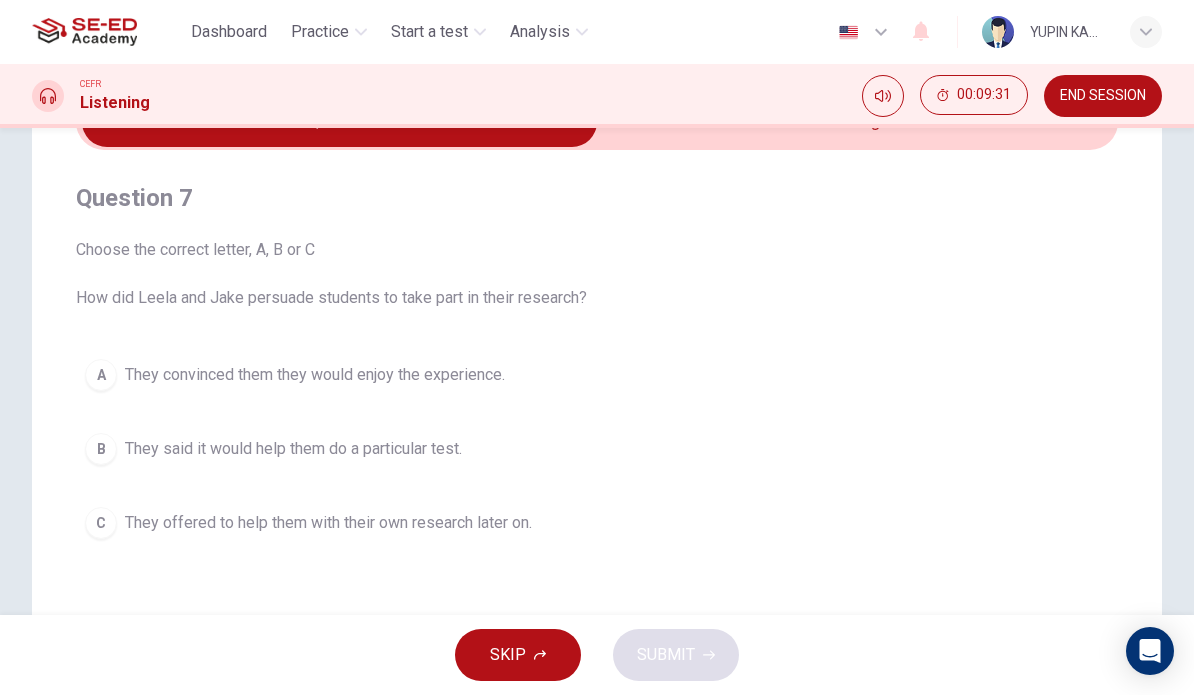 click on "B" at bounding box center (101, 375) 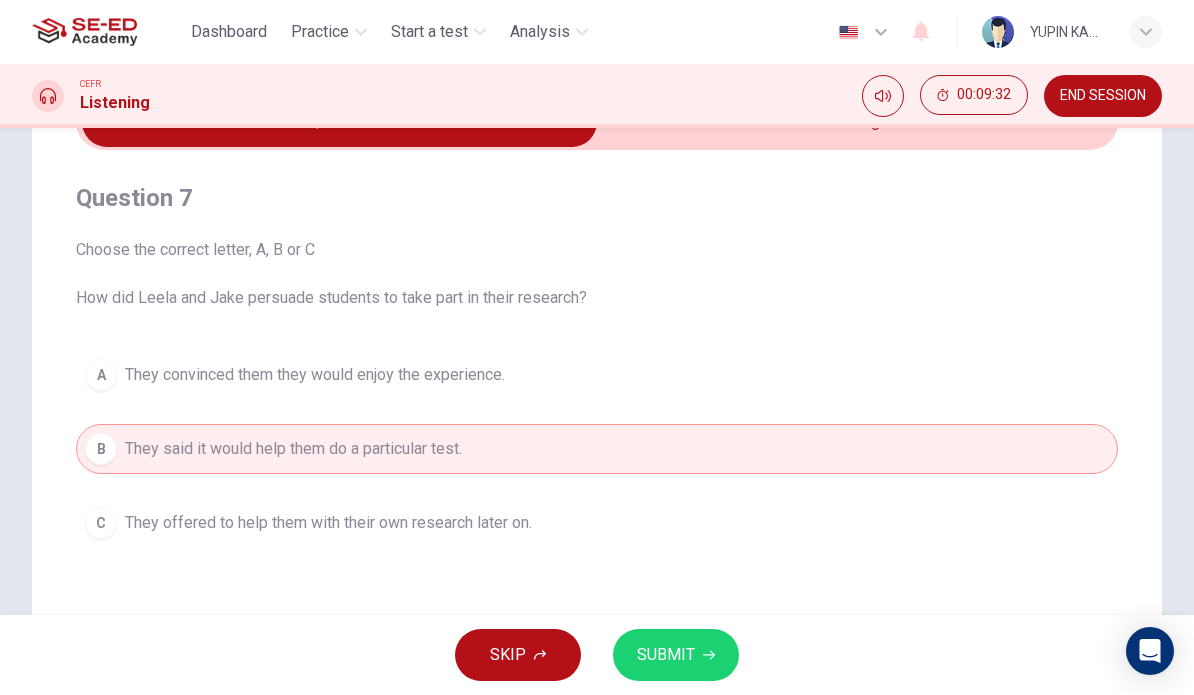 click on "SUBMIT" at bounding box center (666, 655) 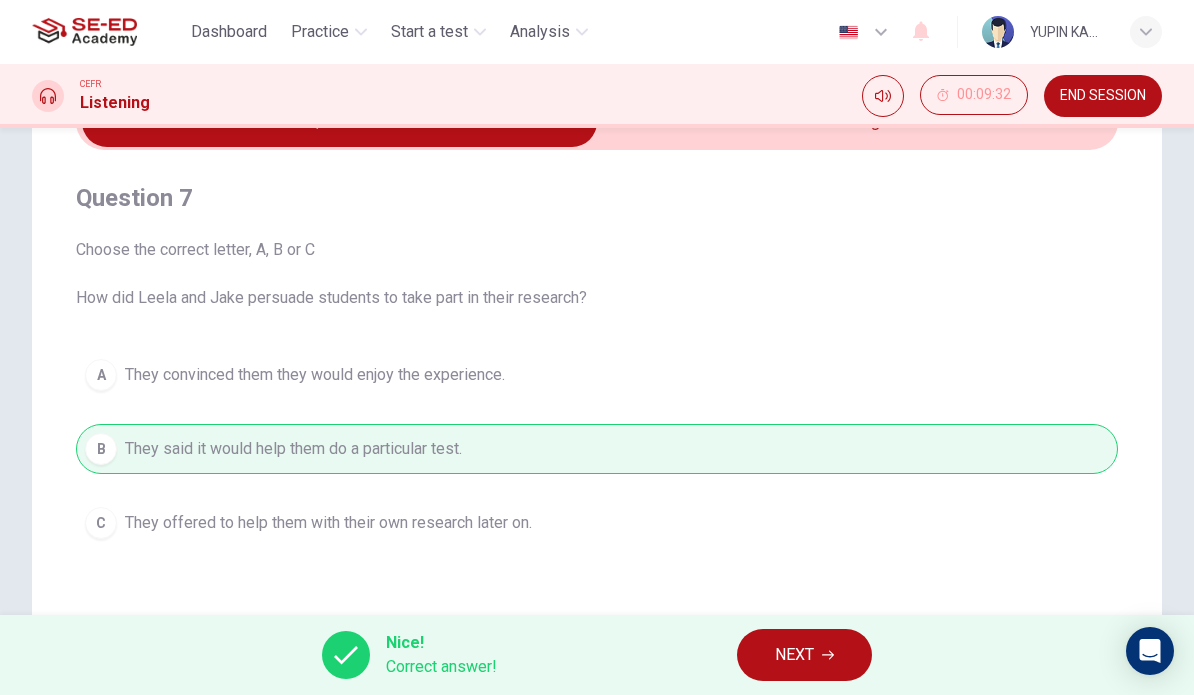 click on "NEXT" at bounding box center (804, 655) 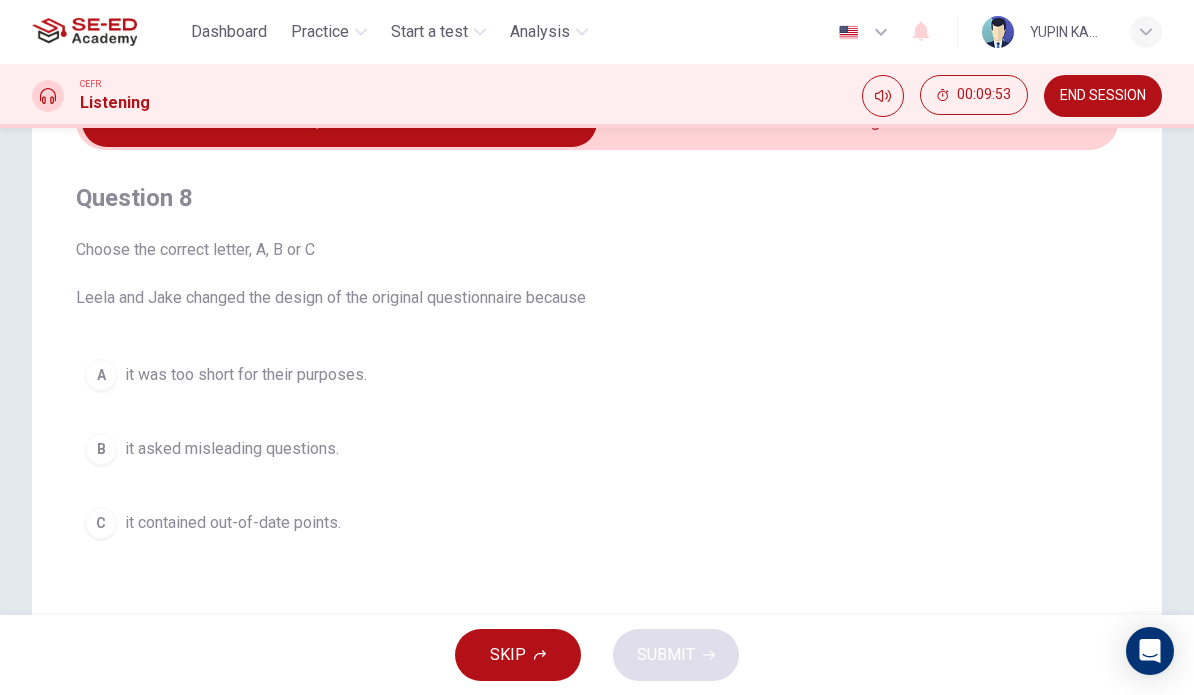 click on "C" at bounding box center (101, 375) 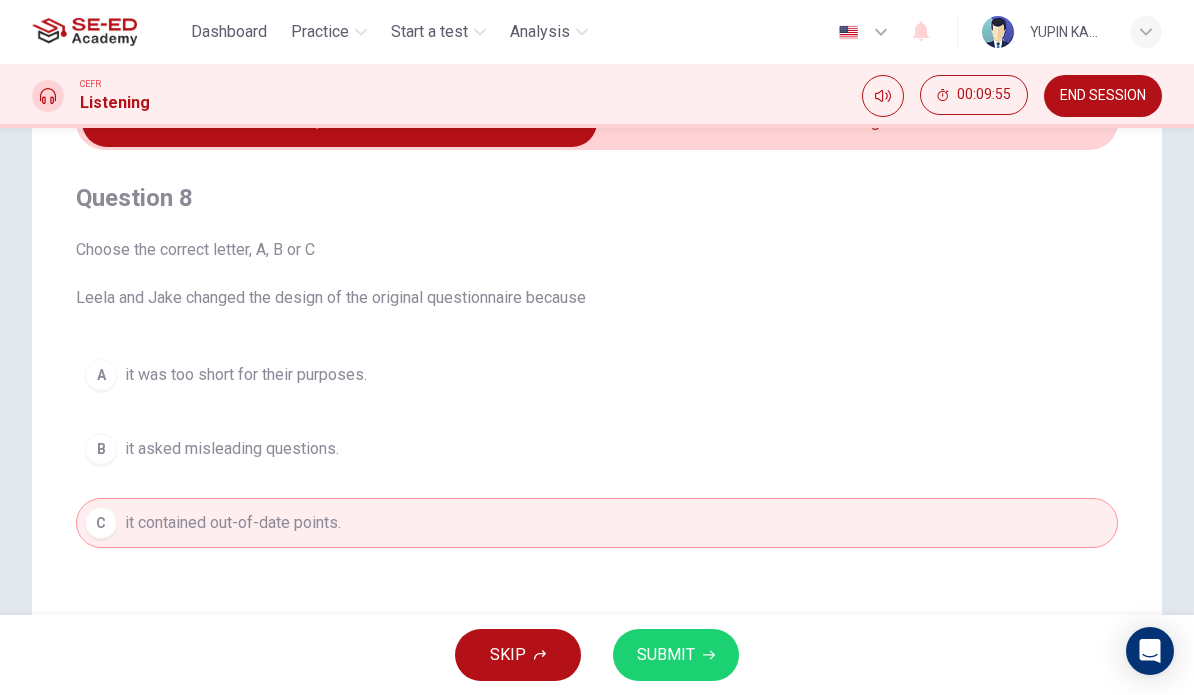 click on "SUBMIT" at bounding box center (666, 655) 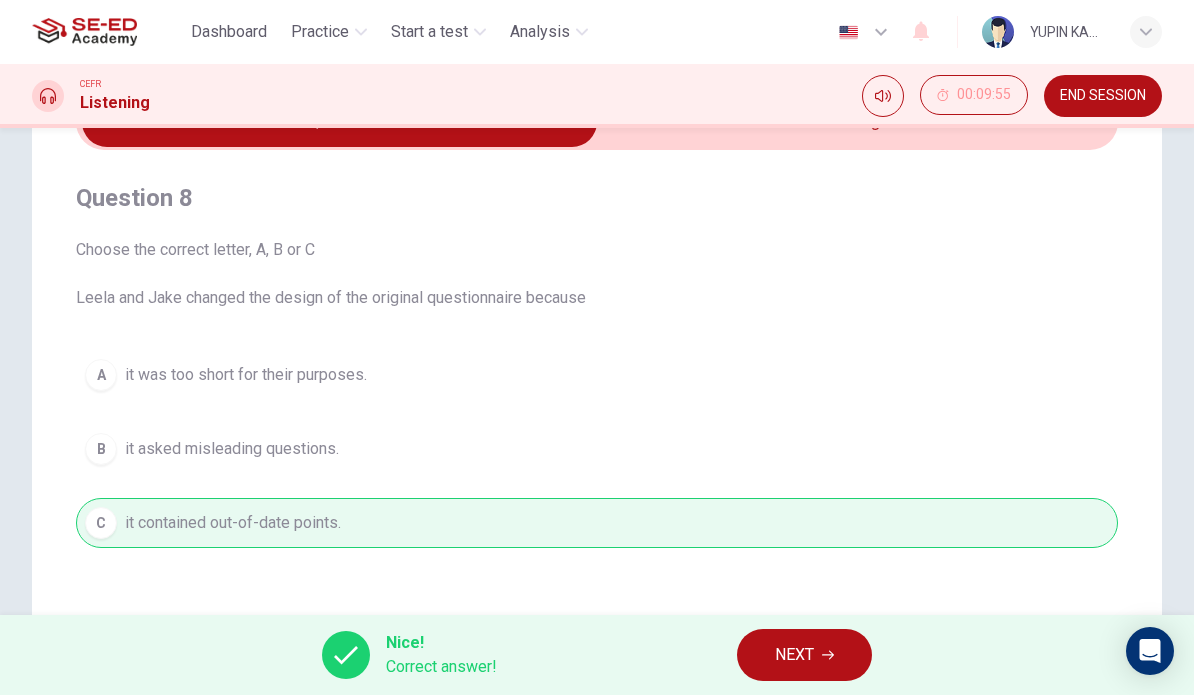 click on "NEXT" at bounding box center (794, 655) 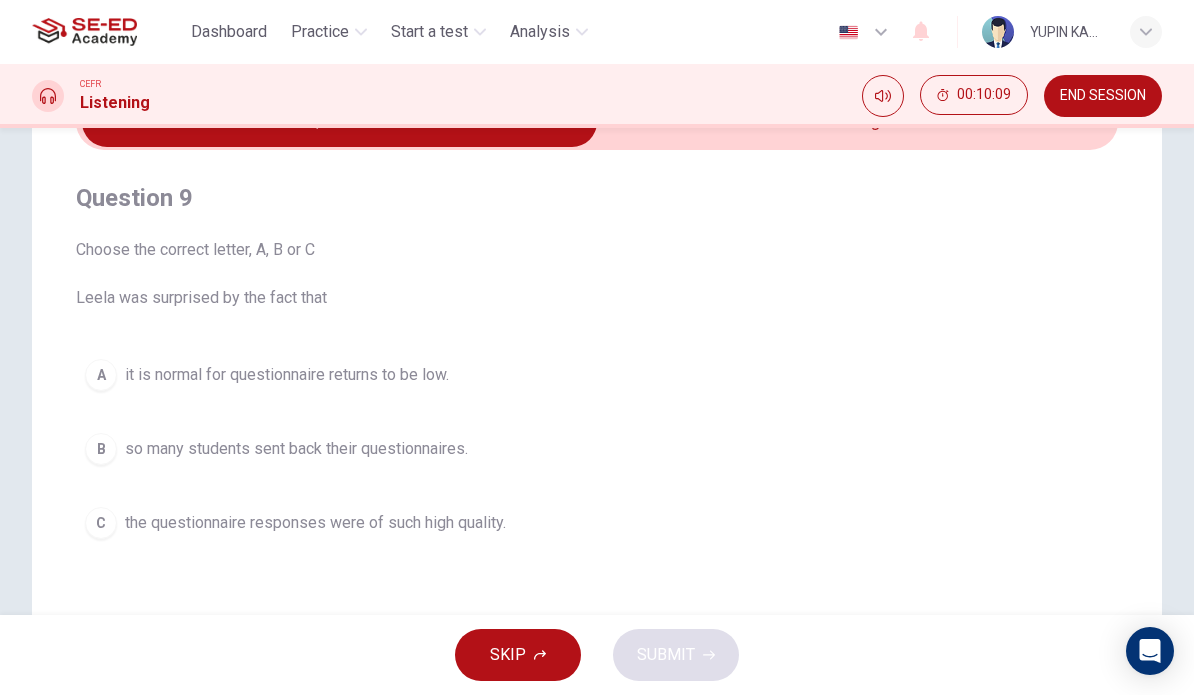 click on "B" at bounding box center (101, 375) 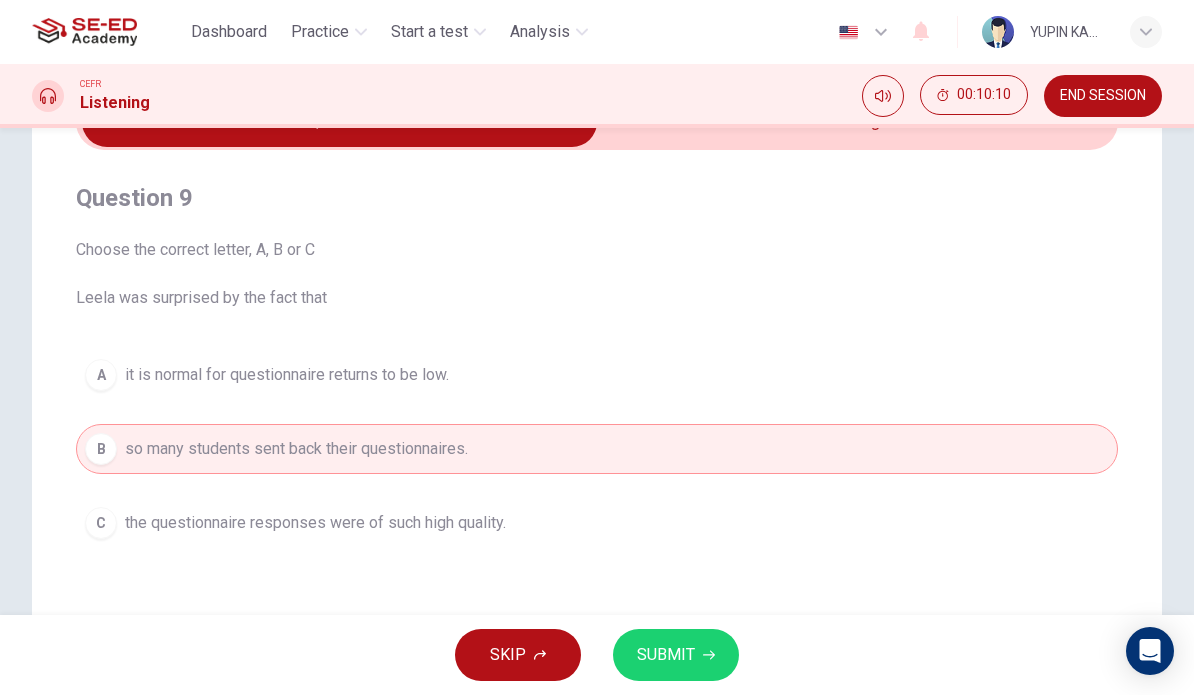 click on "SUBMIT" at bounding box center [666, 655] 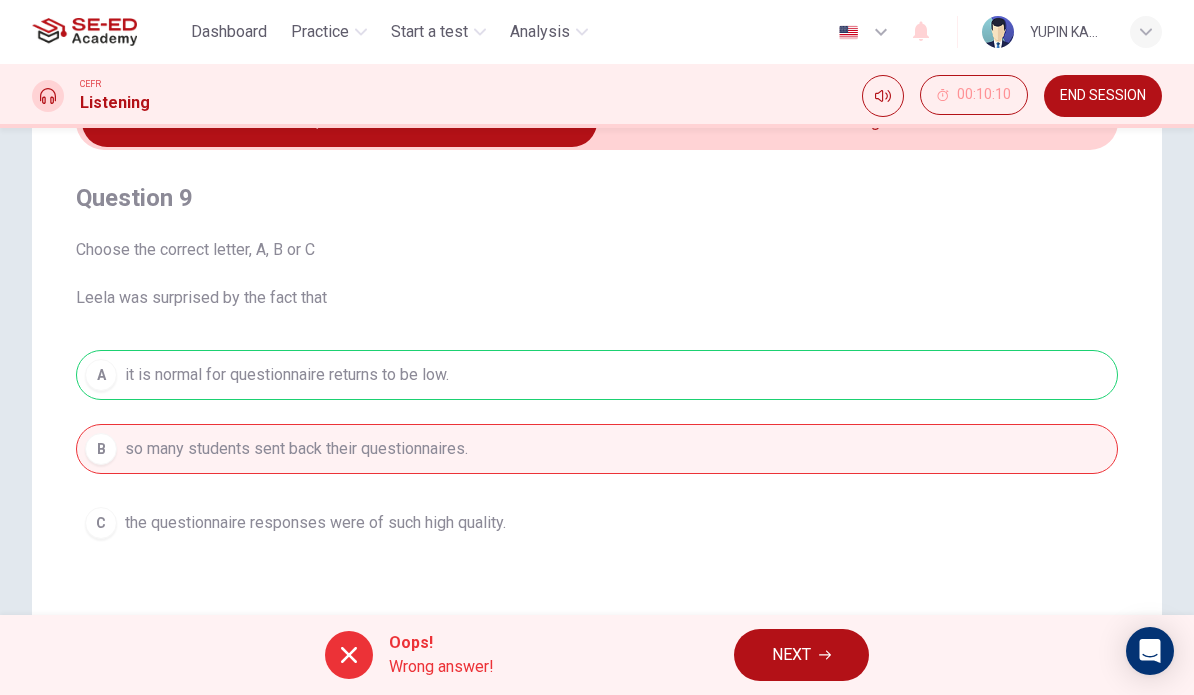 click on "NEXT" at bounding box center [791, 655] 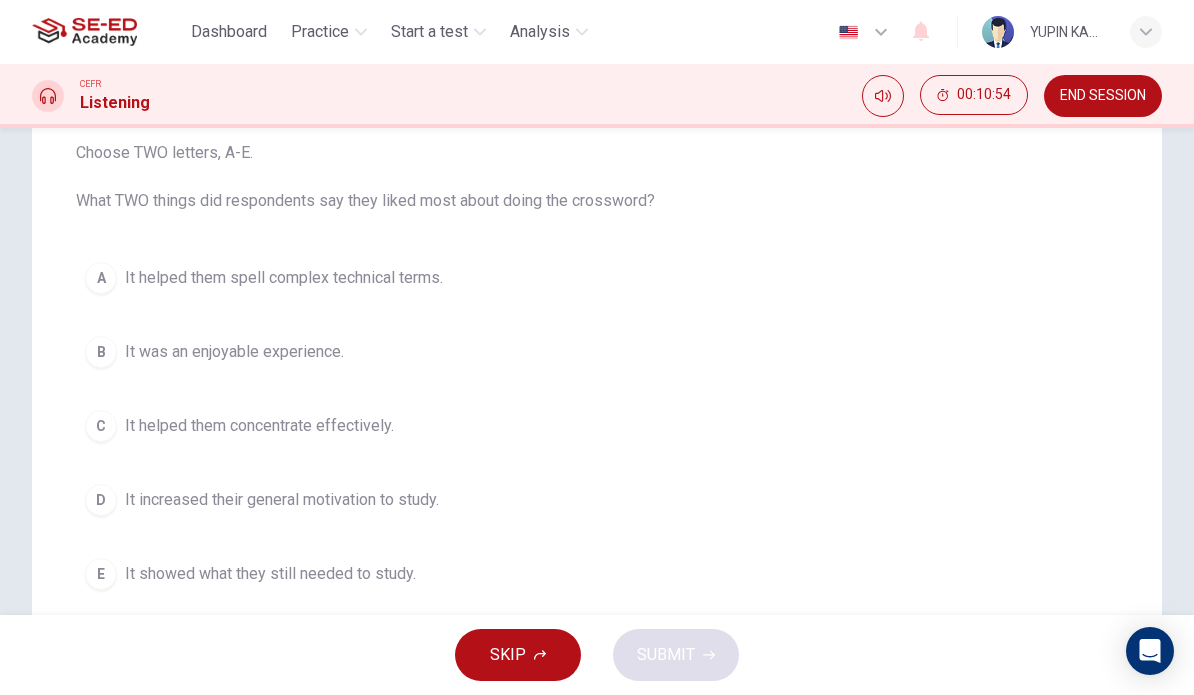 scroll, scrollTop: 211, scrollLeft: 0, axis: vertical 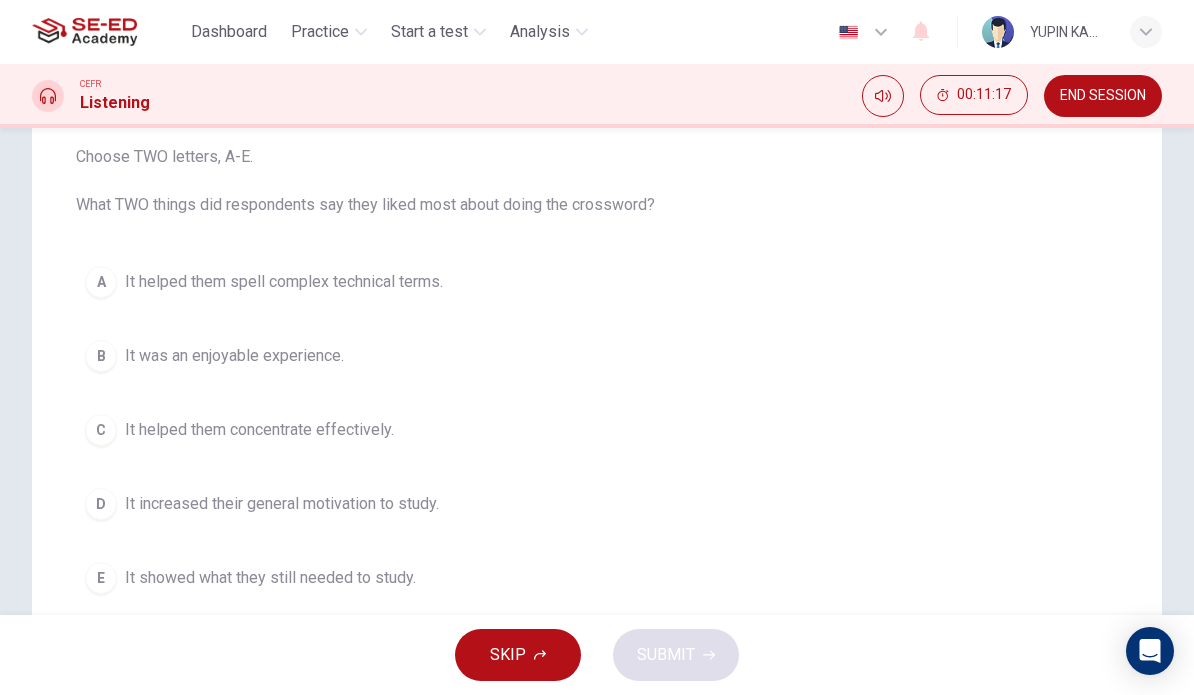 click on "E" at bounding box center [101, 282] 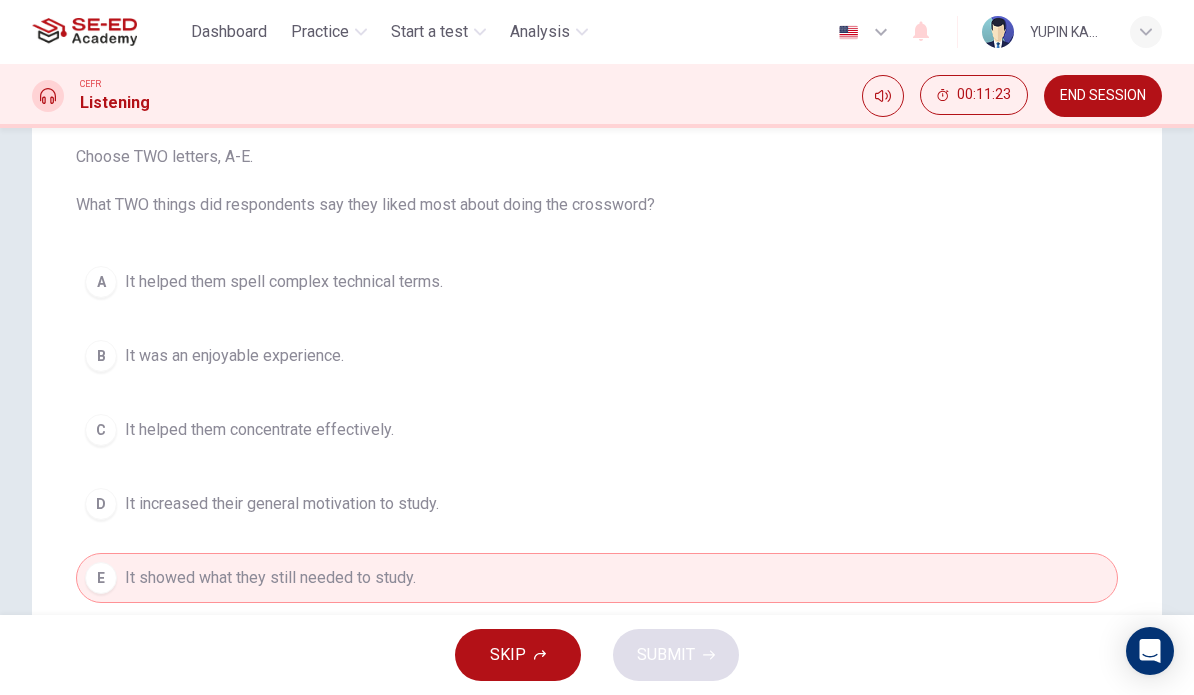 click on "B" at bounding box center (101, 282) 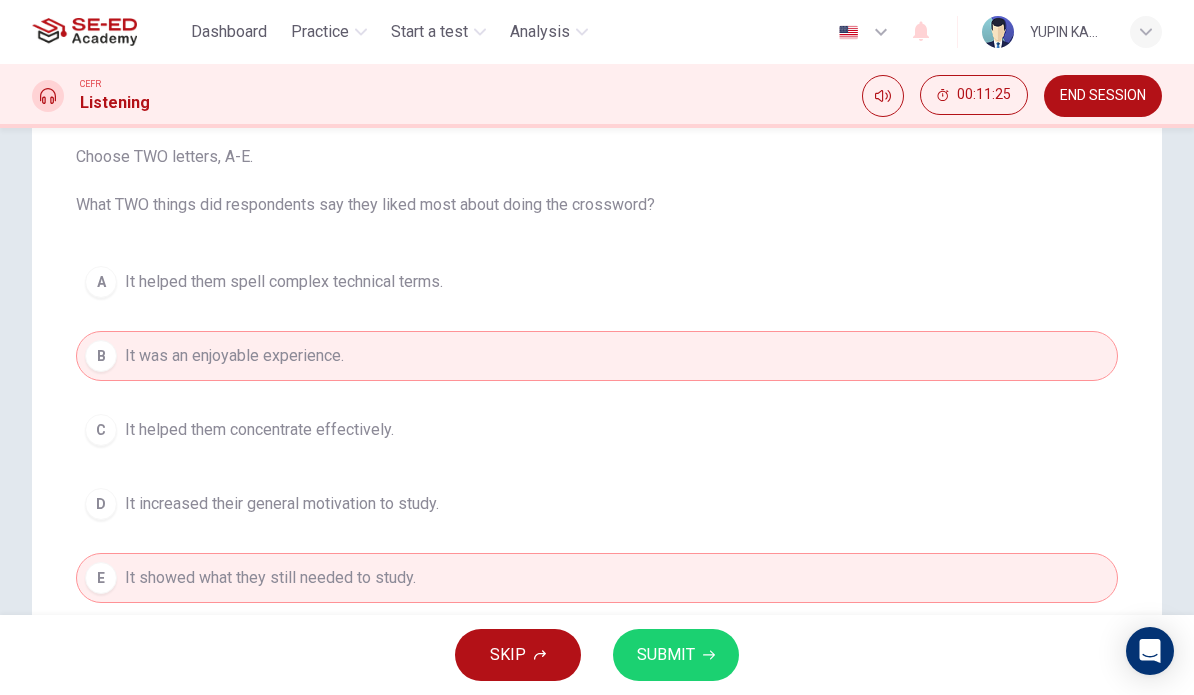 click on "SUBMIT" at bounding box center (666, 655) 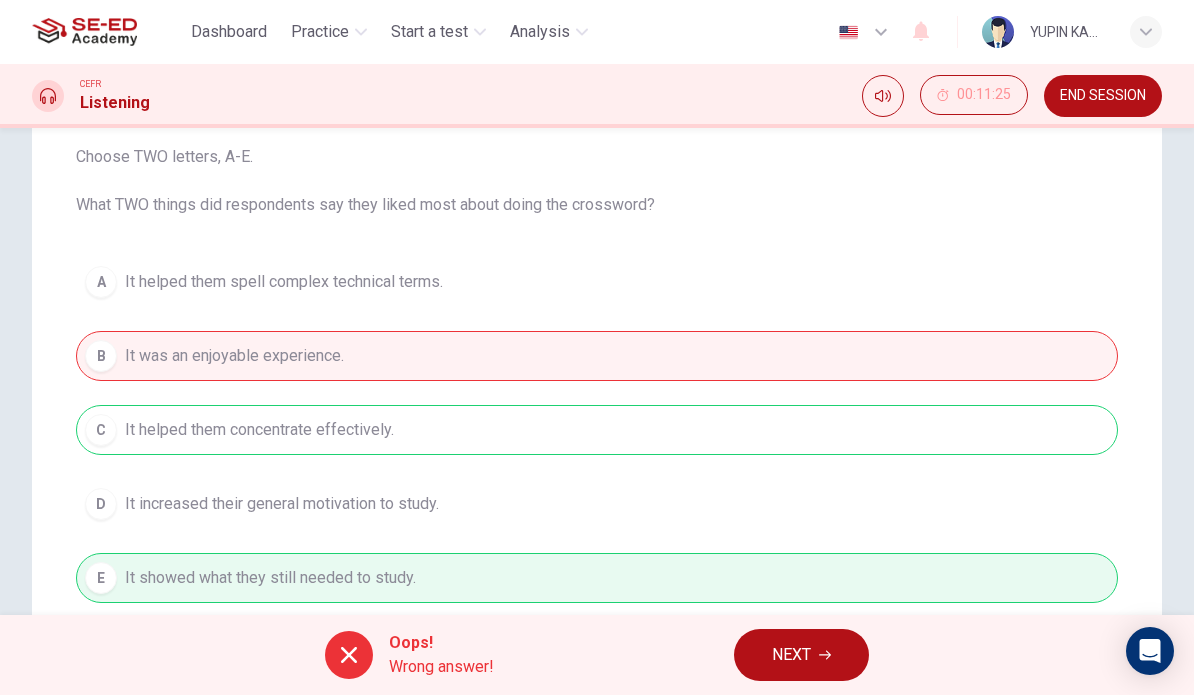 click on "NEXT" at bounding box center [791, 655] 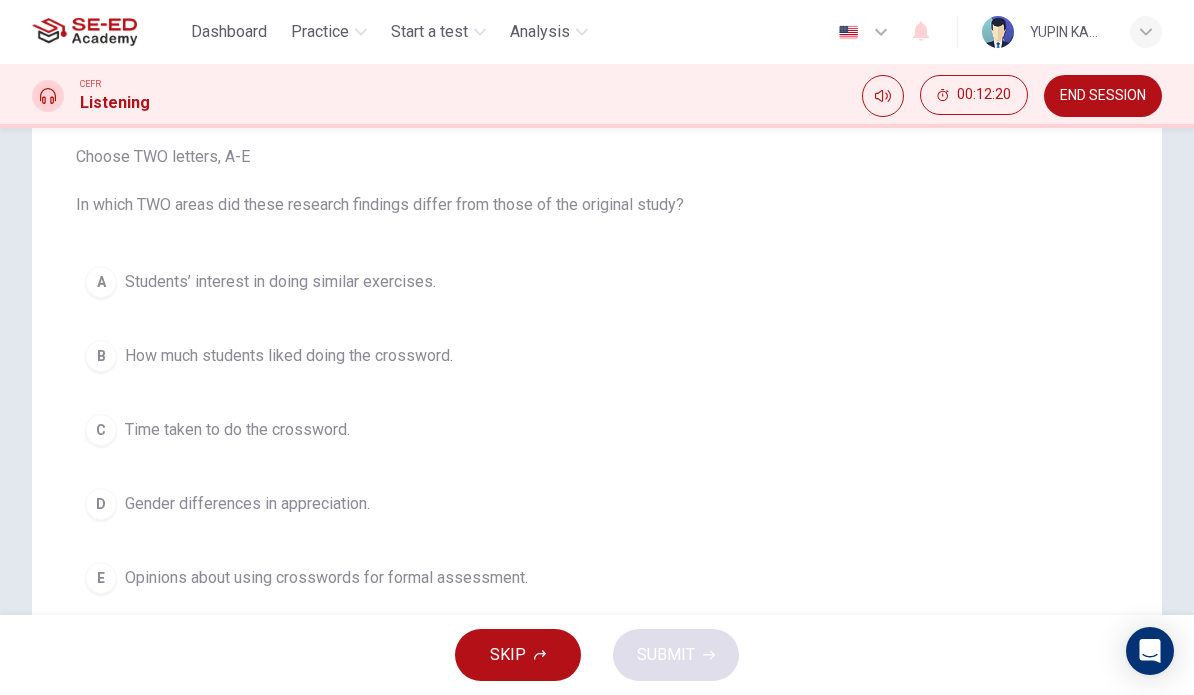 click on "A" at bounding box center [101, 282] 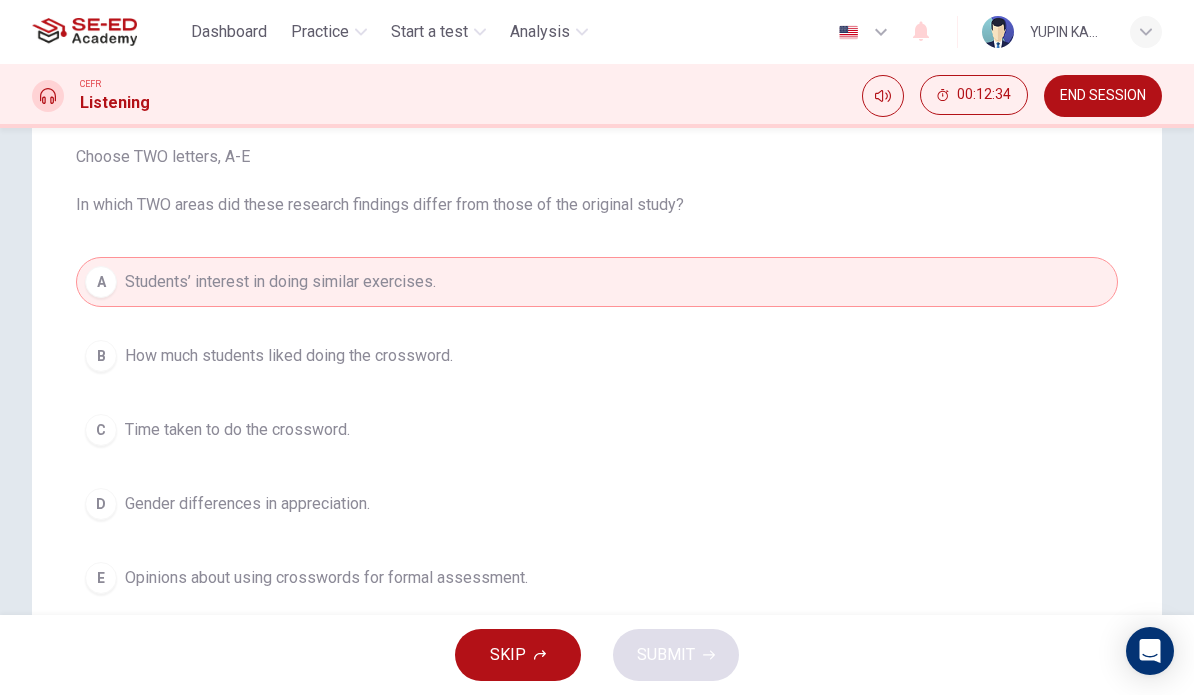 click on "D" at bounding box center (101, 356) 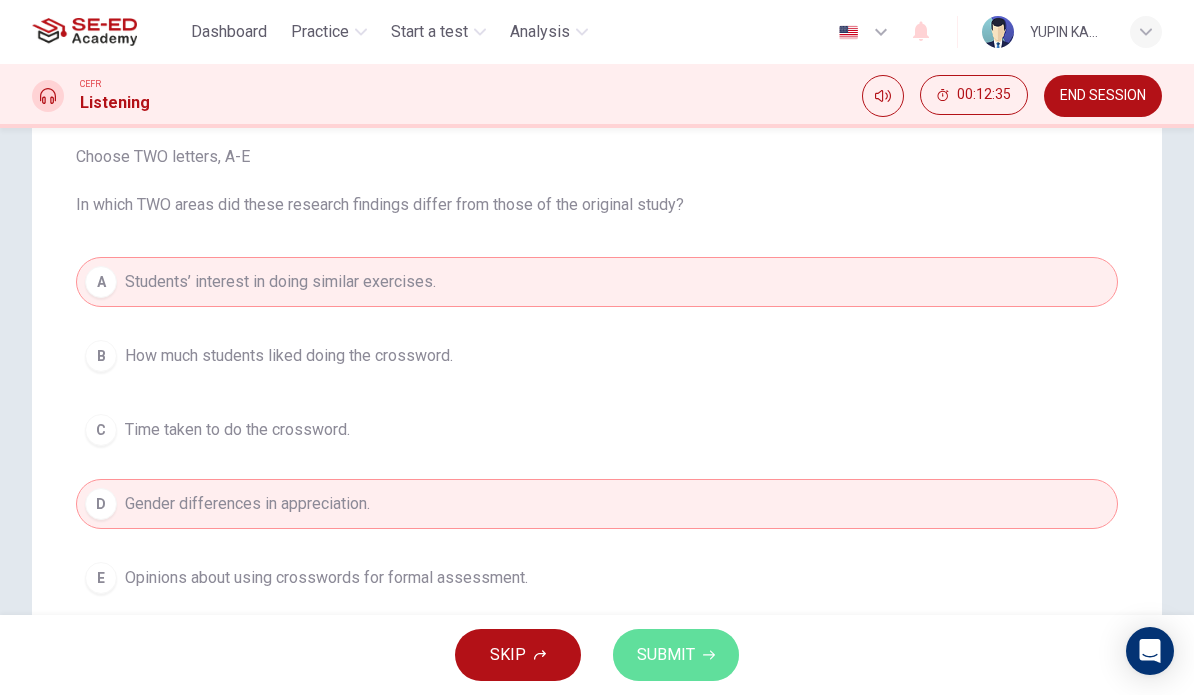 click on "SUBMIT" at bounding box center [676, 655] 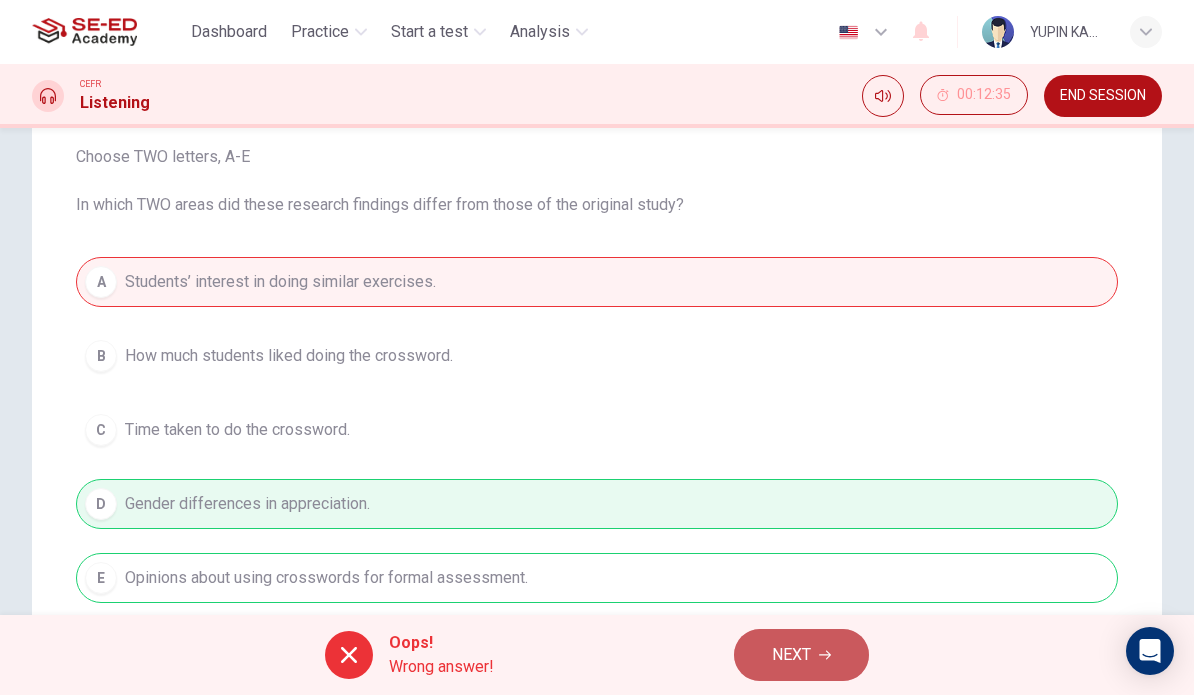 click on "NEXT" at bounding box center (791, 655) 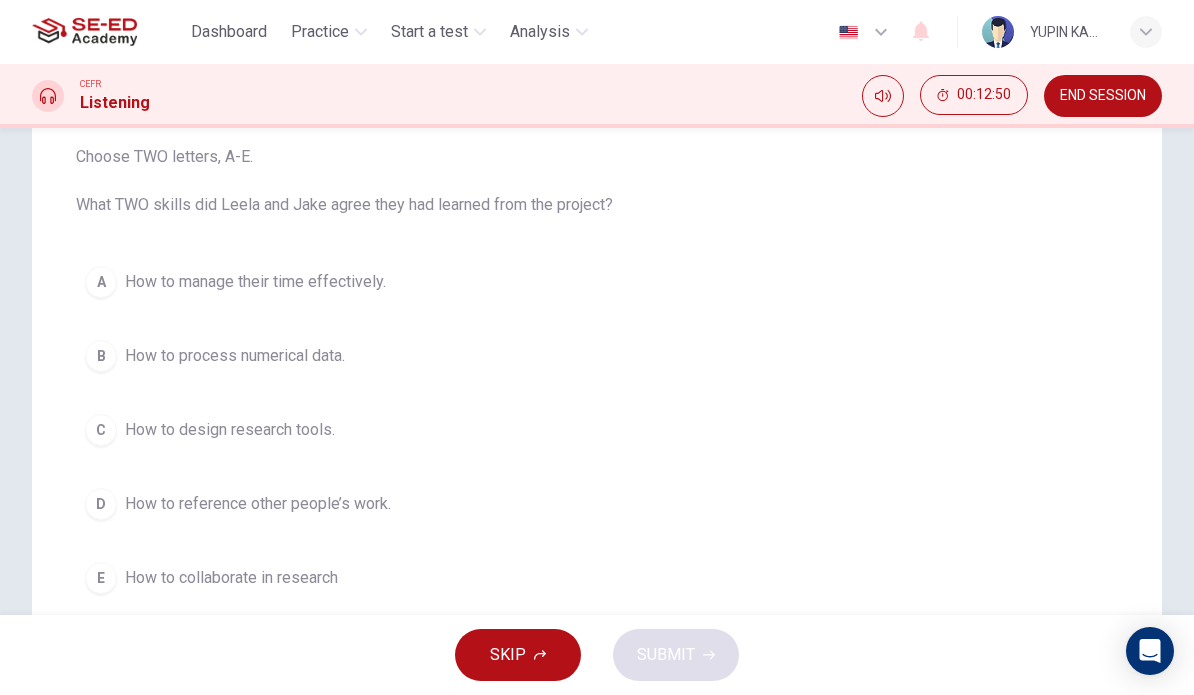 click on "C" at bounding box center [101, 282] 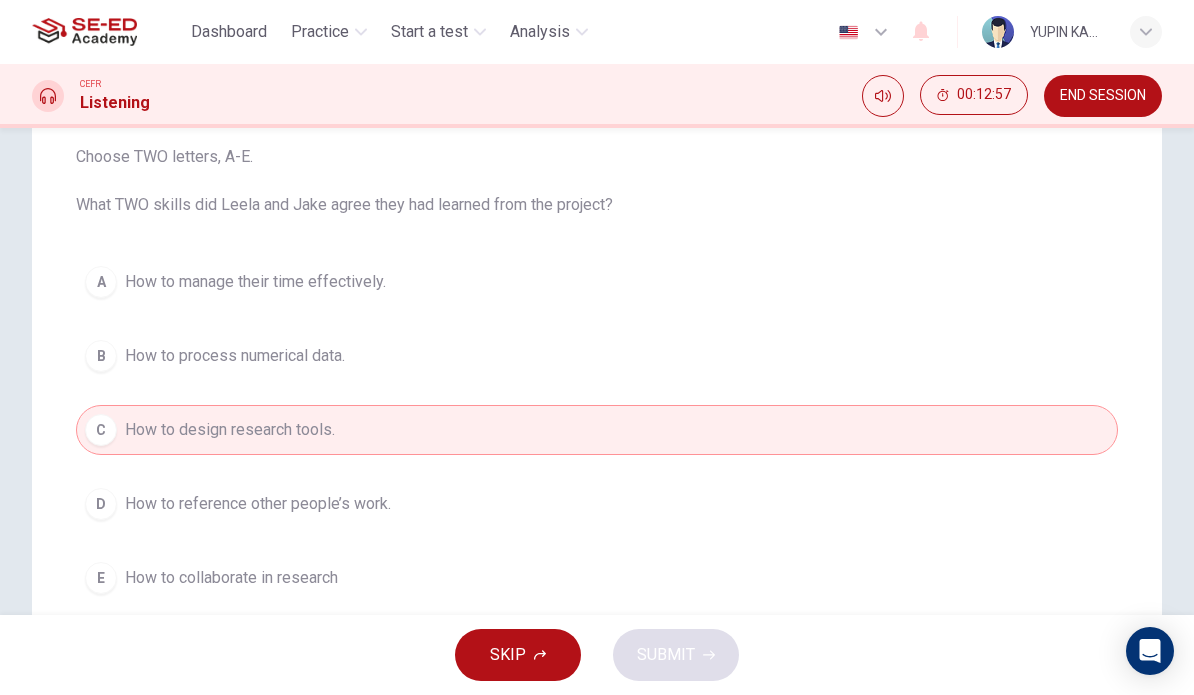 click on "A" at bounding box center [101, 282] 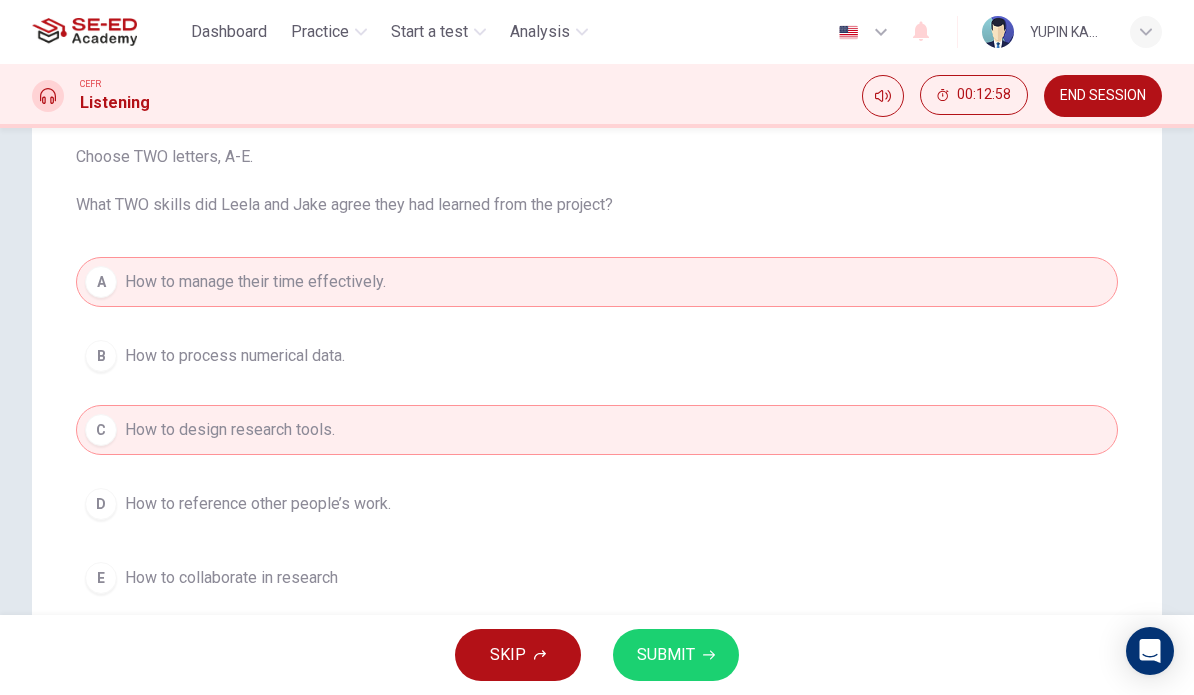 click on "SUBMIT" at bounding box center [666, 655] 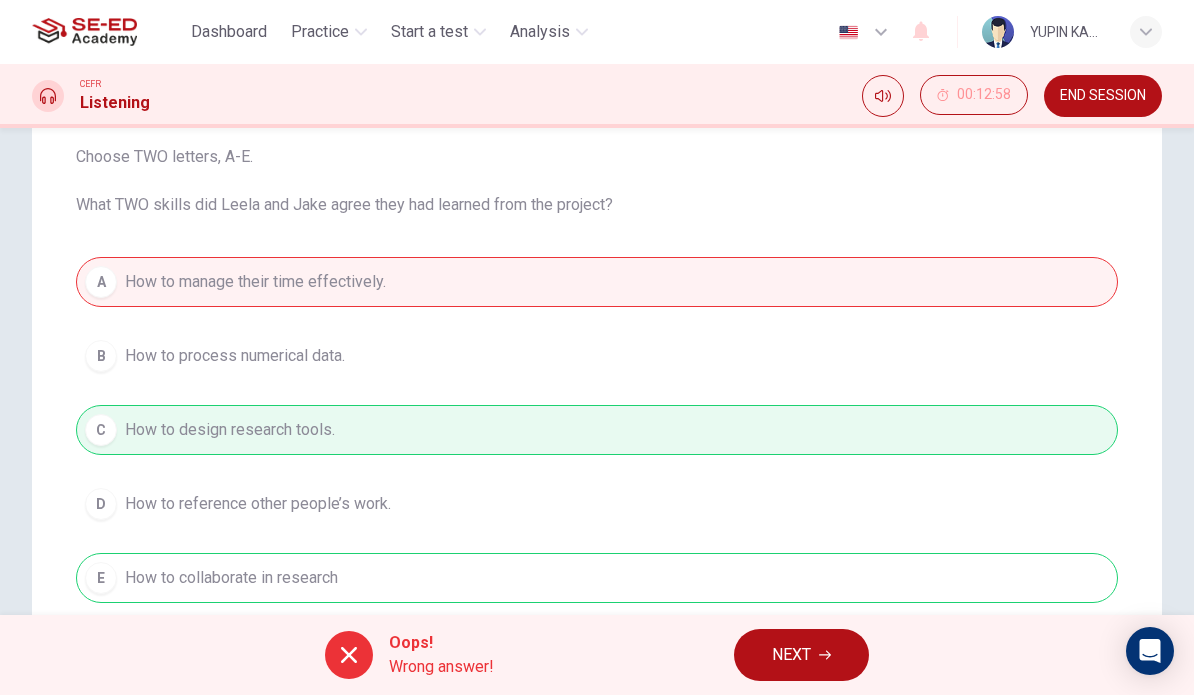 click on "NEXT" at bounding box center (791, 655) 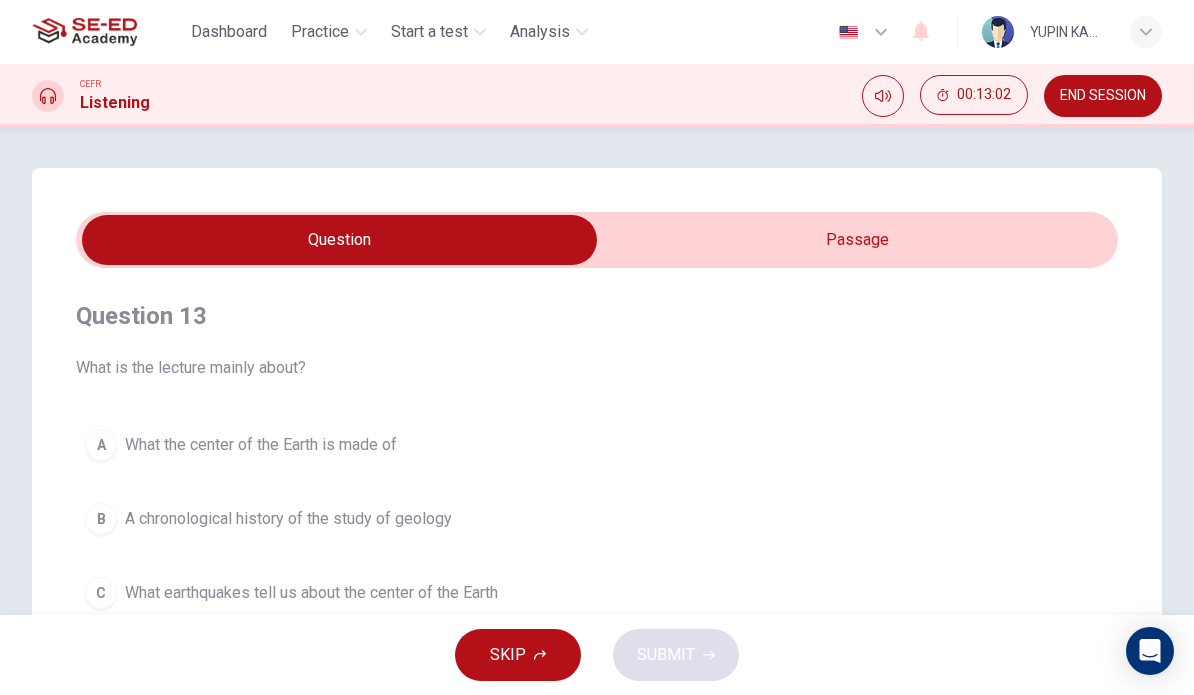 click at bounding box center [339, 240] 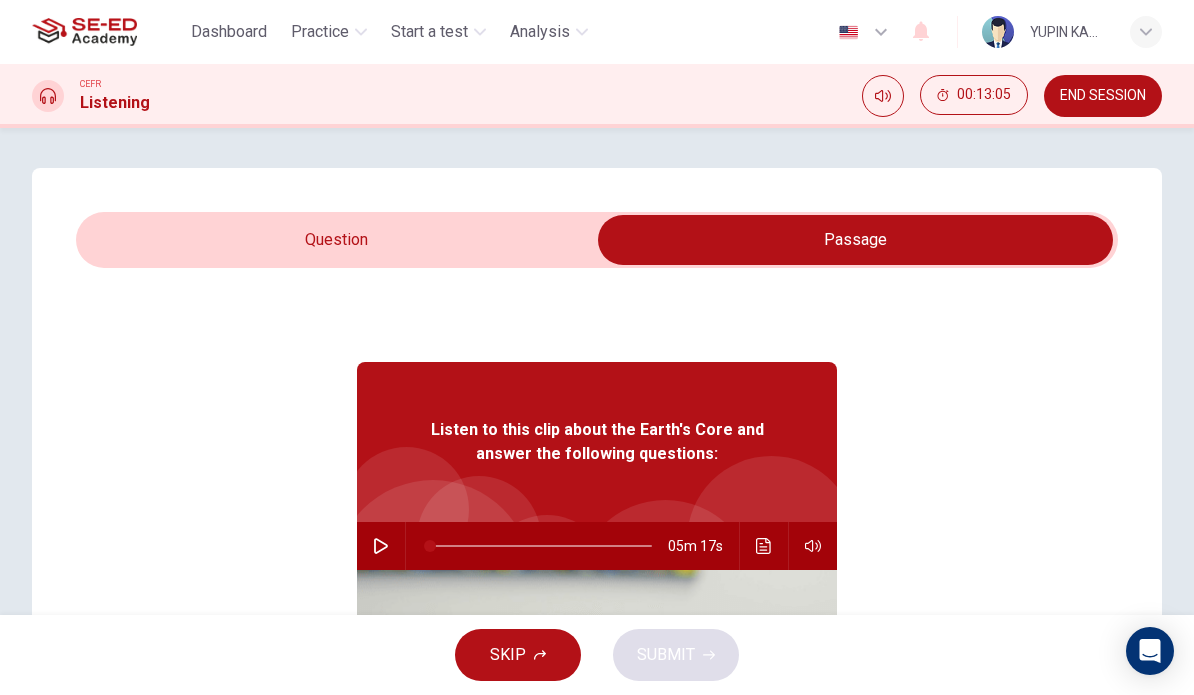 click at bounding box center [381, 546] 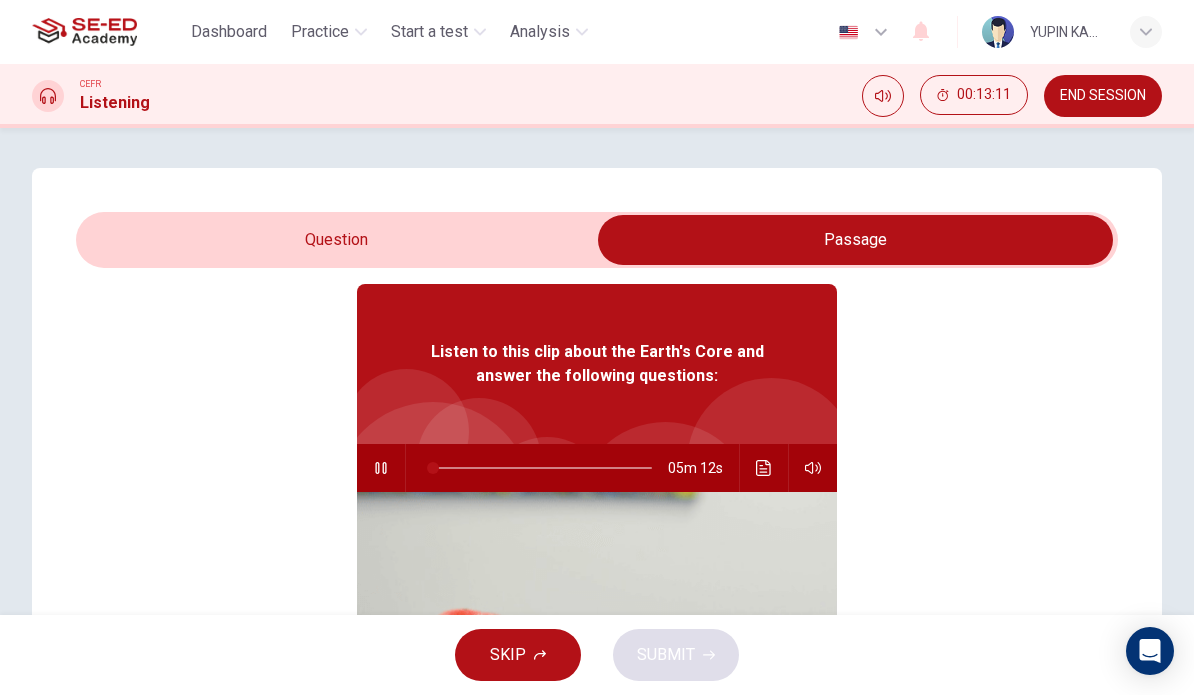 scroll, scrollTop: 82, scrollLeft: 0, axis: vertical 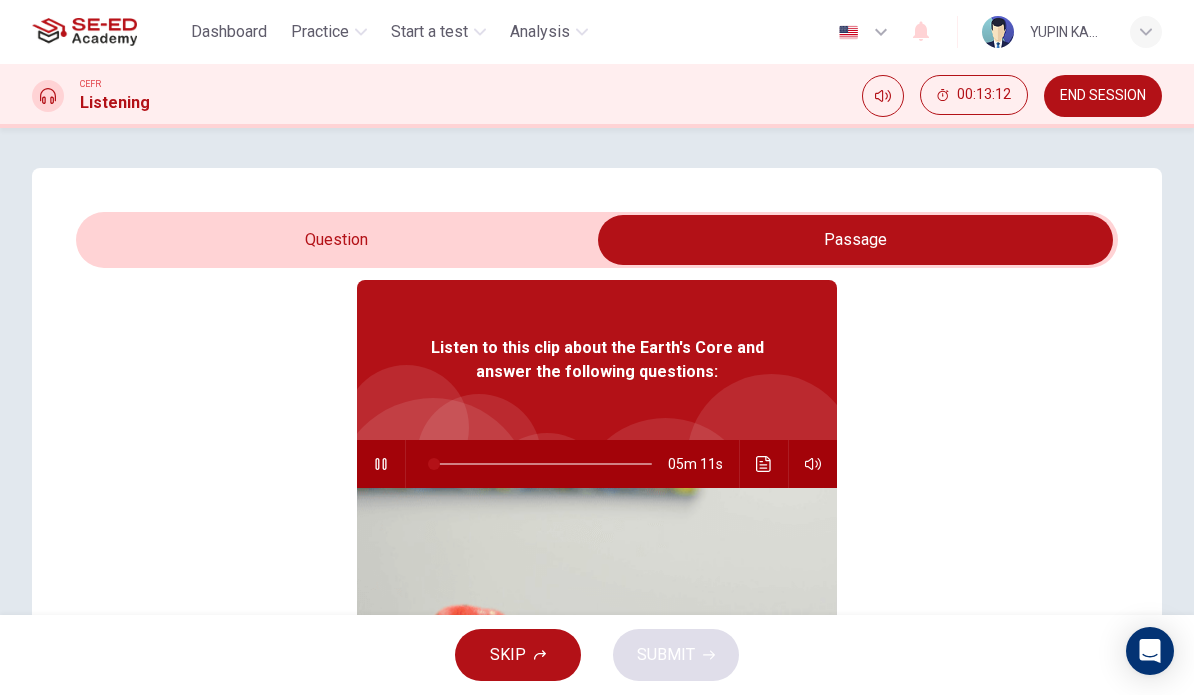 click at bounding box center (764, 464) 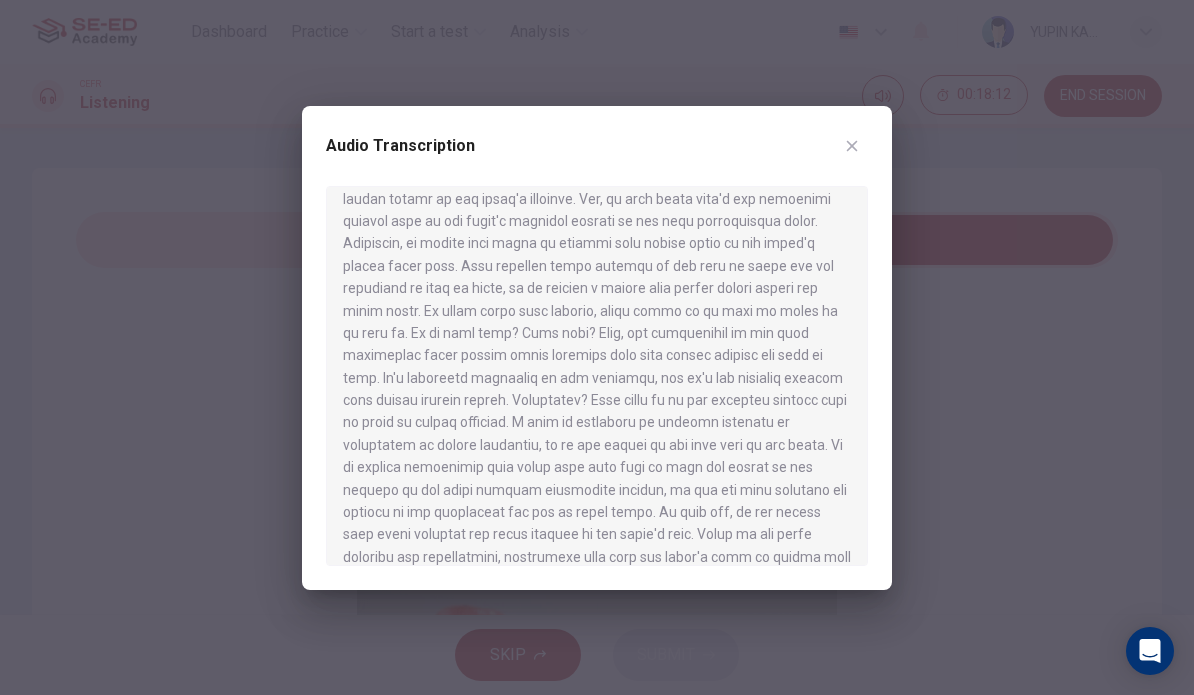 scroll, scrollTop: 820, scrollLeft: 0, axis: vertical 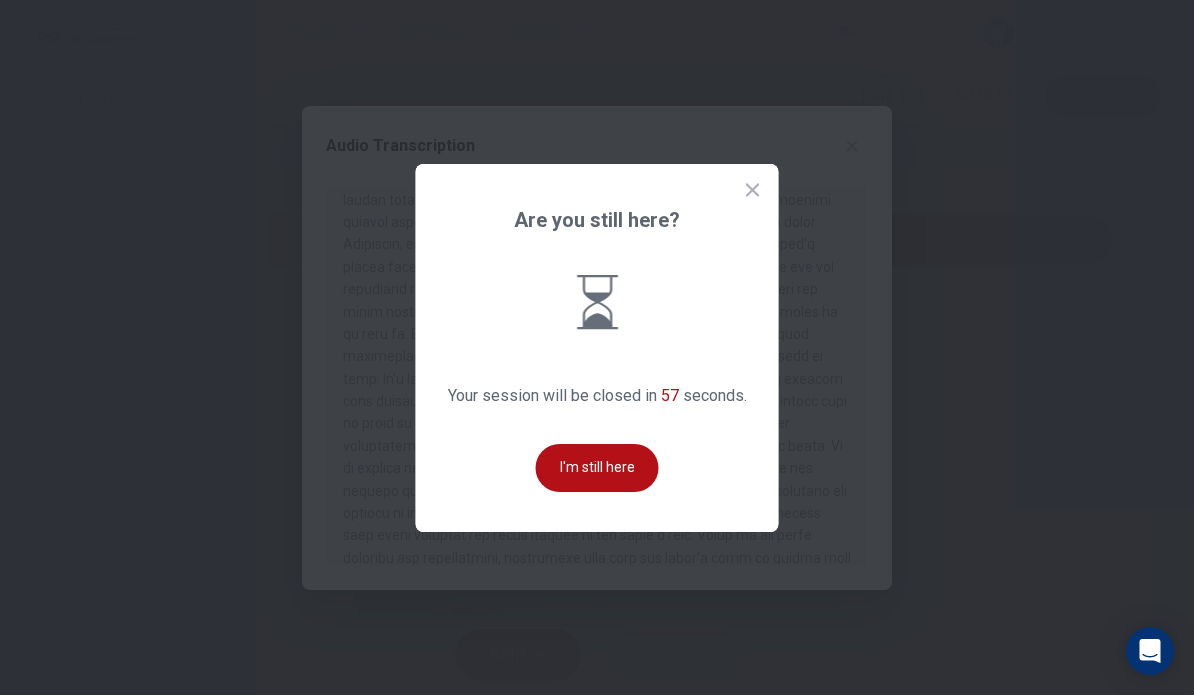 click on "I'm still here" at bounding box center [597, 468] 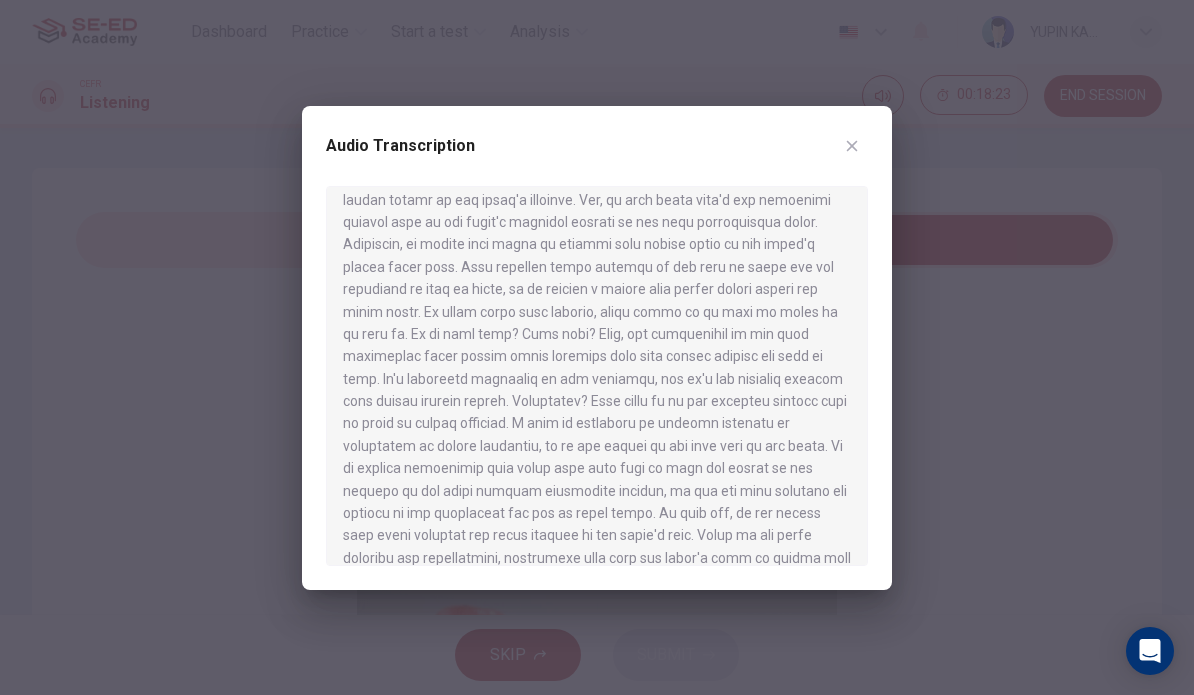 click at bounding box center (852, 146) 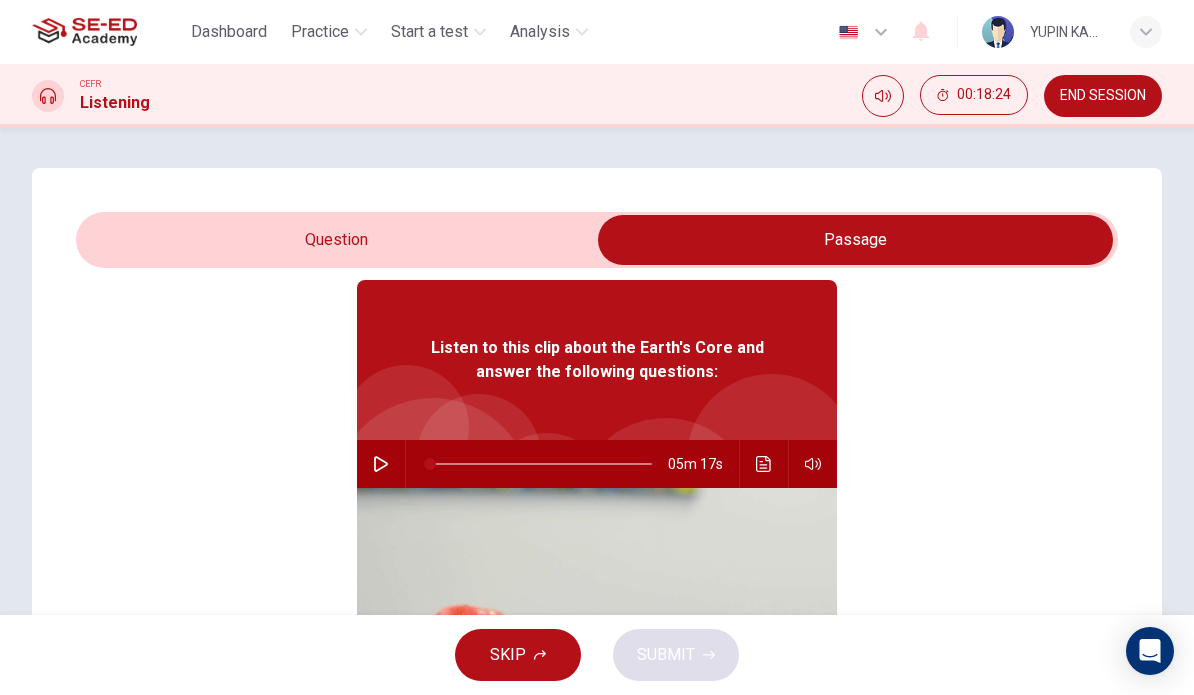click at bounding box center (855, 240) 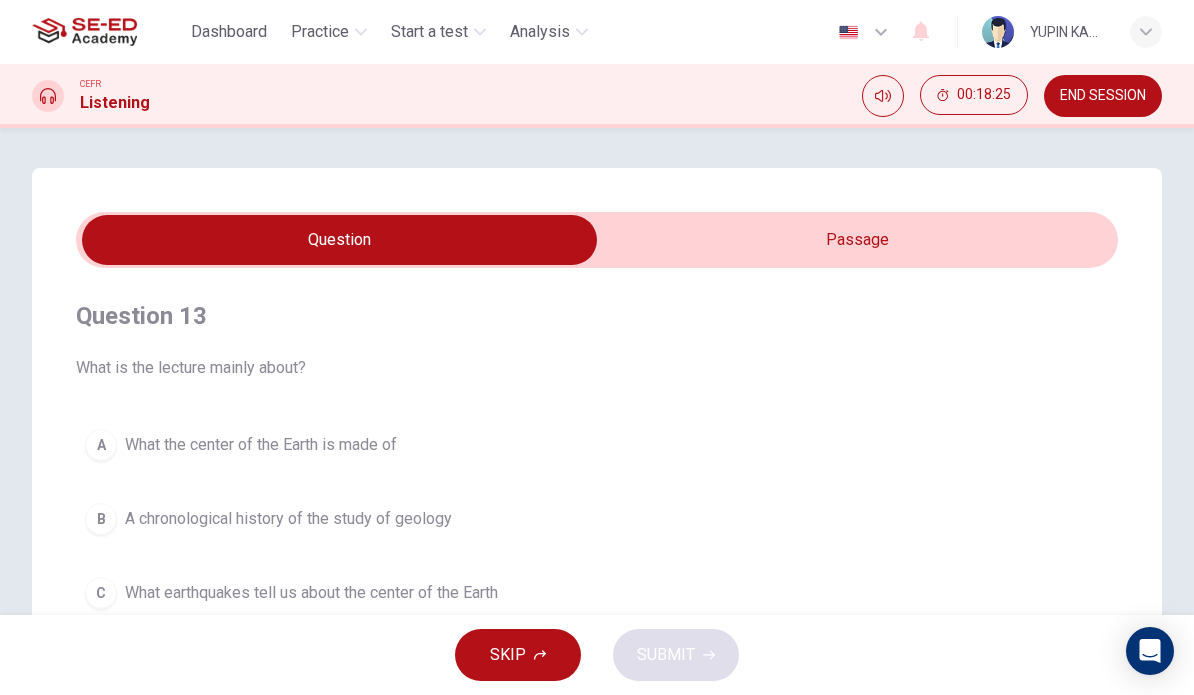 scroll, scrollTop: 0, scrollLeft: 0, axis: both 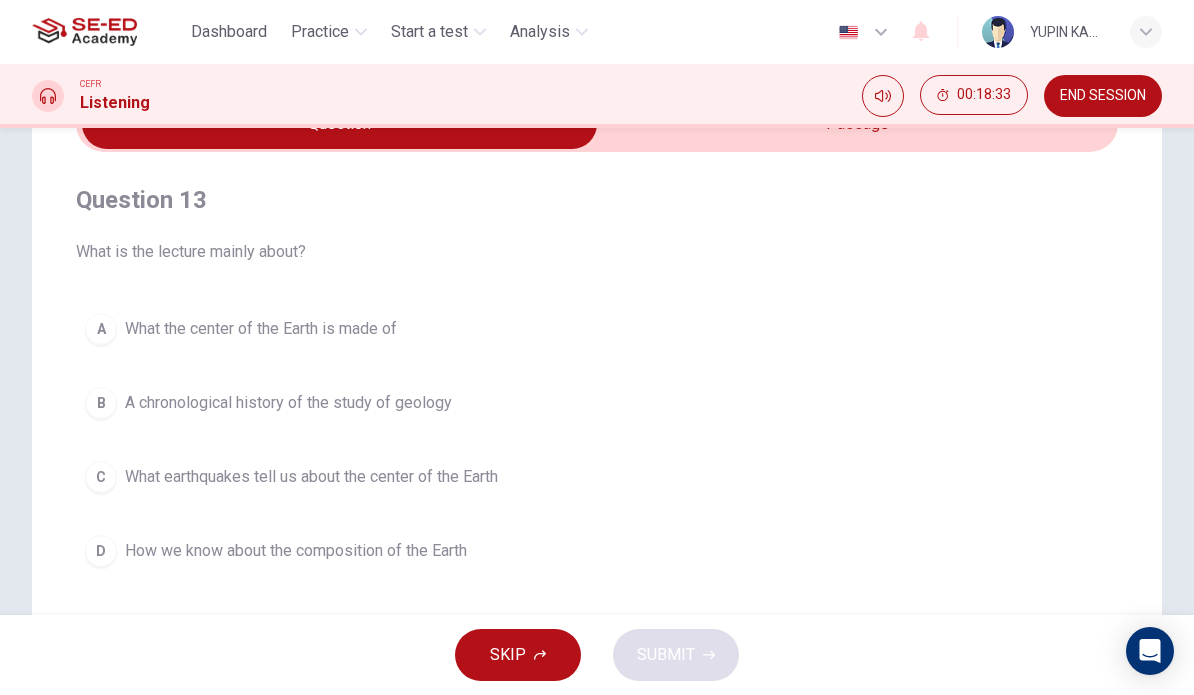 click on "B" at bounding box center [101, 329] 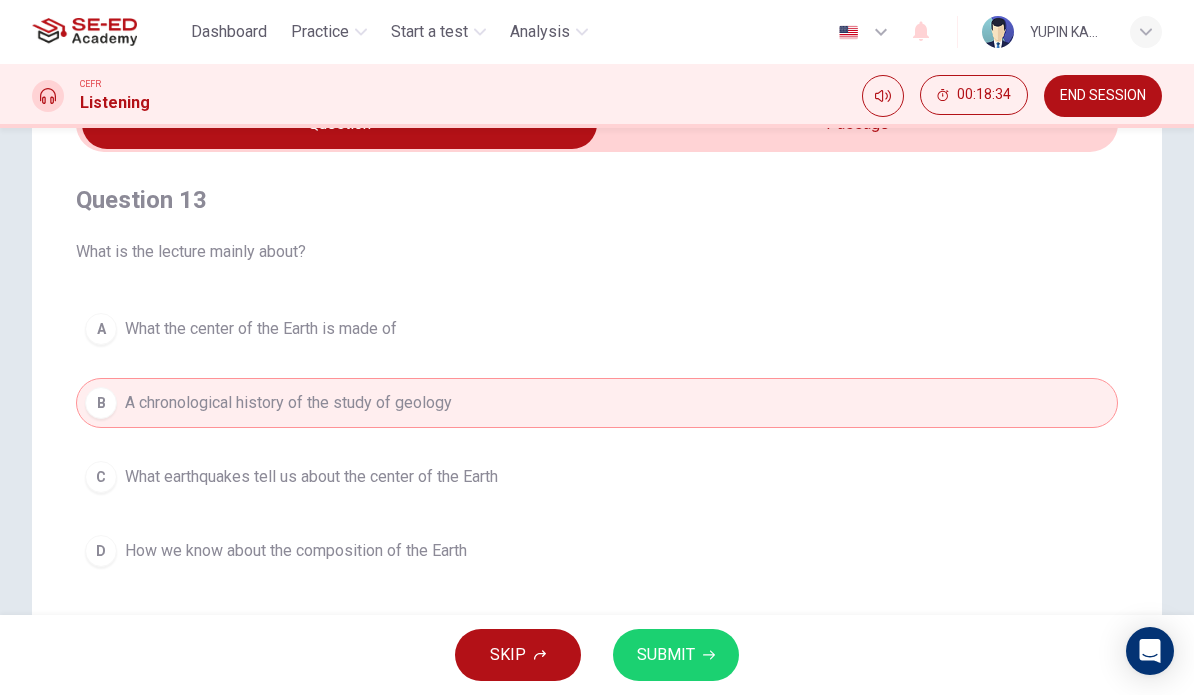 click on "SUBMIT" at bounding box center [666, 655] 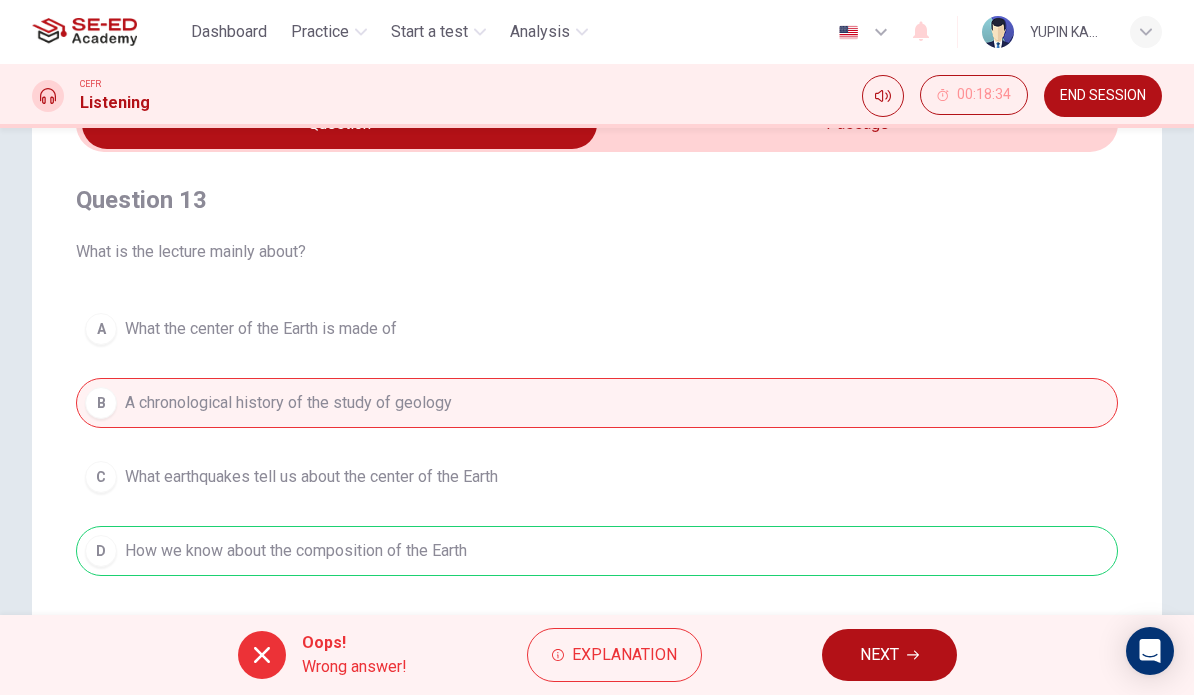 click on "NEXT" at bounding box center [889, 655] 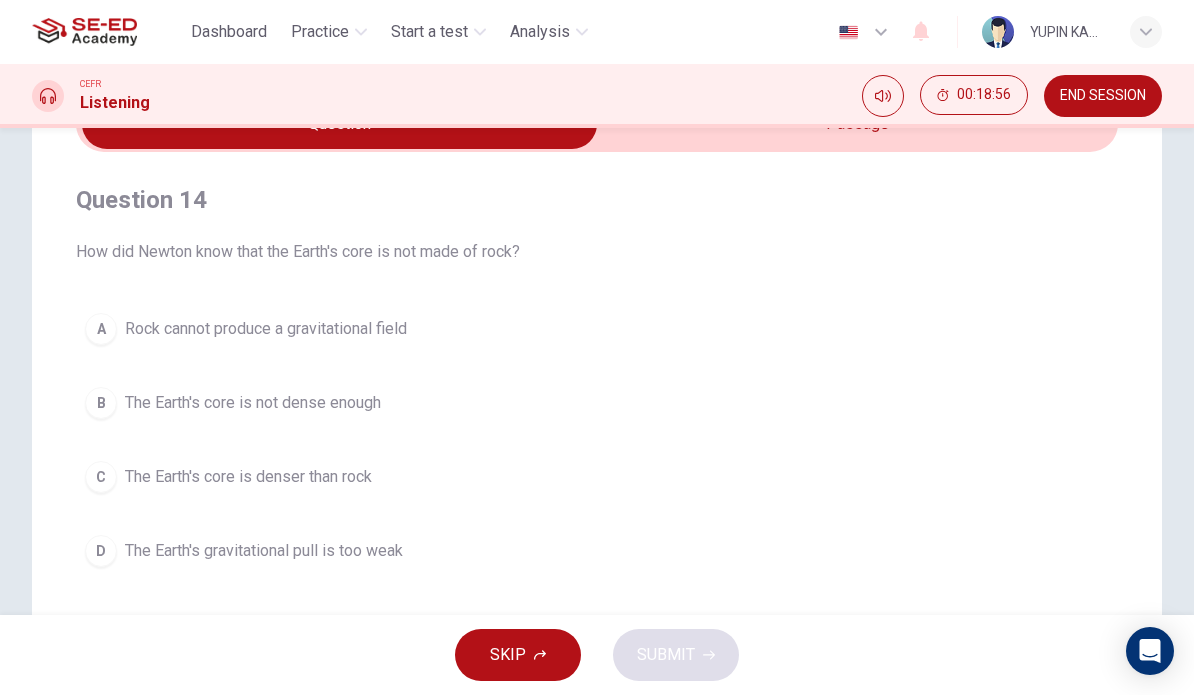 click on "C" at bounding box center [101, 329] 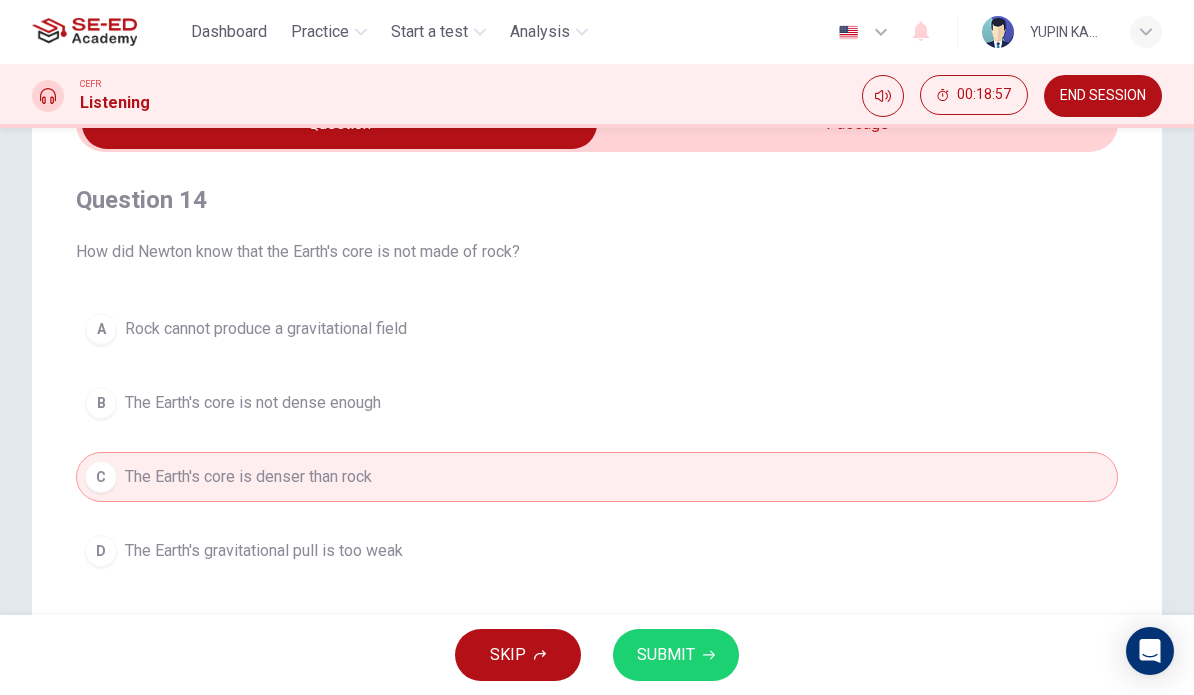 click on "SUBMIT" at bounding box center [666, 655] 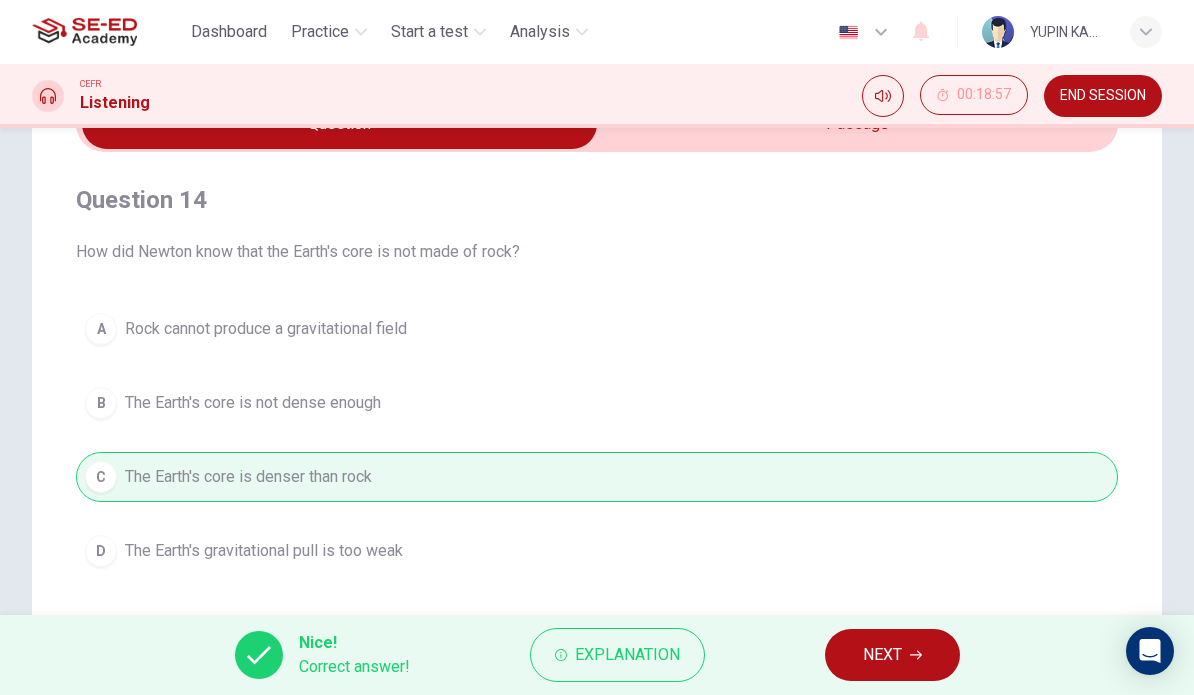 click on "Explanation" at bounding box center [627, 655] 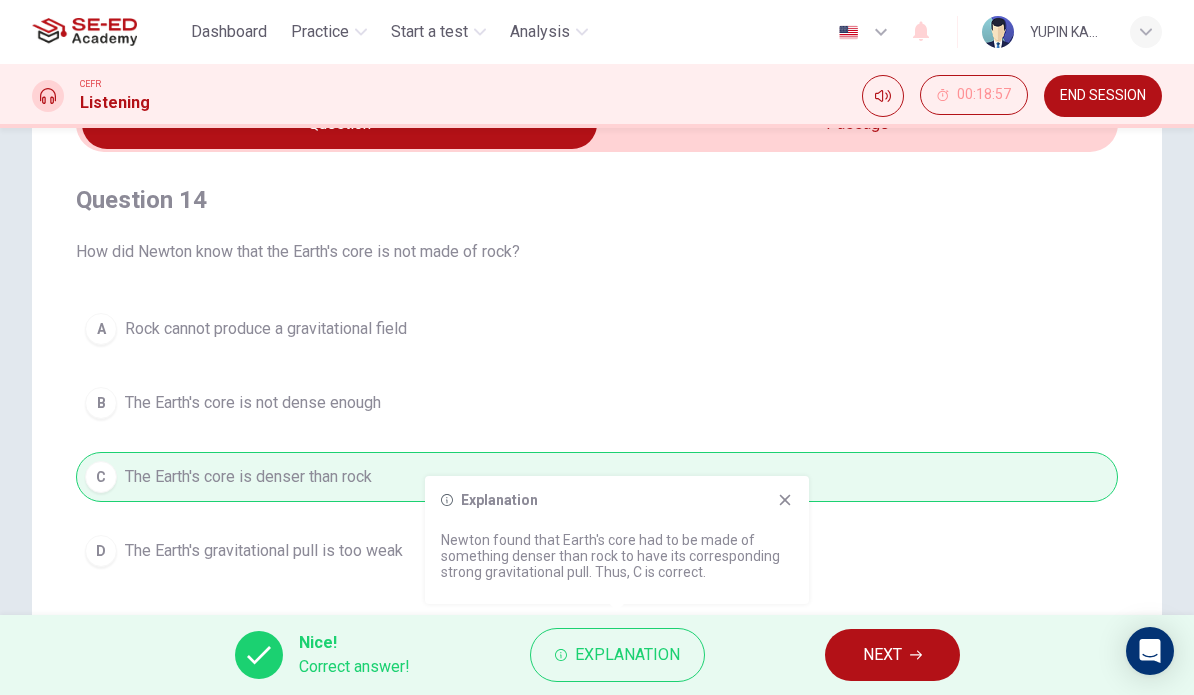 click on "NEXT" at bounding box center [882, 655] 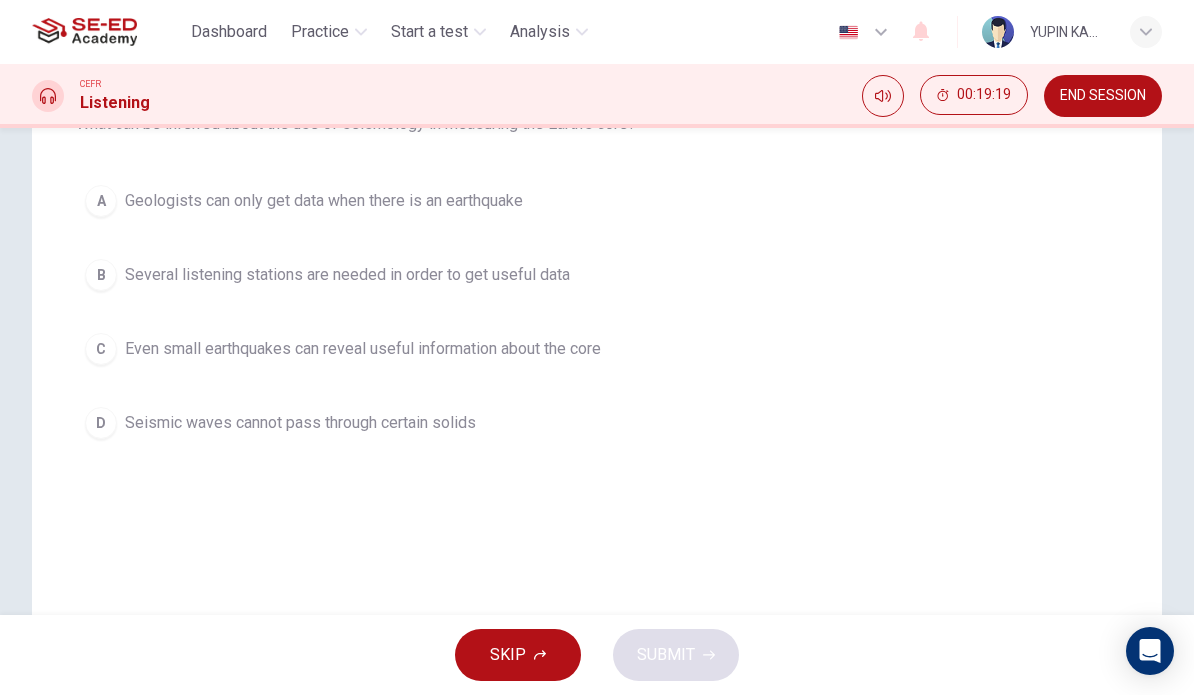 scroll, scrollTop: 246, scrollLeft: 0, axis: vertical 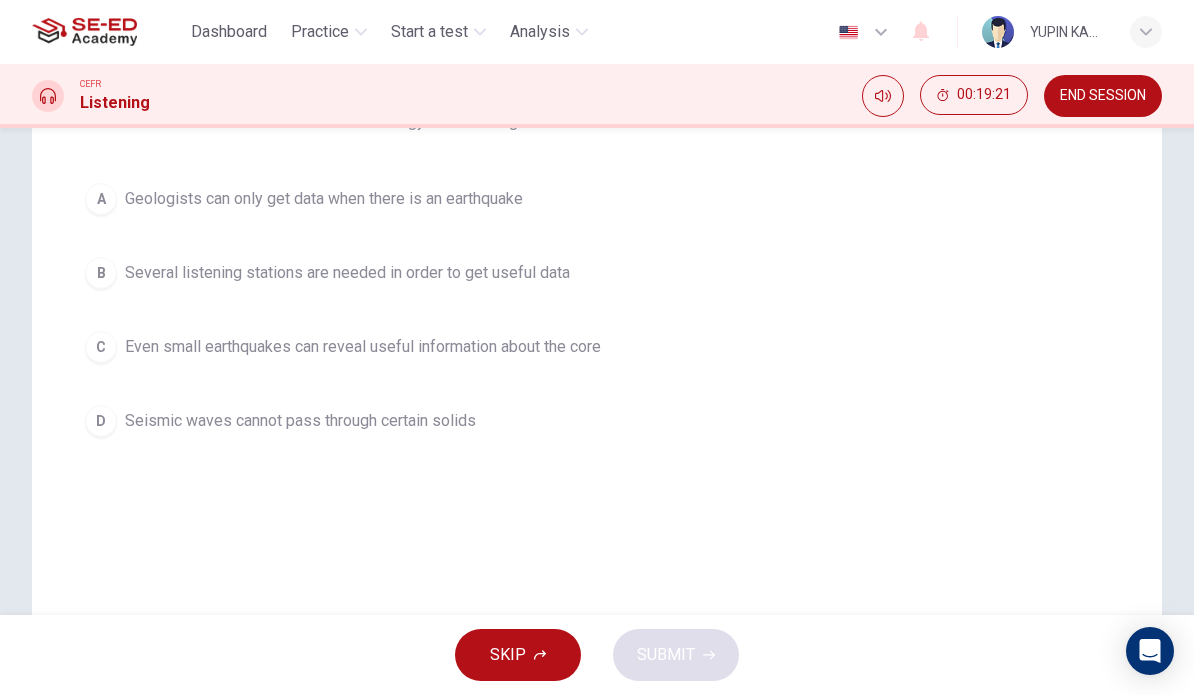 click on "D" at bounding box center (101, 199) 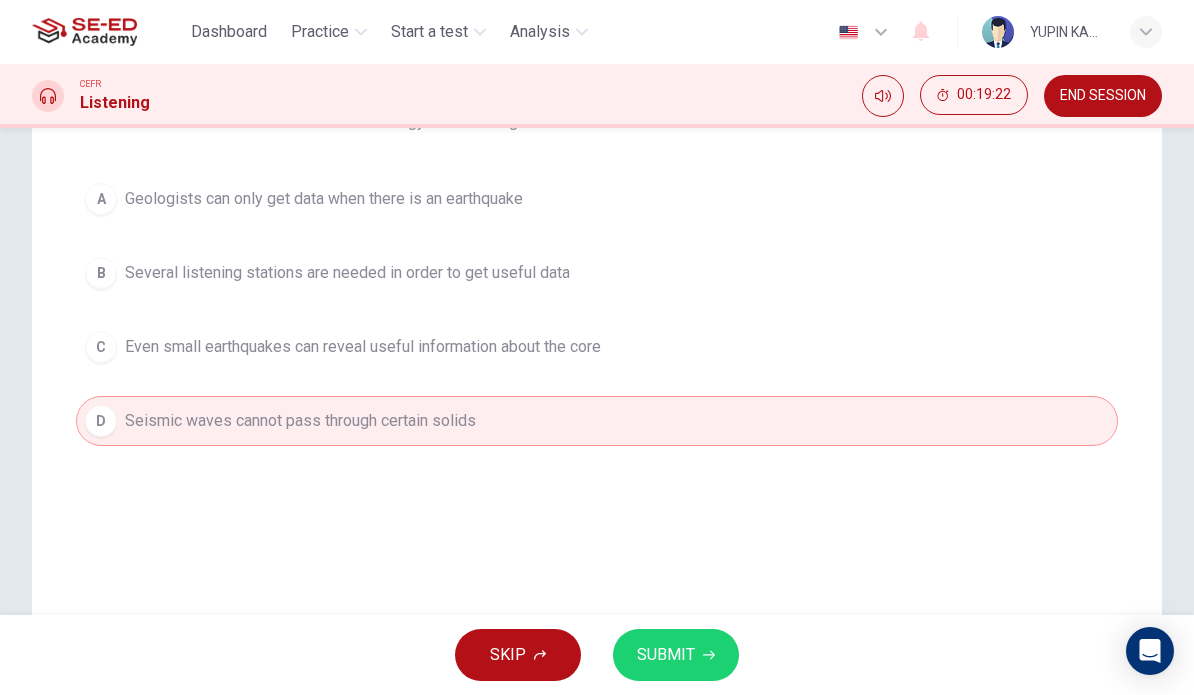 click on "SUBMIT" at bounding box center (666, 655) 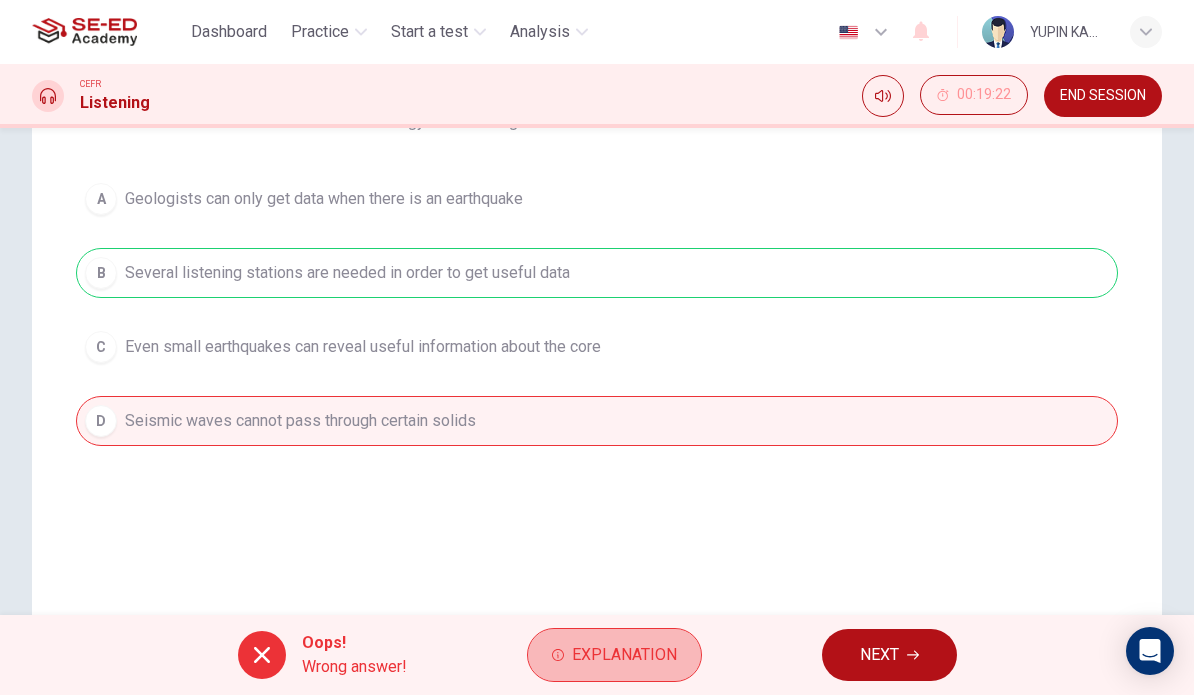 click on "Explanation" at bounding box center [624, 655] 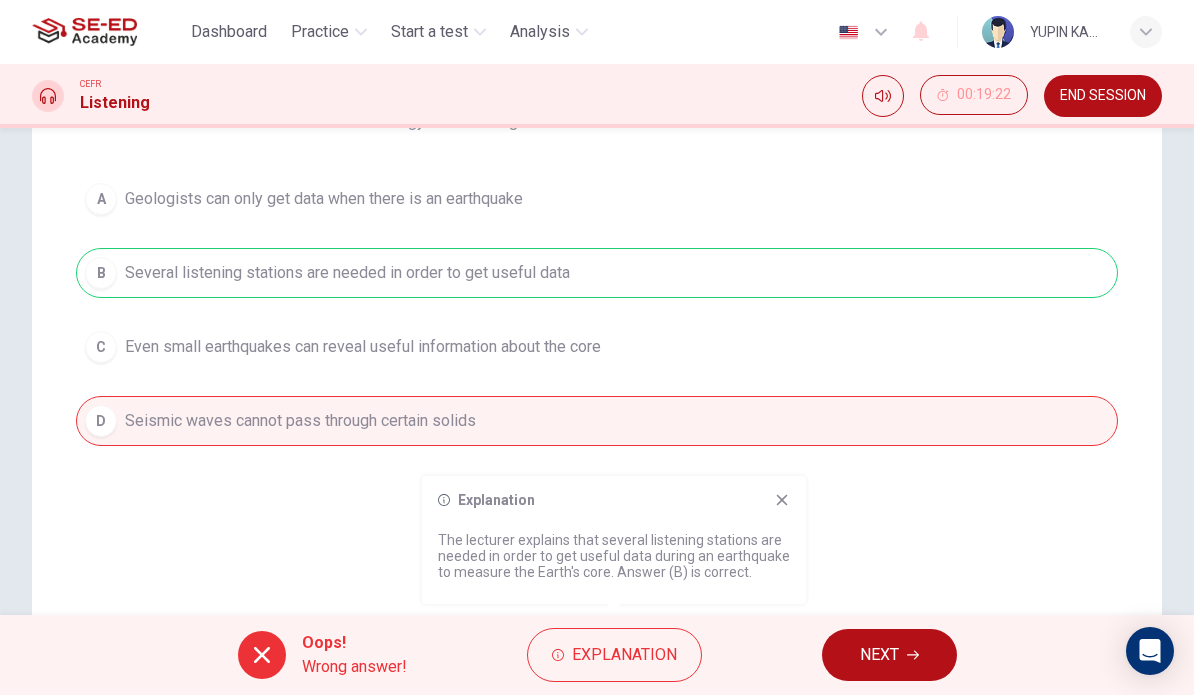 click on "NEXT" at bounding box center [879, 655] 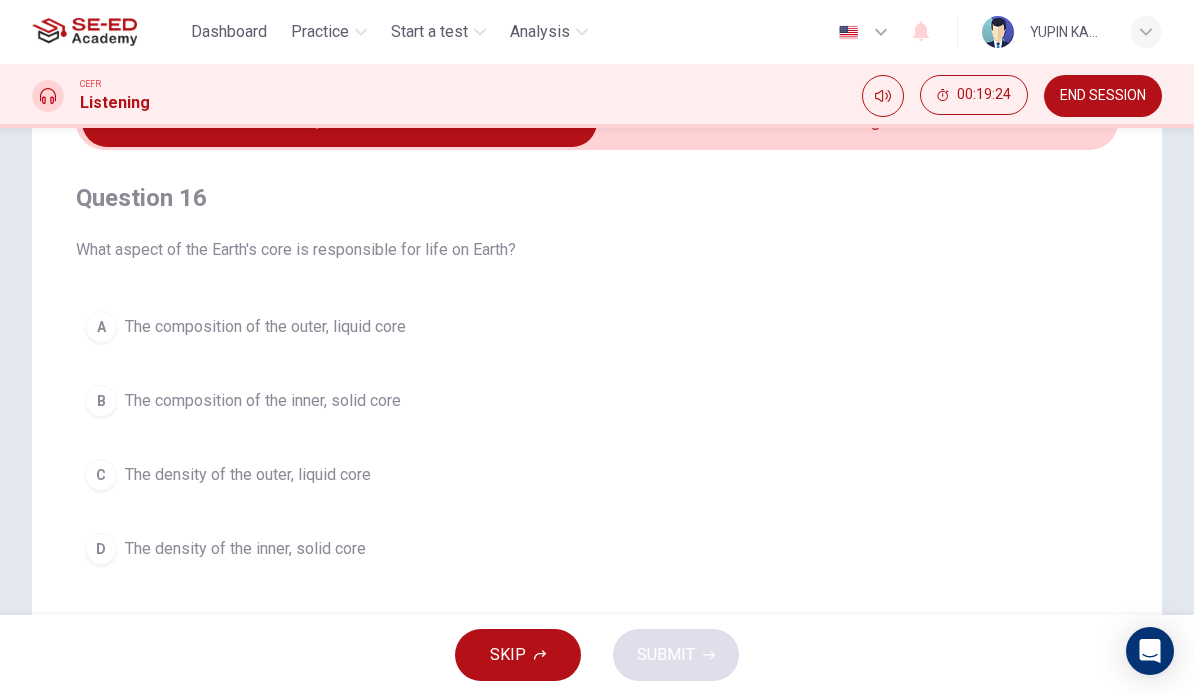 scroll, scrollTop: 122, scrollLeft: 0, axis: vertical 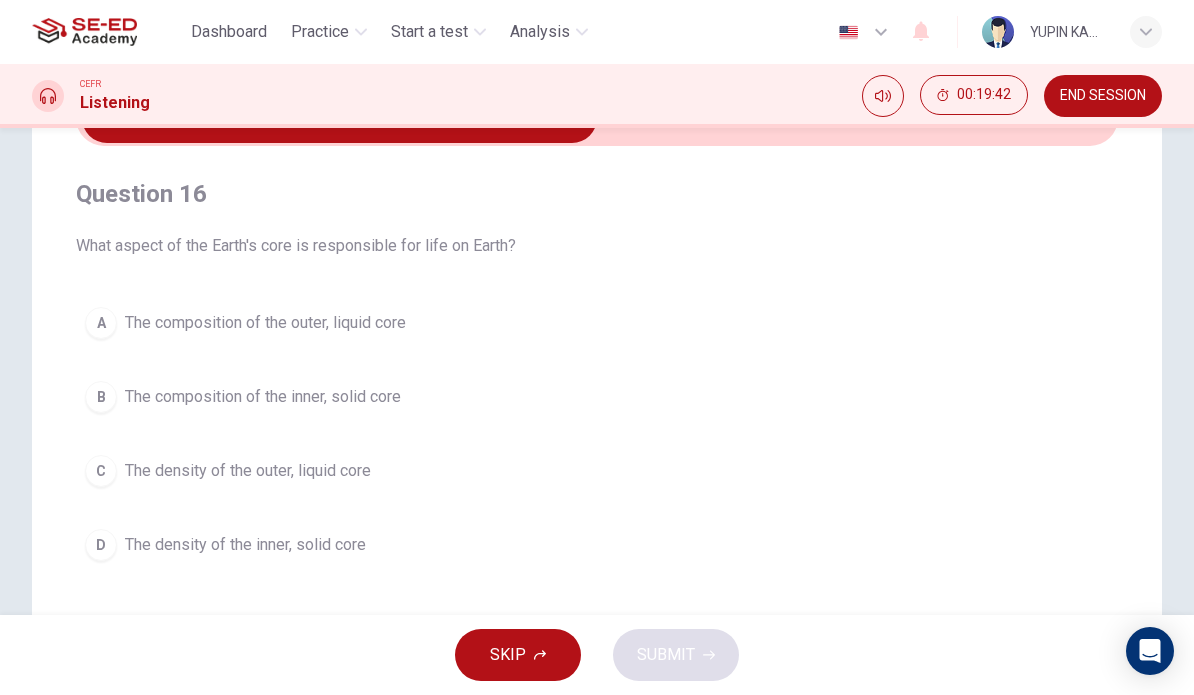 click on "B" at bounding box center [101, 323] 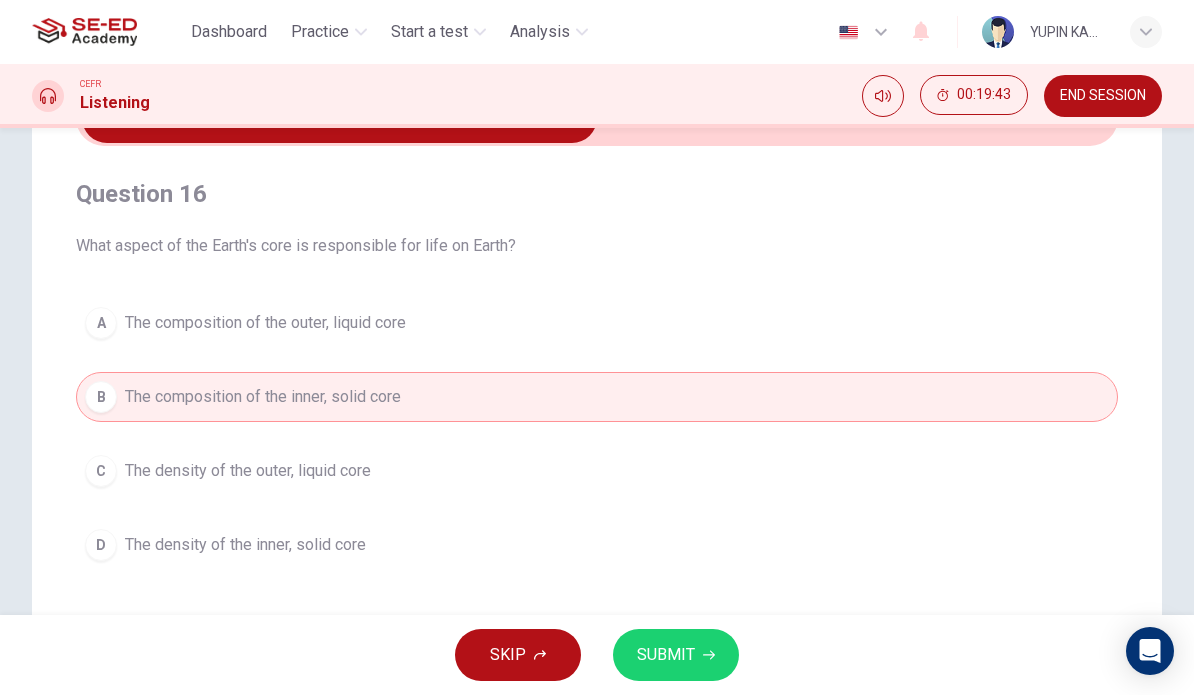 click on "SUBMIT" at bounding box center (666, 655) 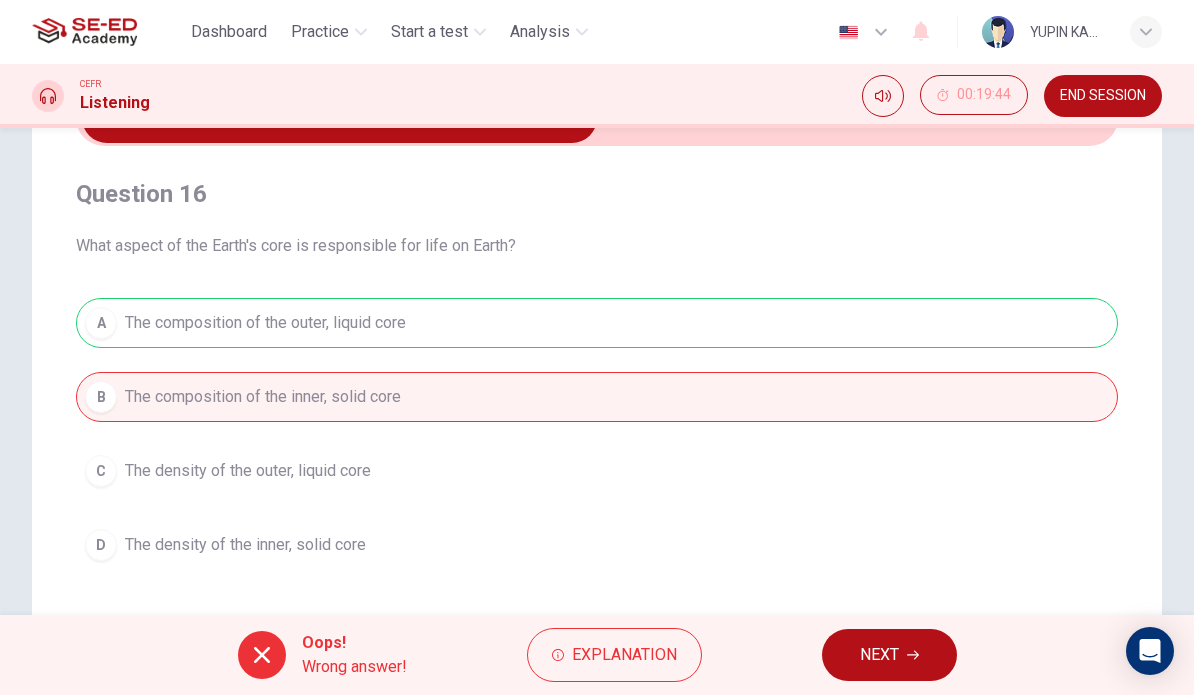 click on "Explanation" at bounding box center [624, 655] 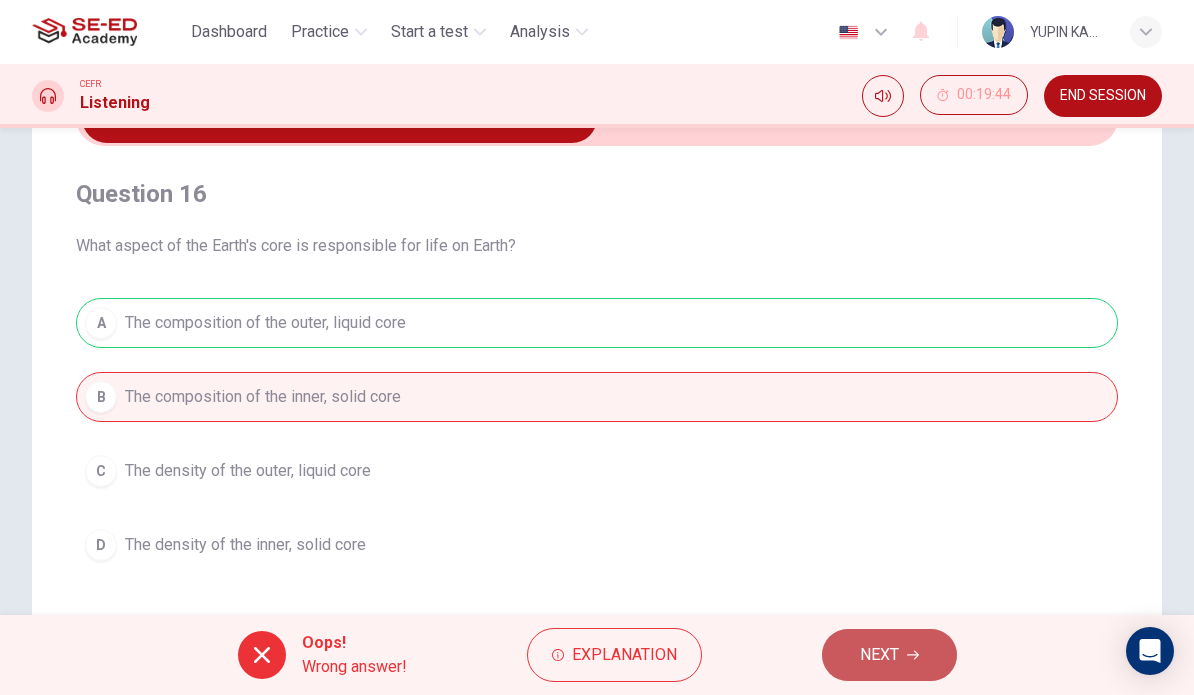 click on "NEXT" at bounding box center [879, 655] 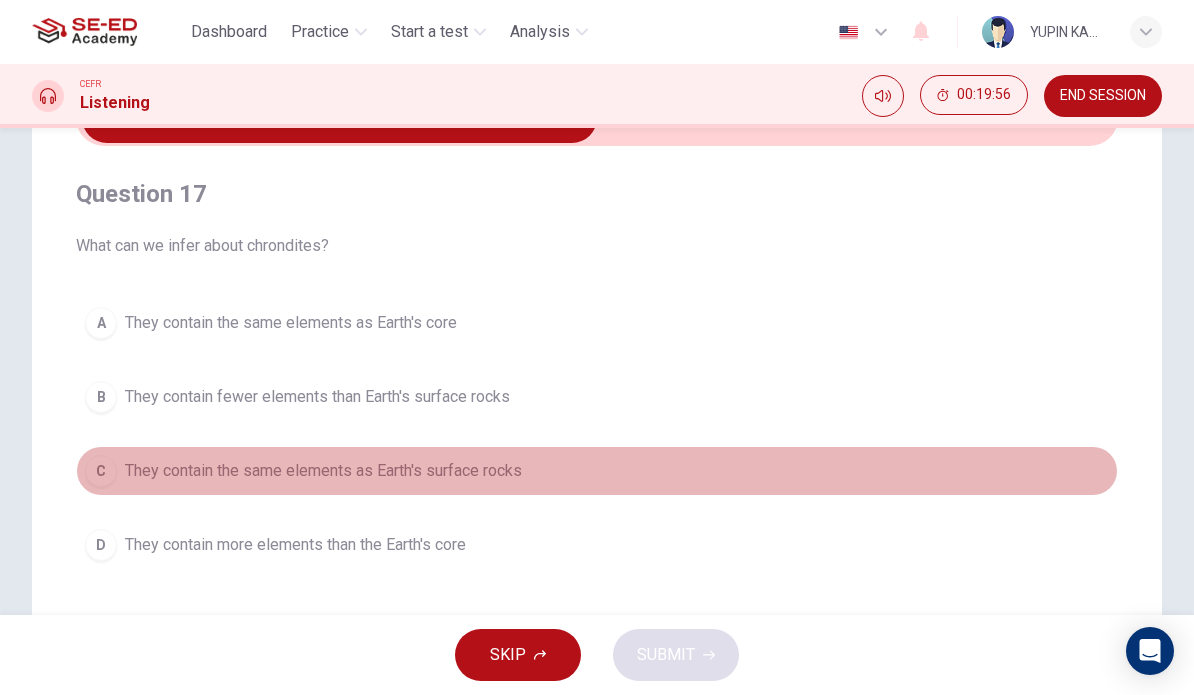 click on "C They contain the same elements as Earth's surface rocks" at bounding box center (597, 471) 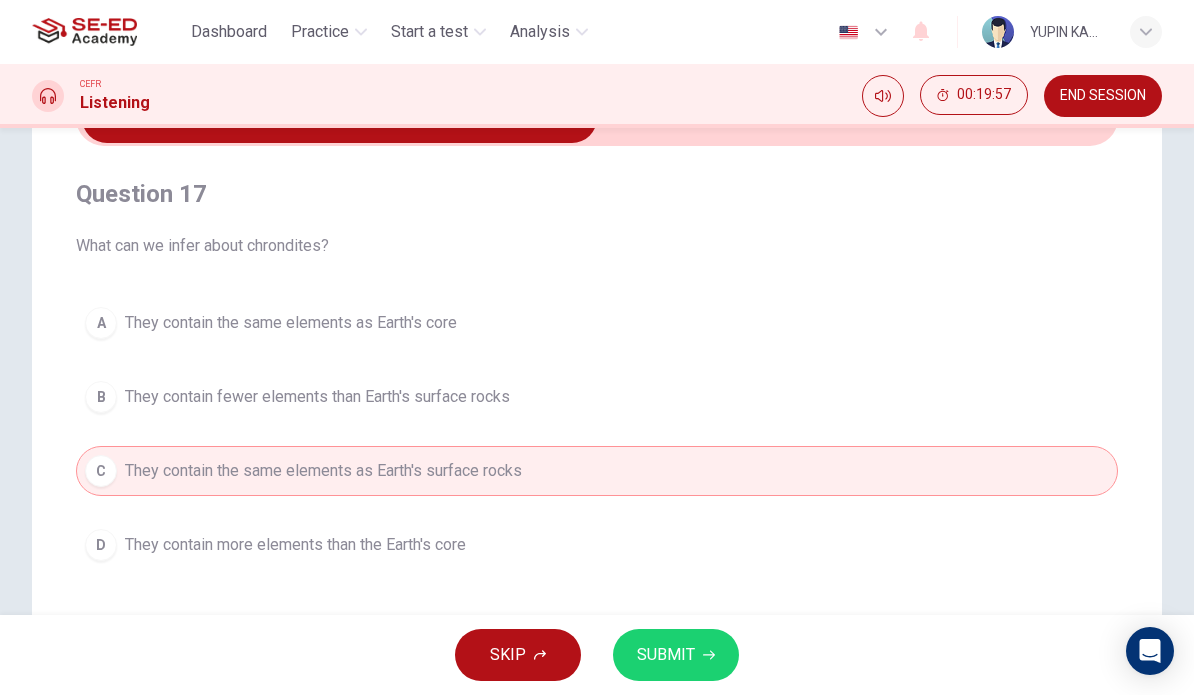 click on "SUBMIT" at bounding box center (676, 655) 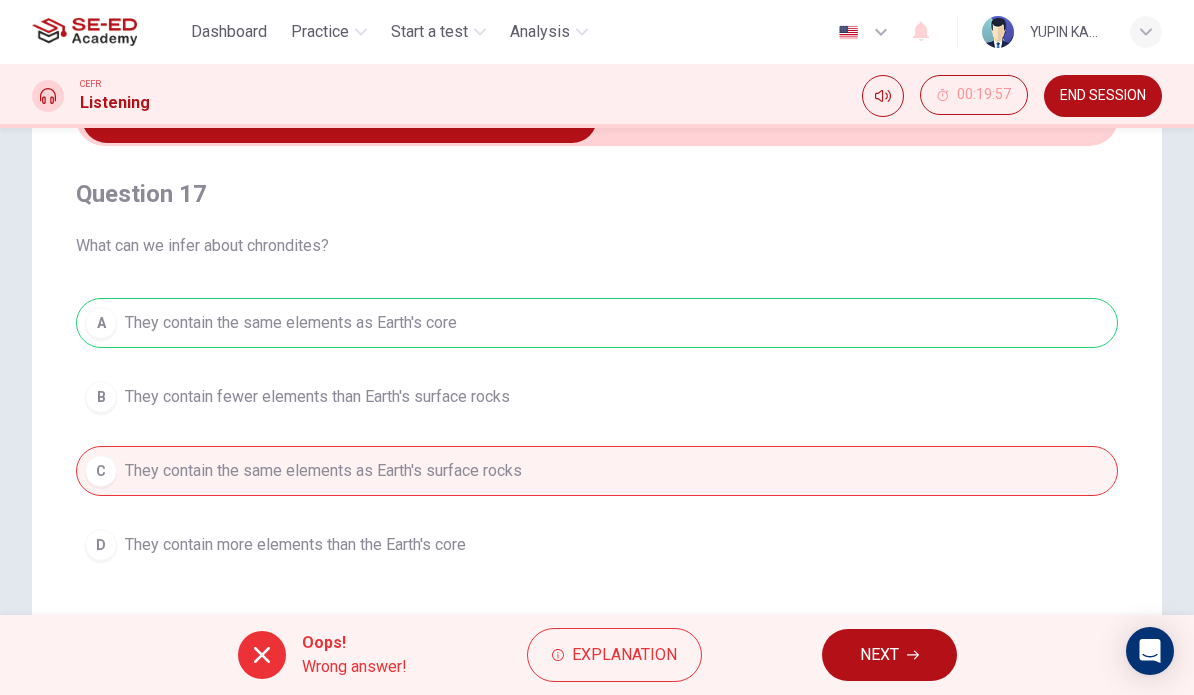 click on "Explanation" at bounding box center (624, 655) 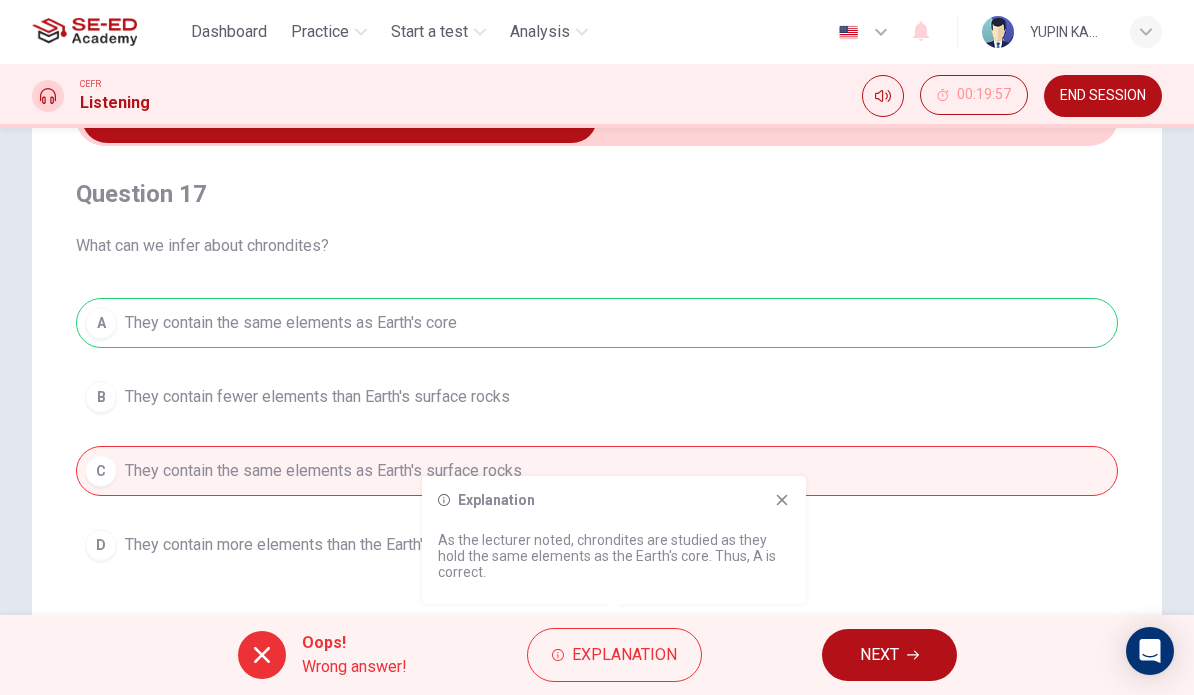 click on "NEXT" at bounding box center (879, 655) 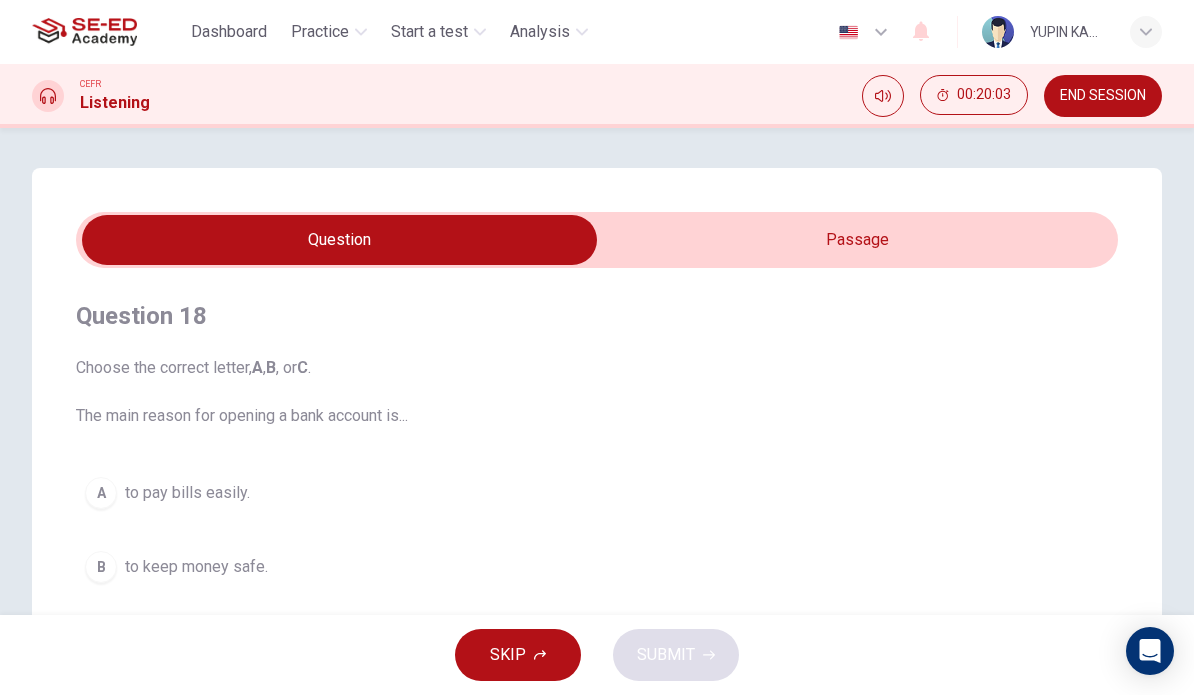 scroll, scrollTop: -1, scrollLeft: 0, axis: vertical 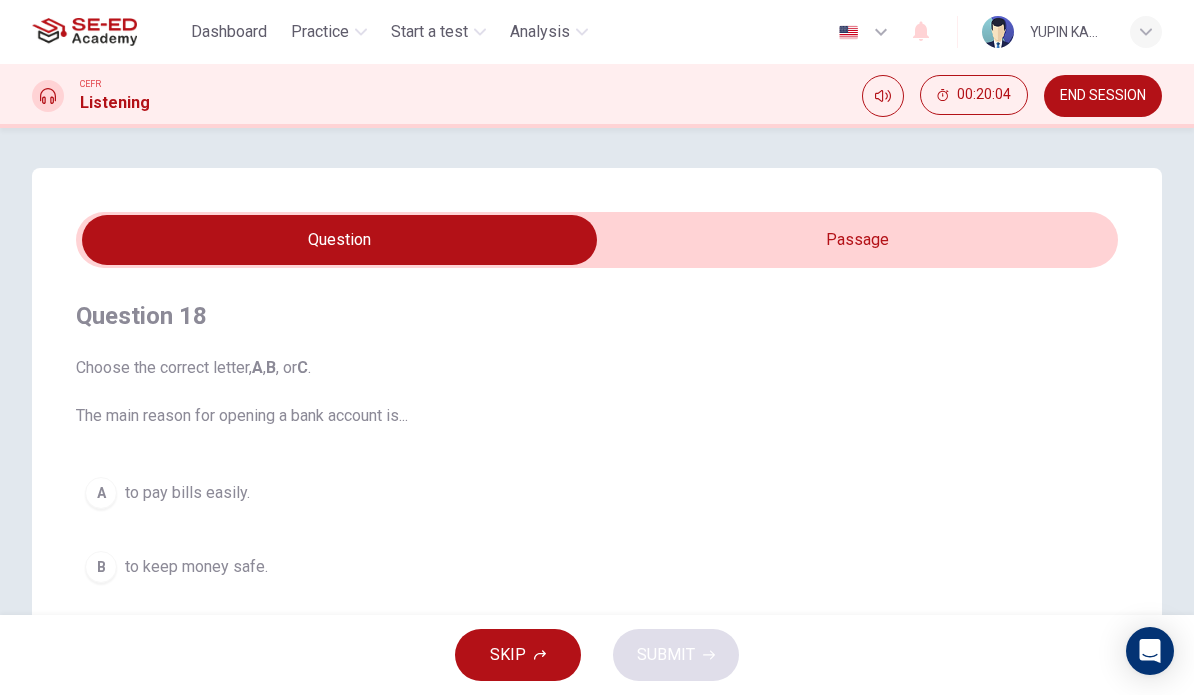 click at bounding box center [339, 240] 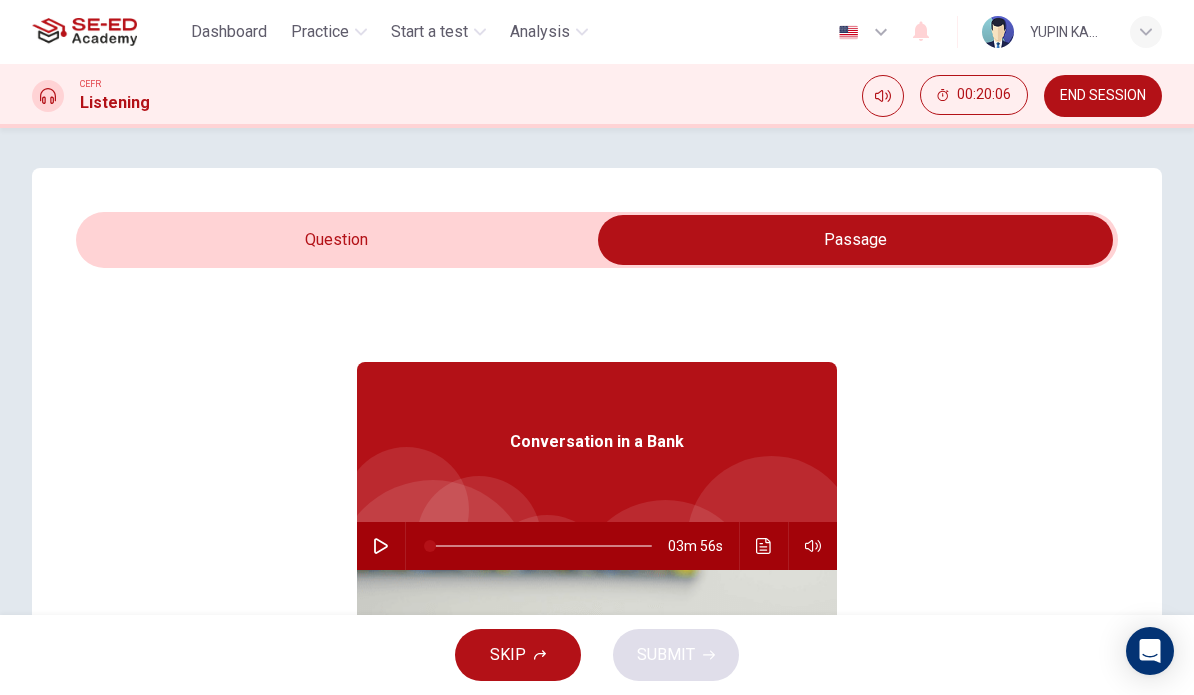 click at bounding box center (381, 546) 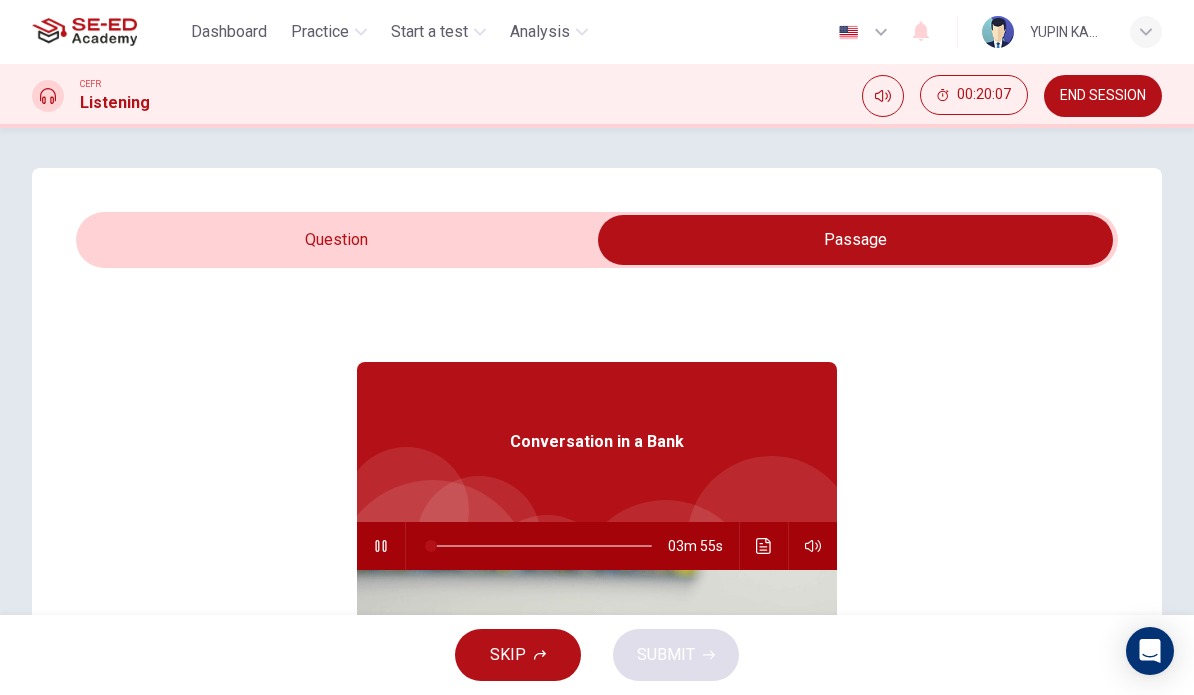 click at bounding box center (764, 546) 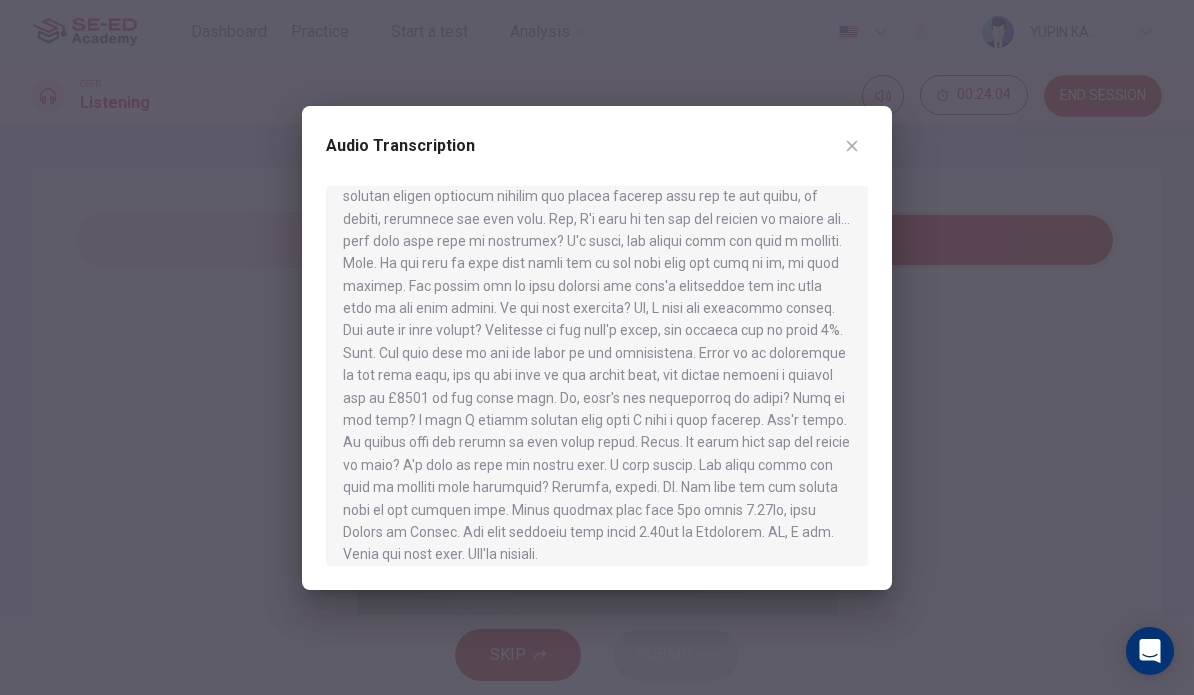 scroll, scrollTop: 397, scrollLeft: 0, axis: vertical 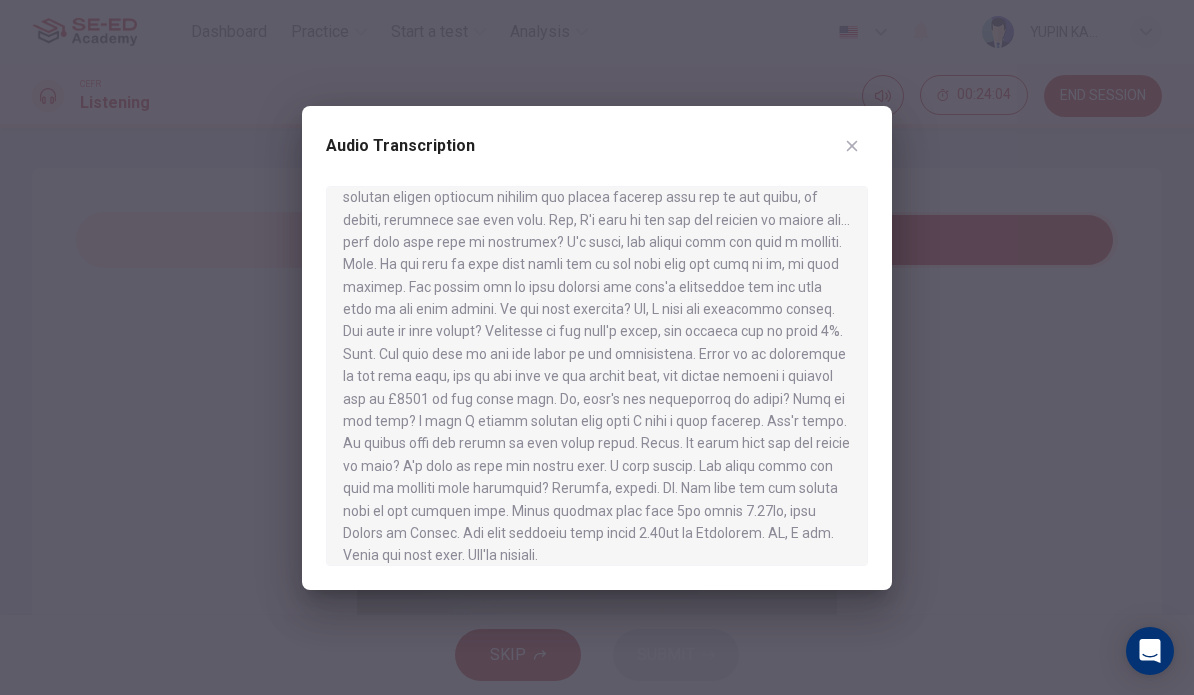 click at bounding box center (852, 146) 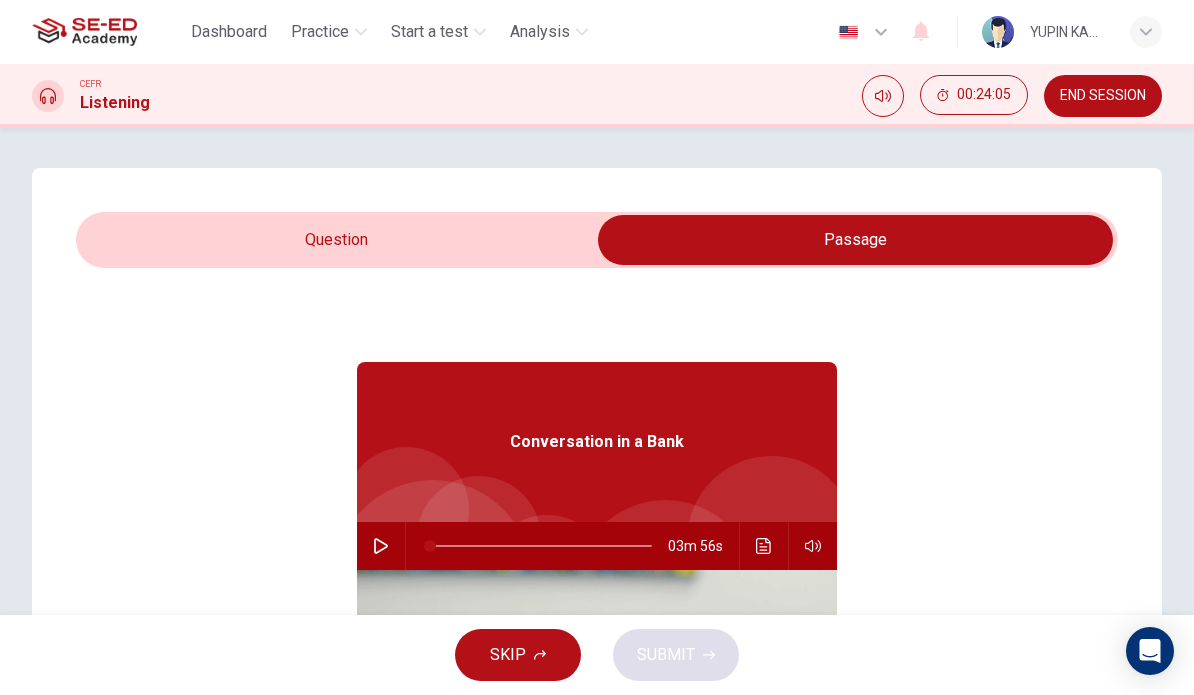 click at bounding box center (855, 240) 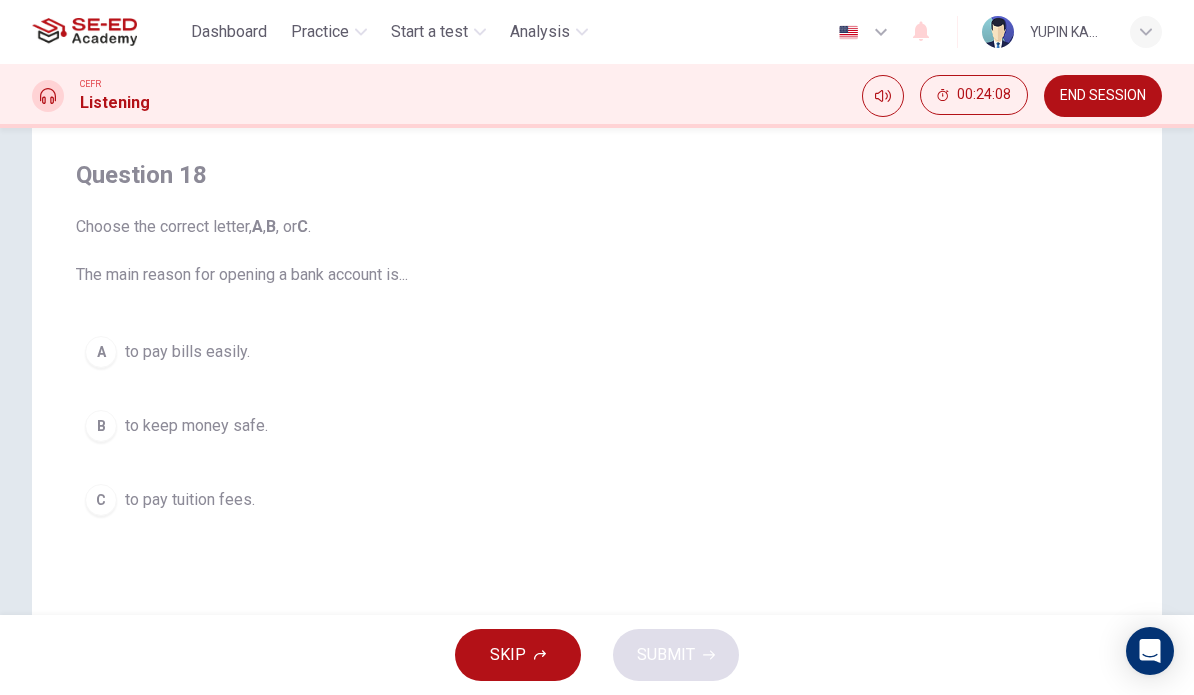 scroll, scrollTop: 146, scrollLeft: 0, axis: vertical 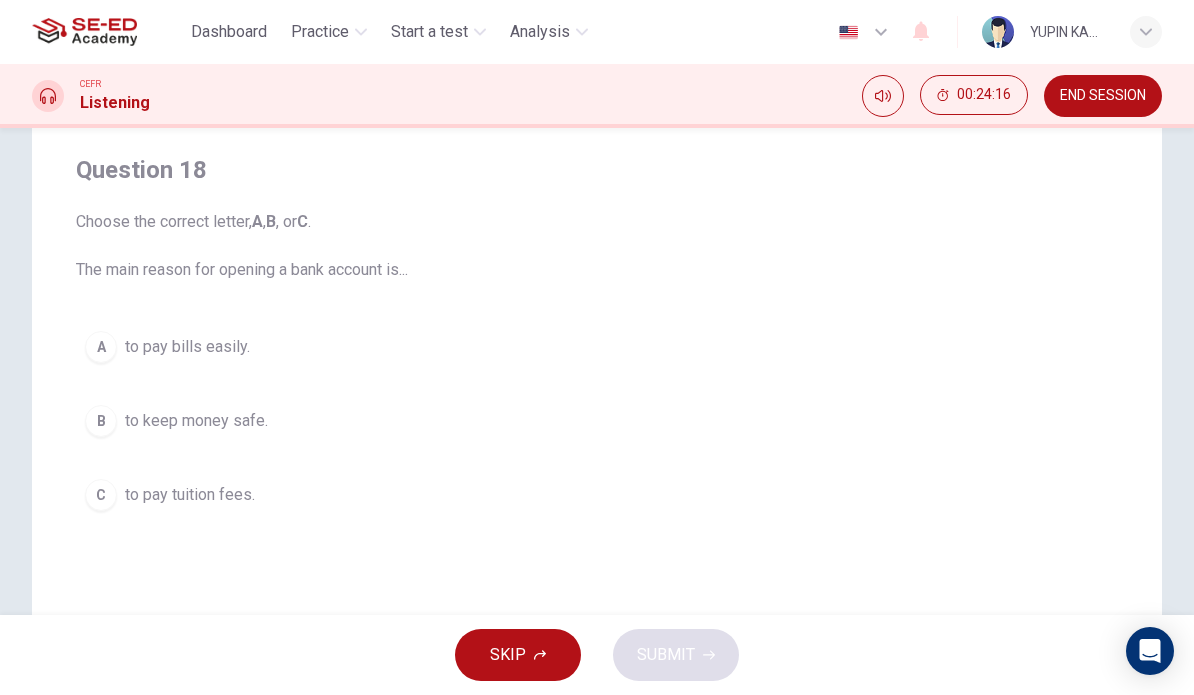 click on "A" at bounding box center (101, 347) 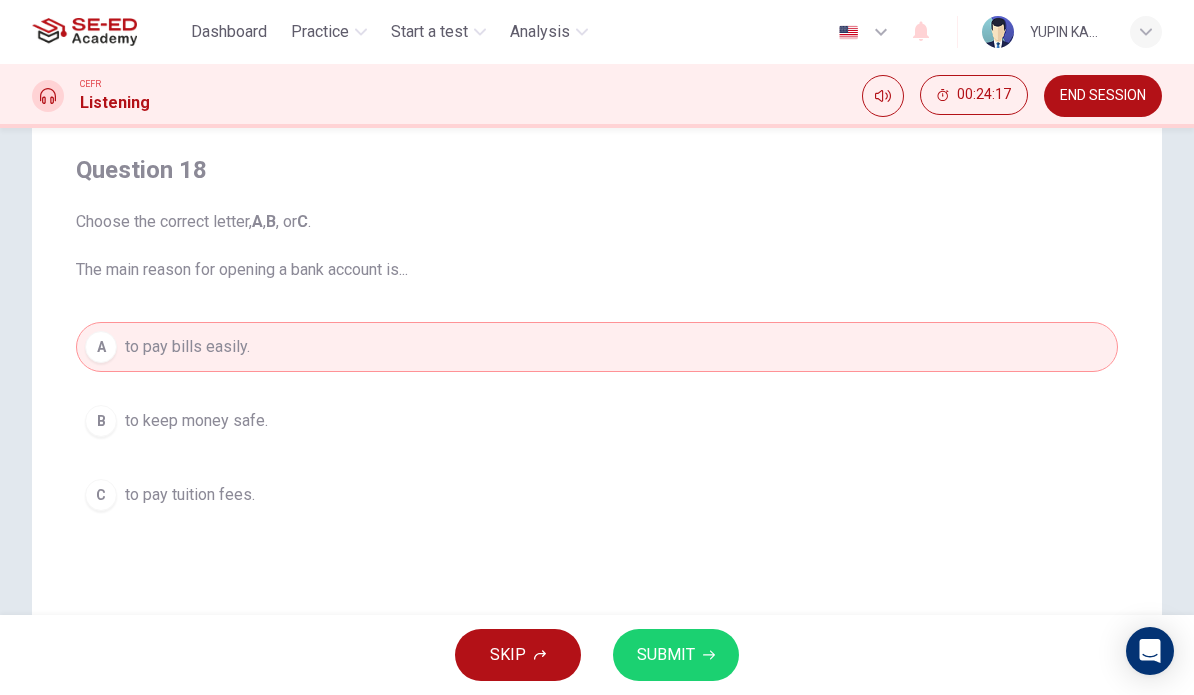 click on "SUBMIT" at bounding box center [666, 655] 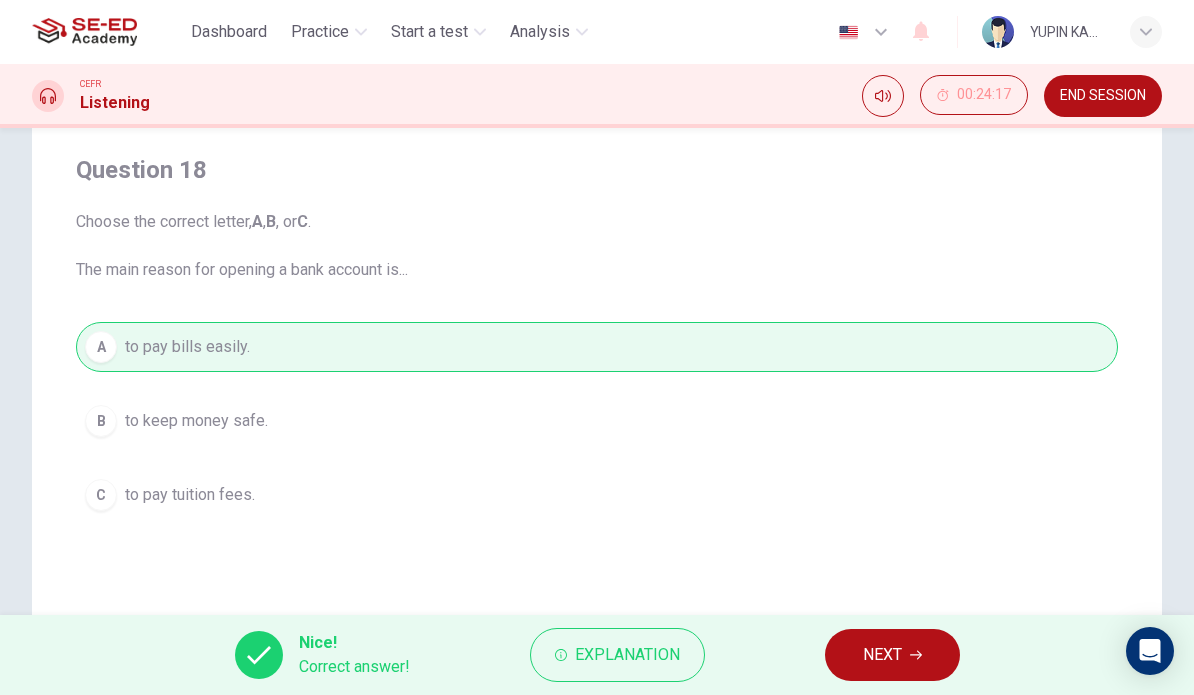 click on "NEXT" at bounding box center [882, 655] 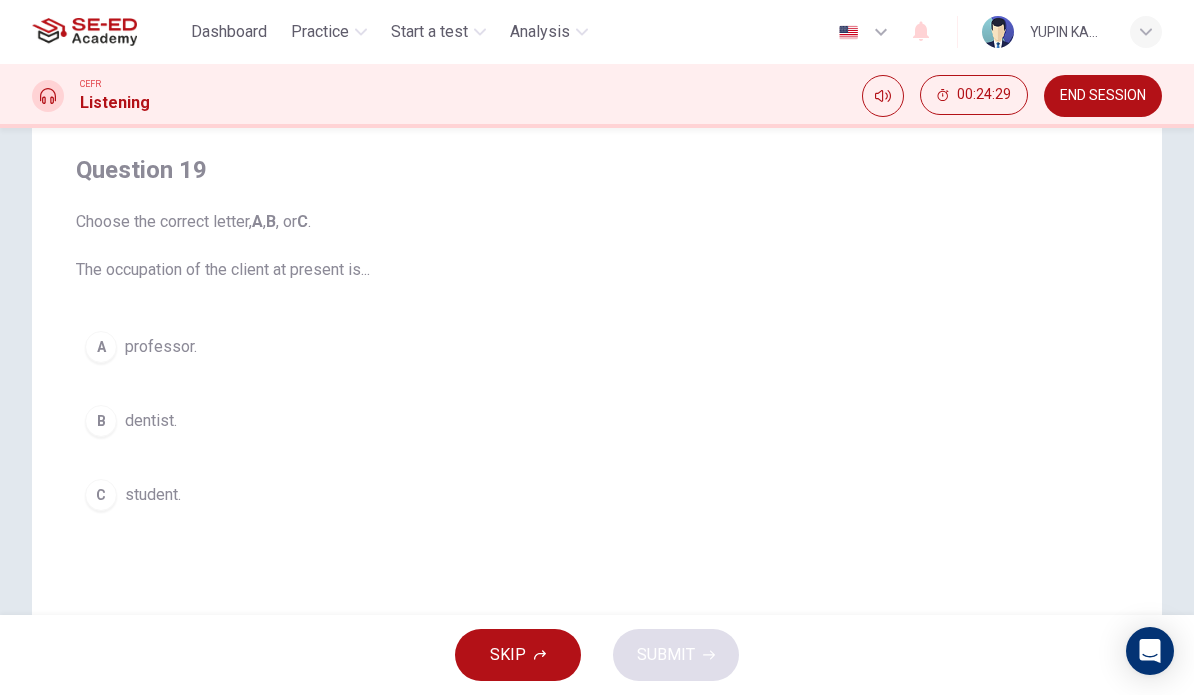 click on "A" at bounding box center (101, 347) 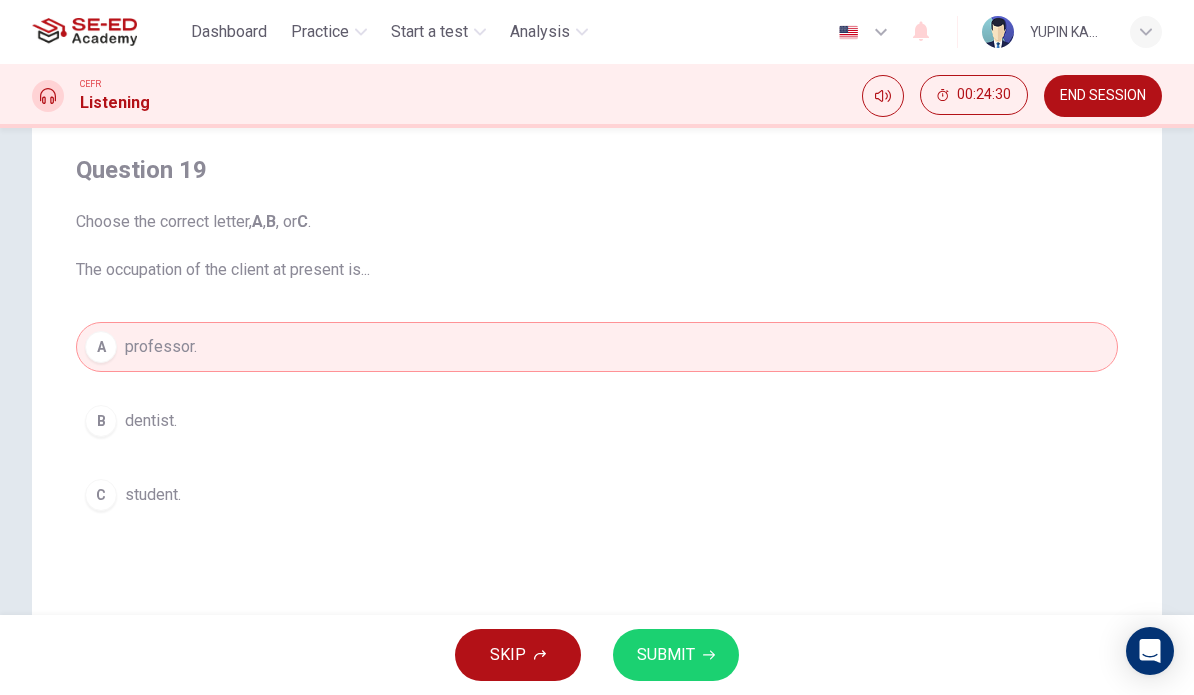 click on "SUBMIT" at bounding box center [666, 655] 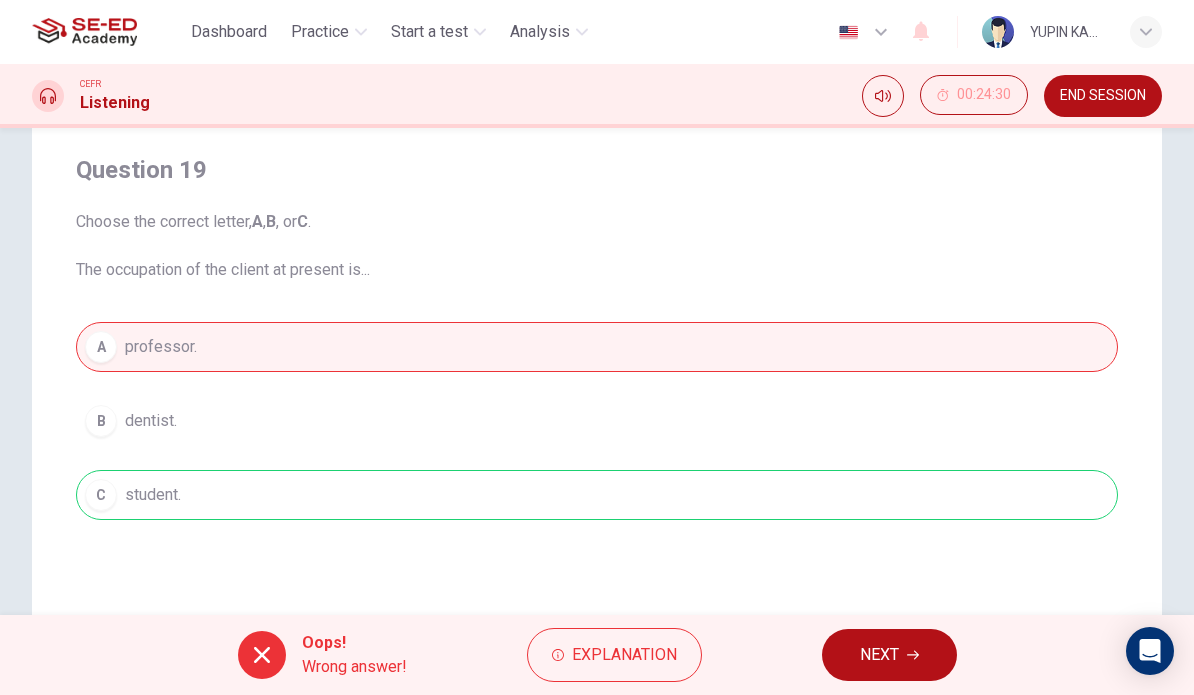 click on "NEXT" at bounding box center (879, 655) 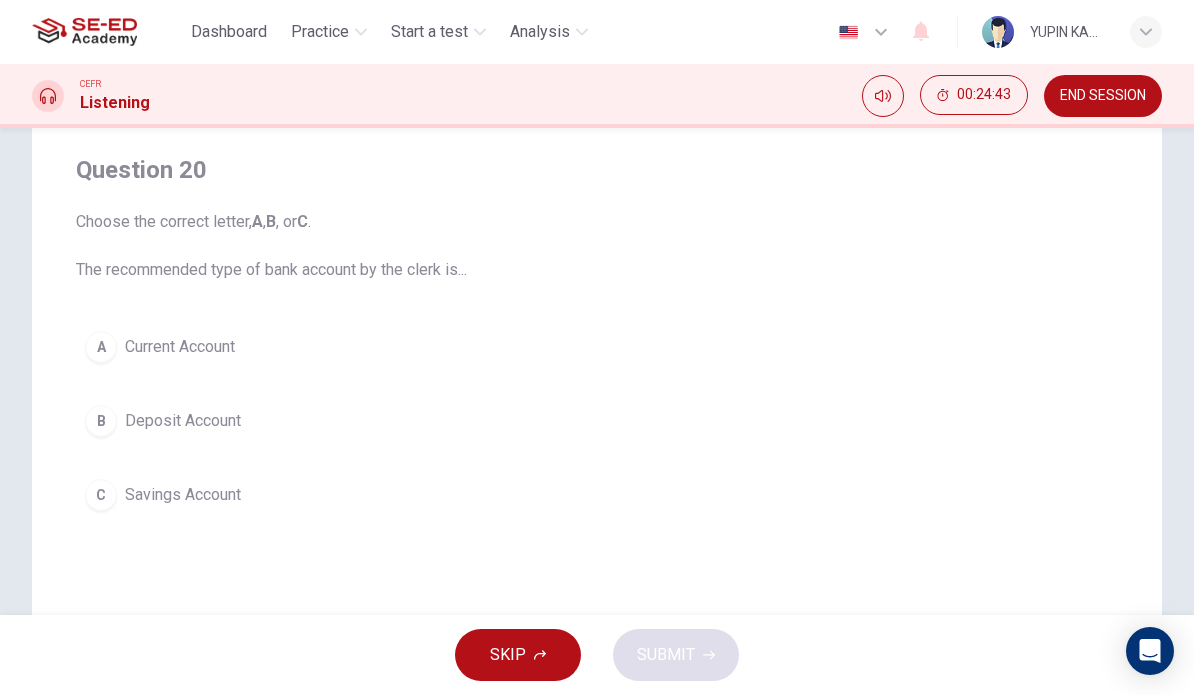 click on "B" at bounding box center (101, 347) 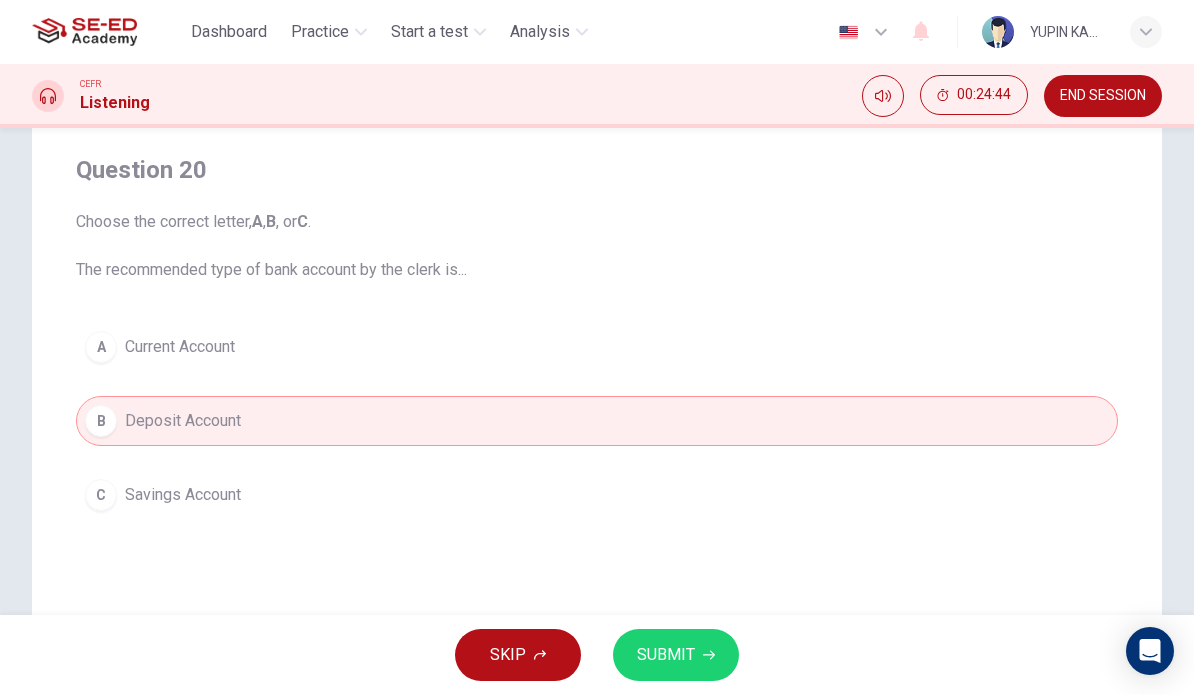 click on "SUBMIT" at bounding box center (666, 655) 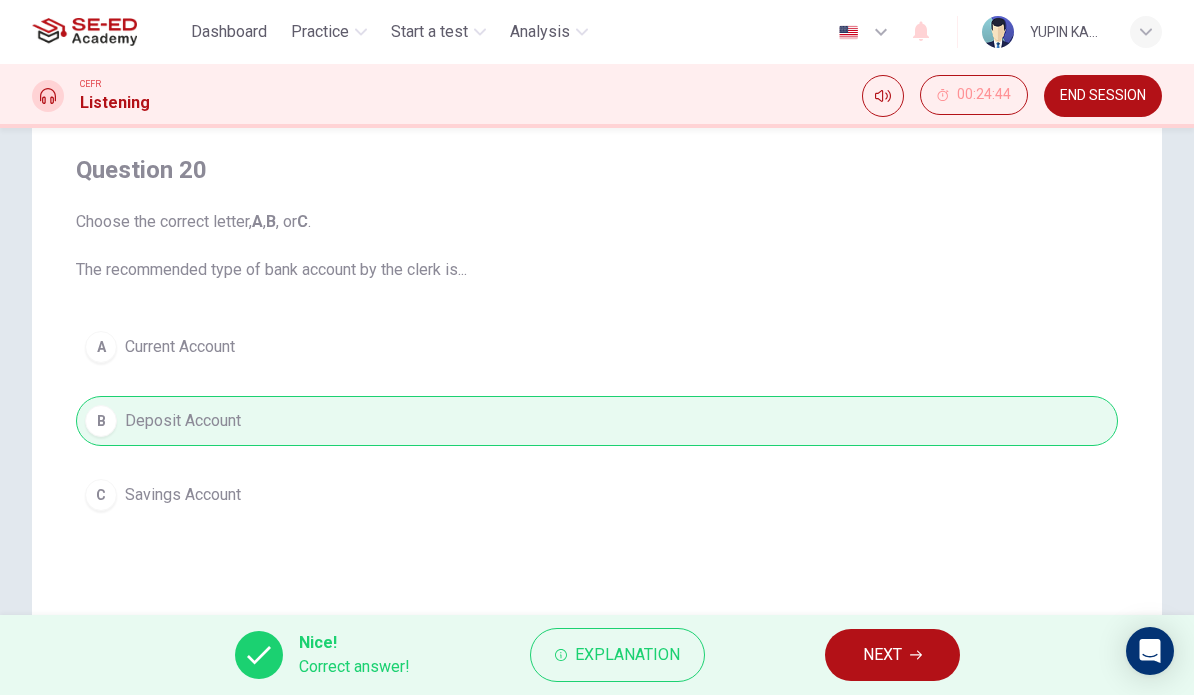 click on "NEXT" at bounding box center [882, 655] 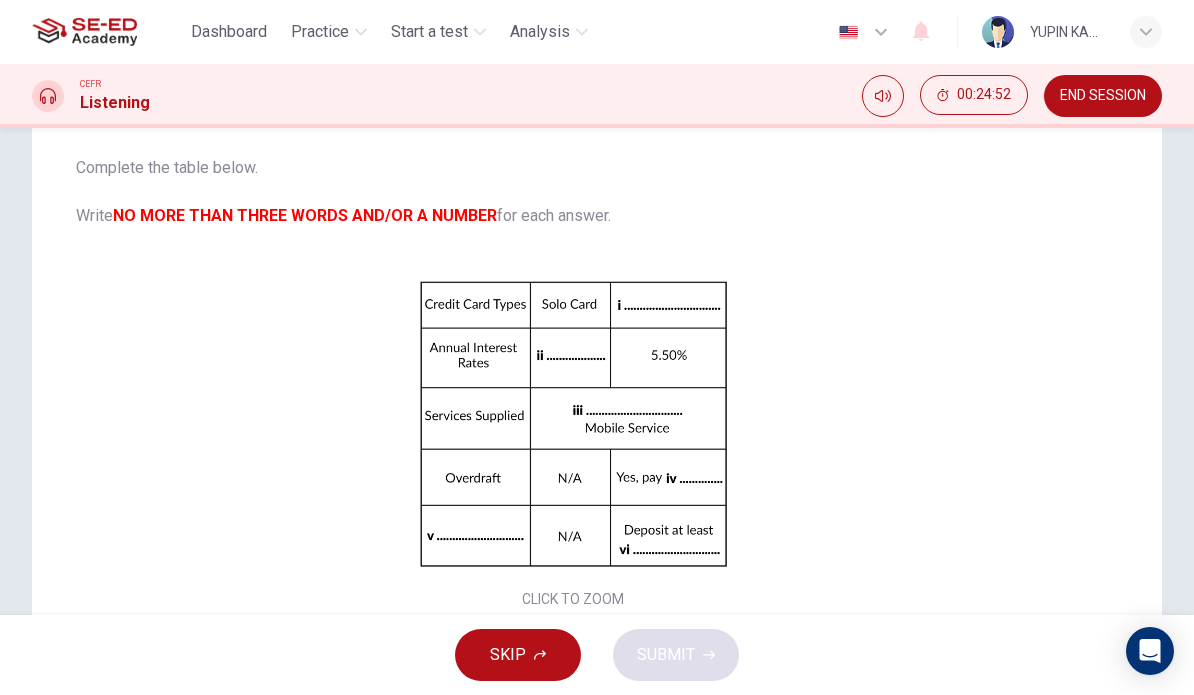 scroll, scrollTop: 39, scrollLeft: 0, axis: vertical 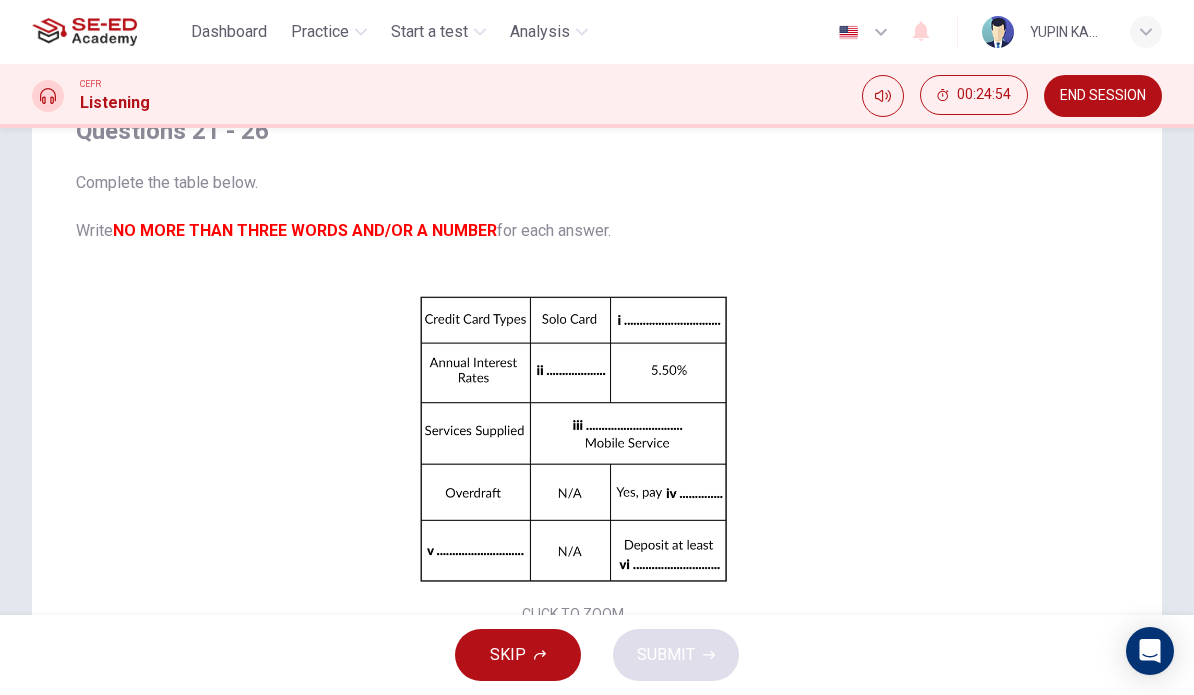 click on "Click to Zoom" at bounding box center (573, 456) 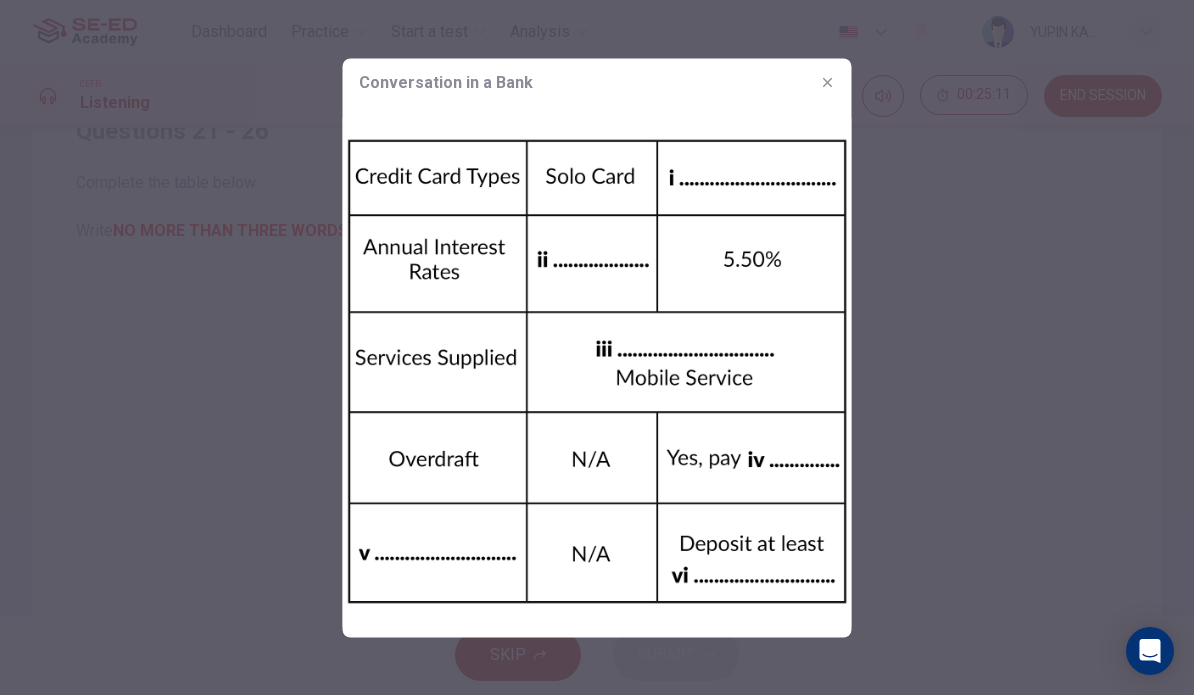 click at bounding box center [597, 371] 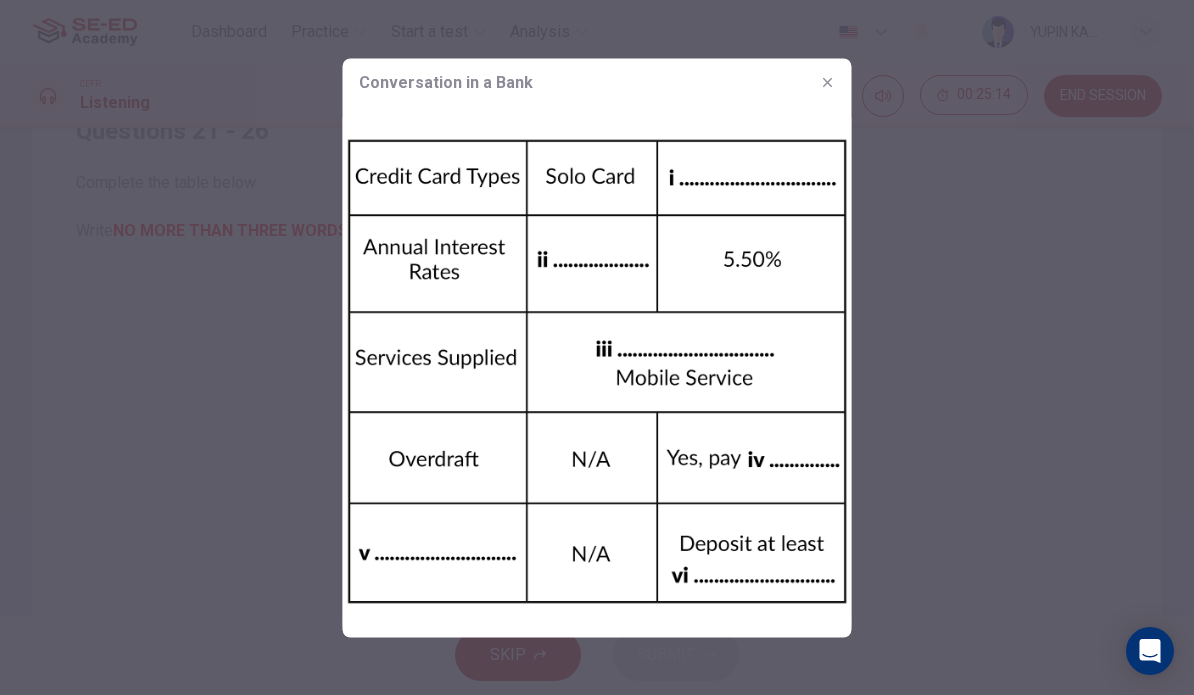 click at bounding box center (828, 82) 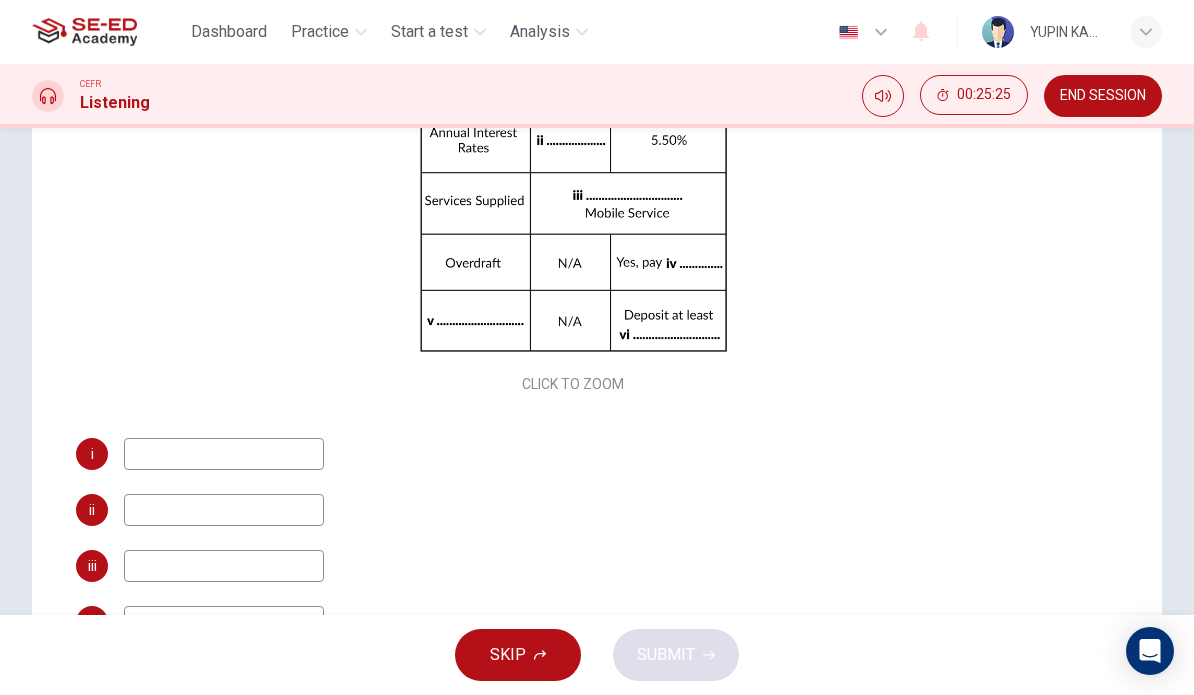 scroll, scrollTop: 269, scrollLeft: 0, axis: vertical 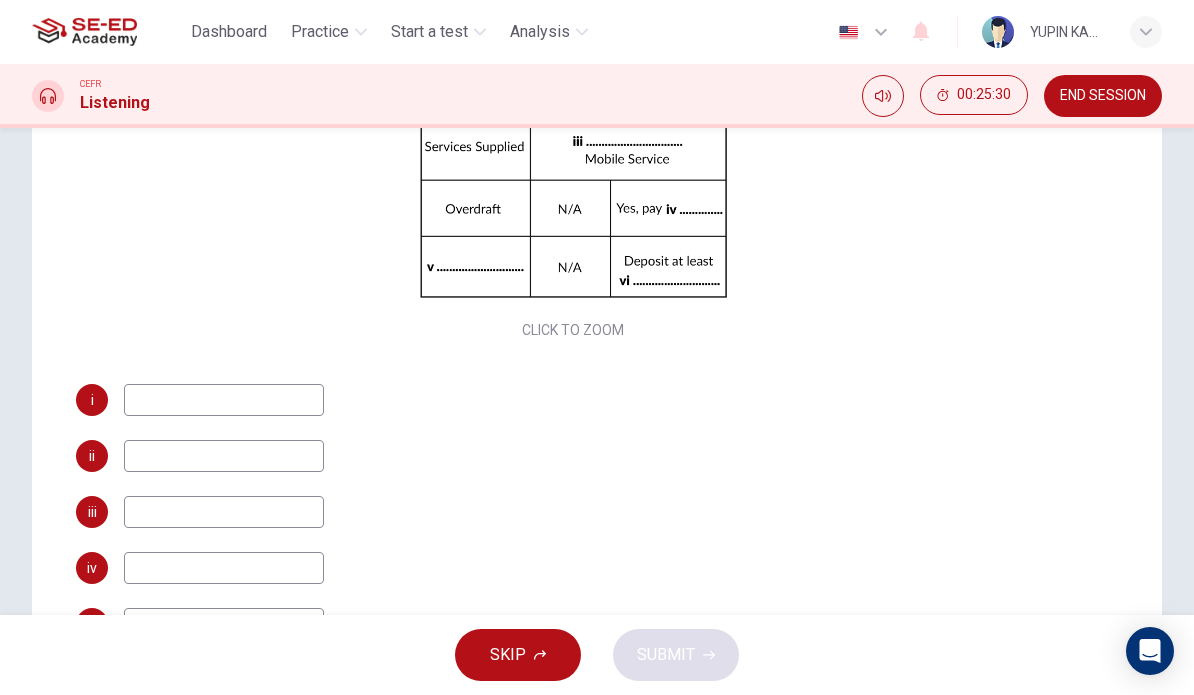 click on "Click to Zoom" at bounding box center [573, 172] 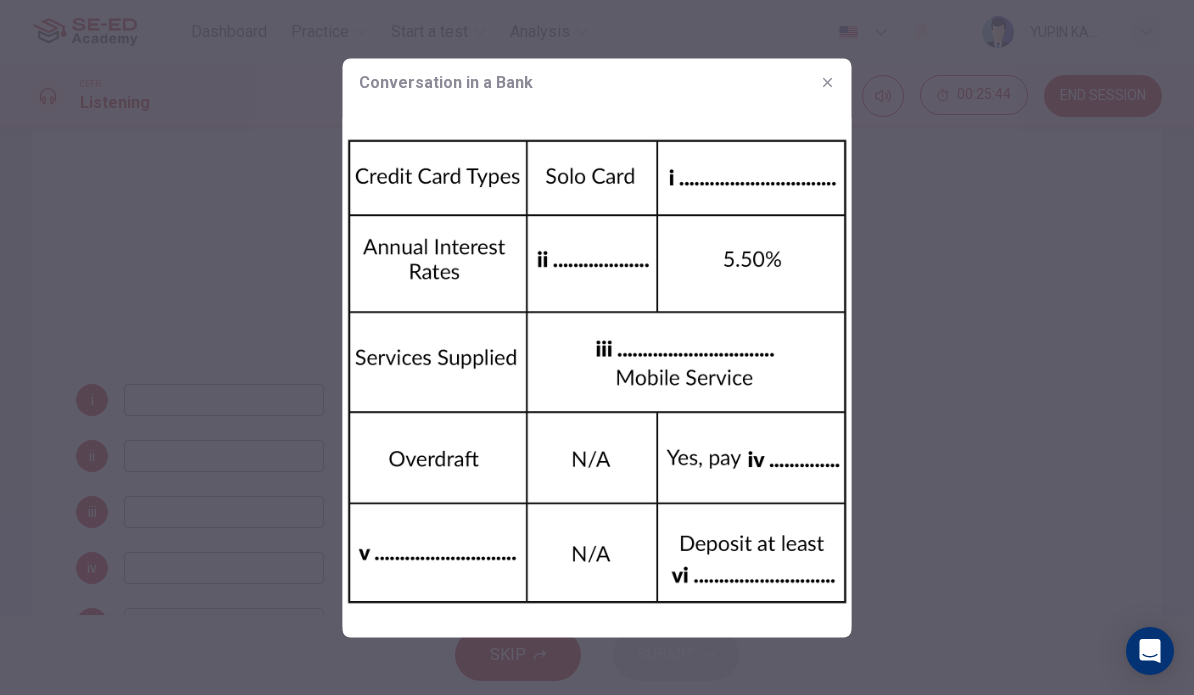click at bounding box center (597, 347) 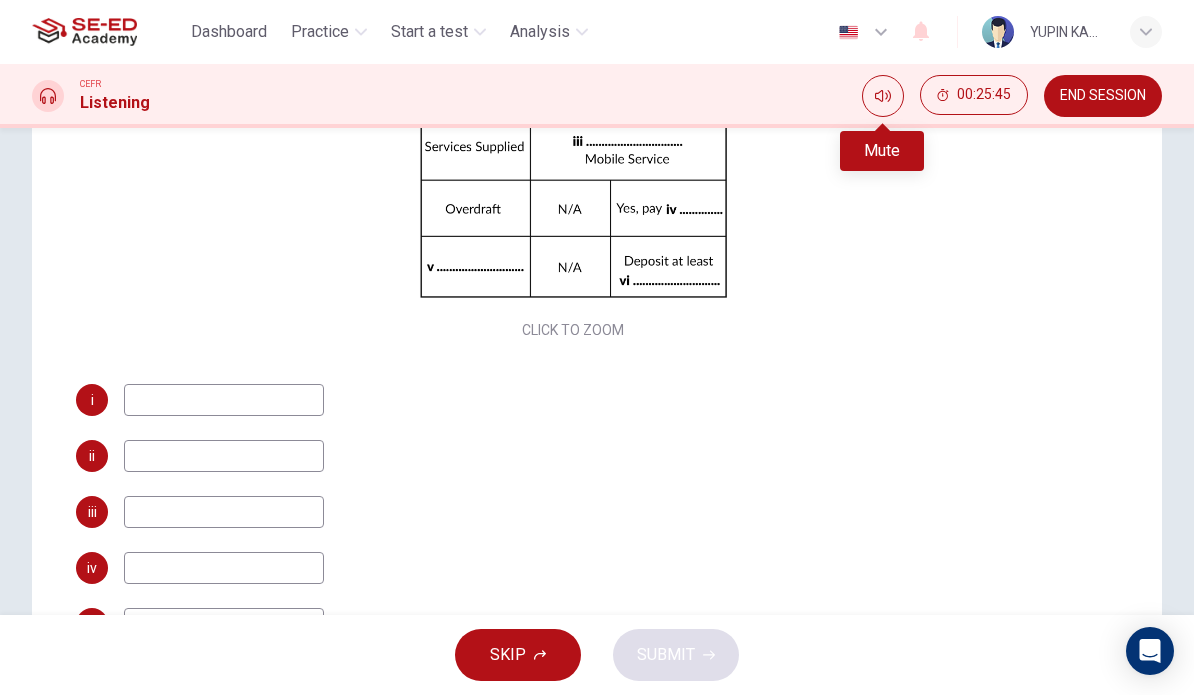 click at bounding box center [224, 400] 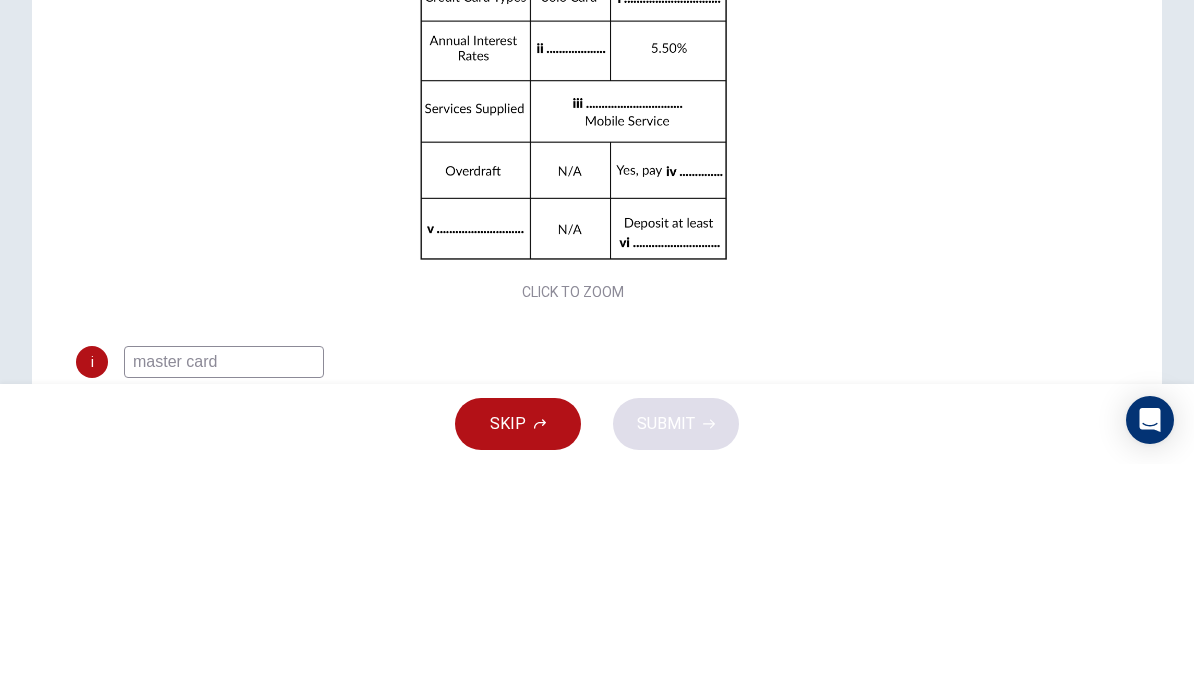 scroll, scrollTop: 73, scrollLeft: 0, axis: vertical 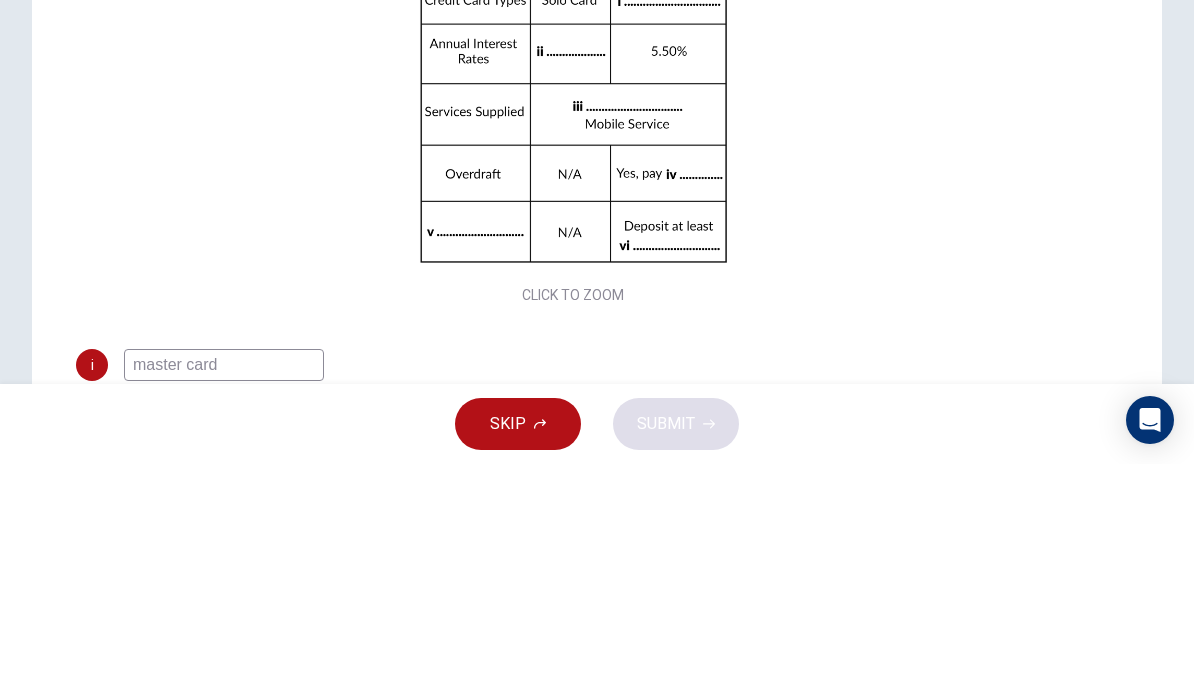 type on "master card" 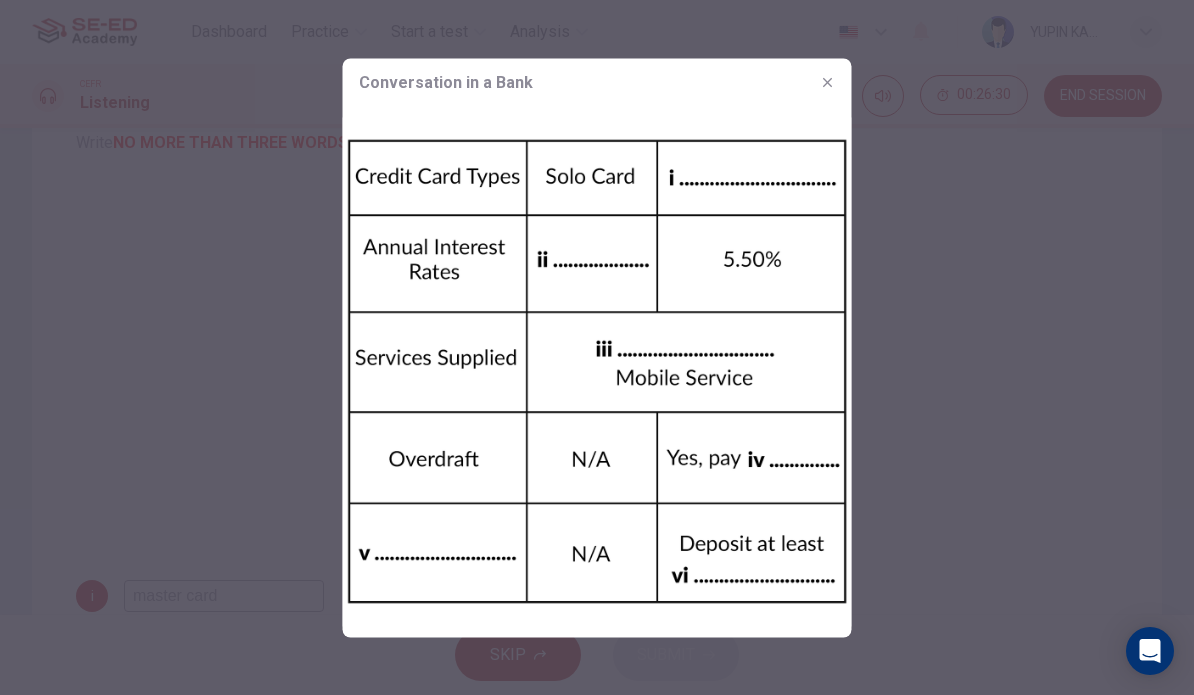 click at bounding box center [828, 82] 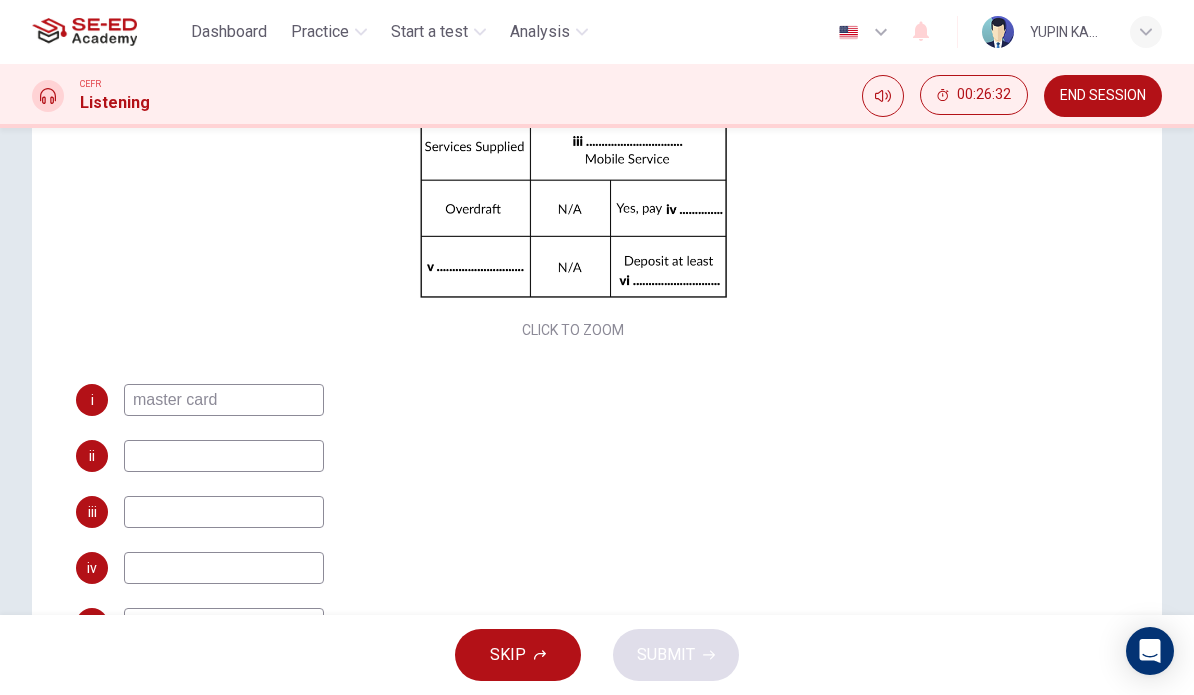 scroll, scrollTop: 269, scrollLeft: 0, axis: vertical 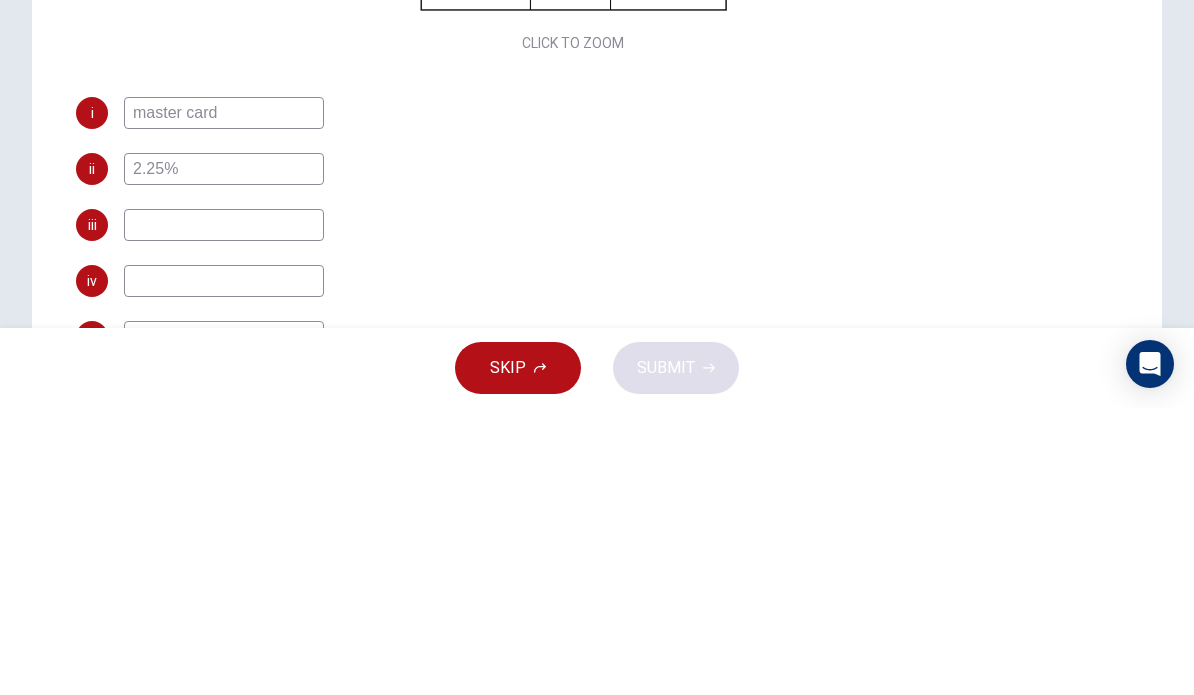 type on "2.25%" 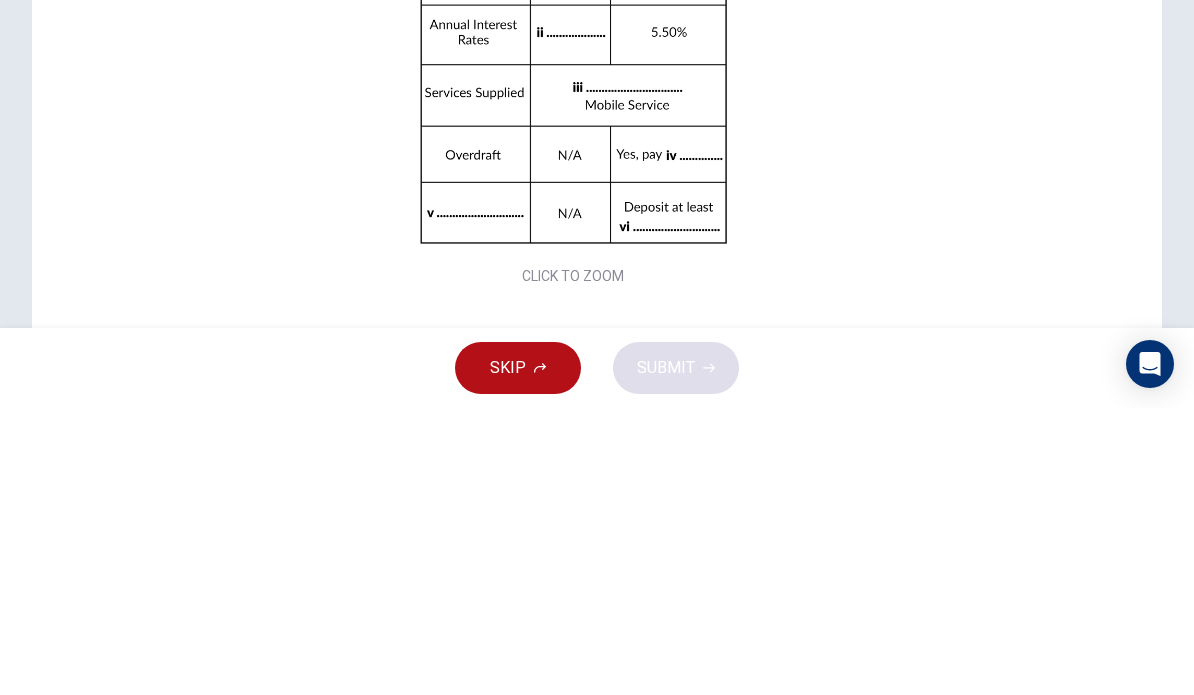 scroll, scrollTop: 26, scrollLeft: 0, axis: vertical 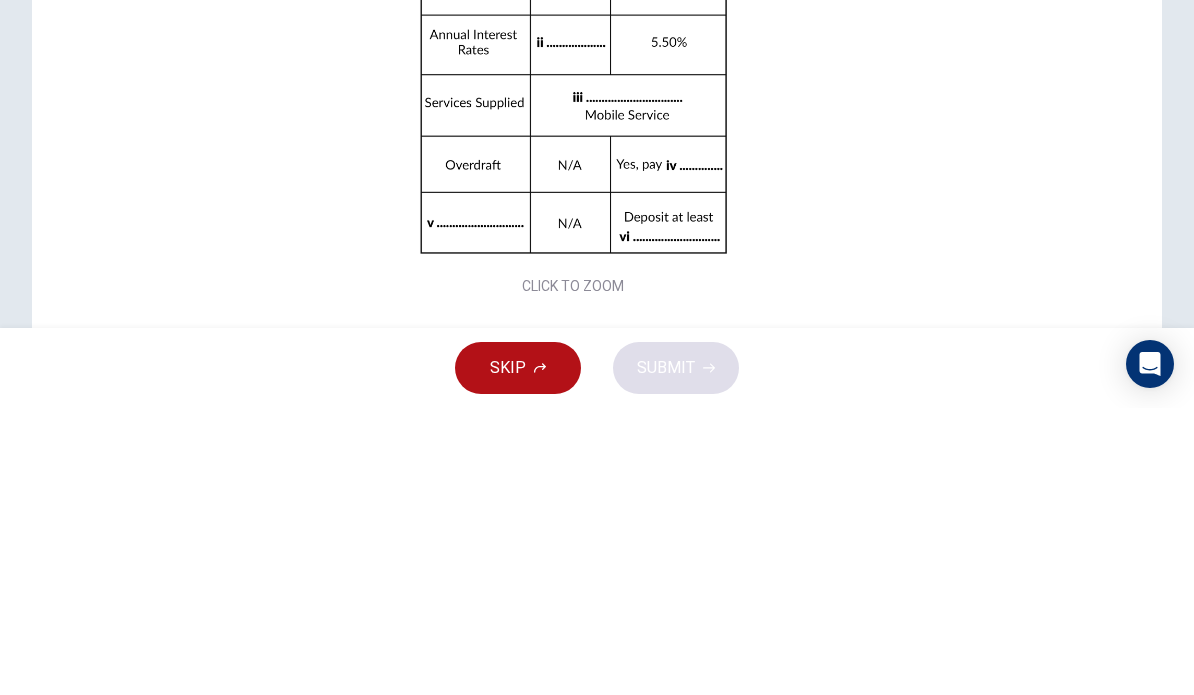 type on "Office" 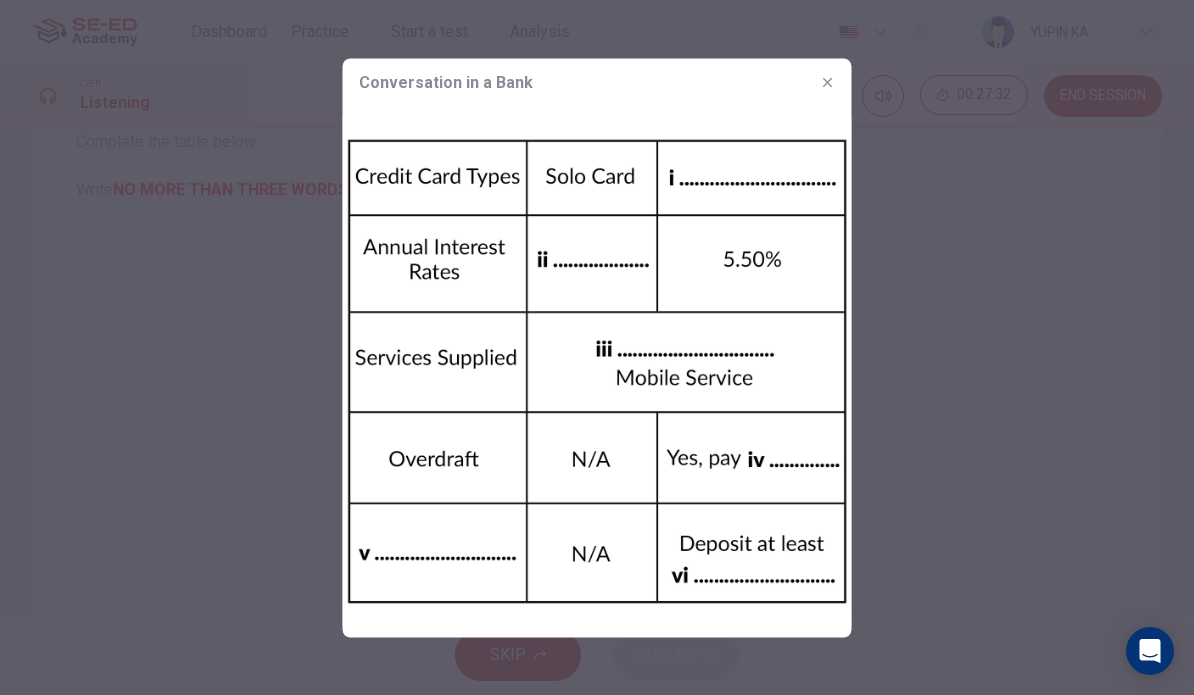 click at bounding box center (828, 82) 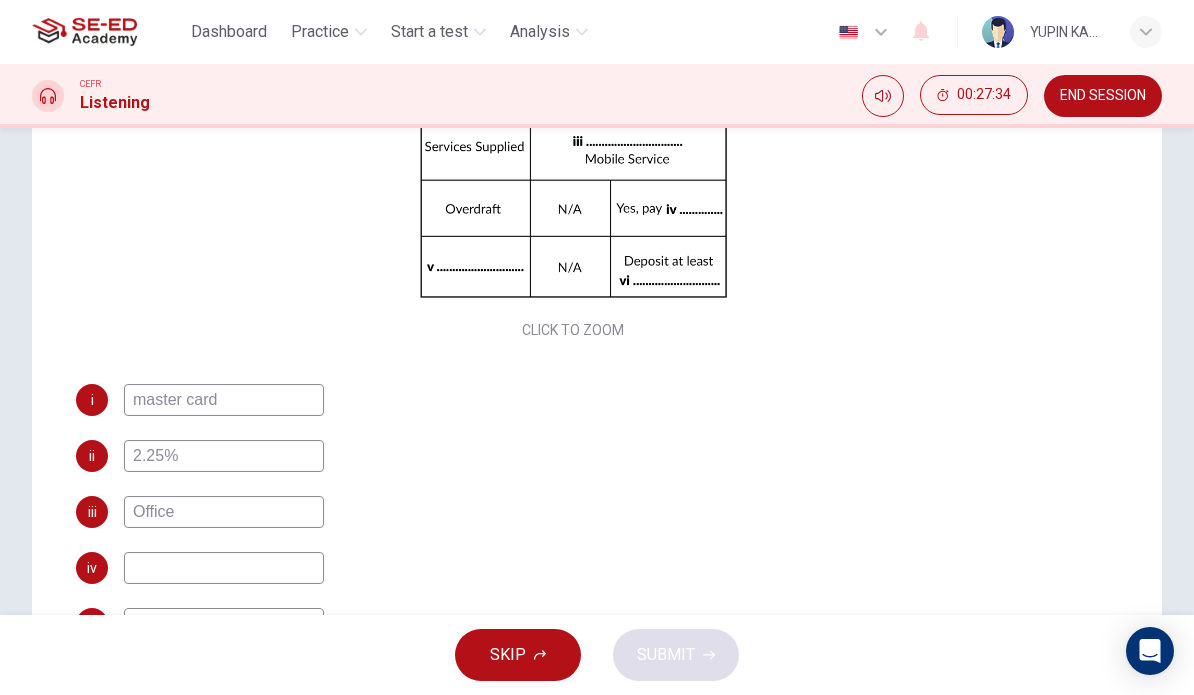 scroll, scrollTop: 269, scrollLeft: 0, axis: vertical 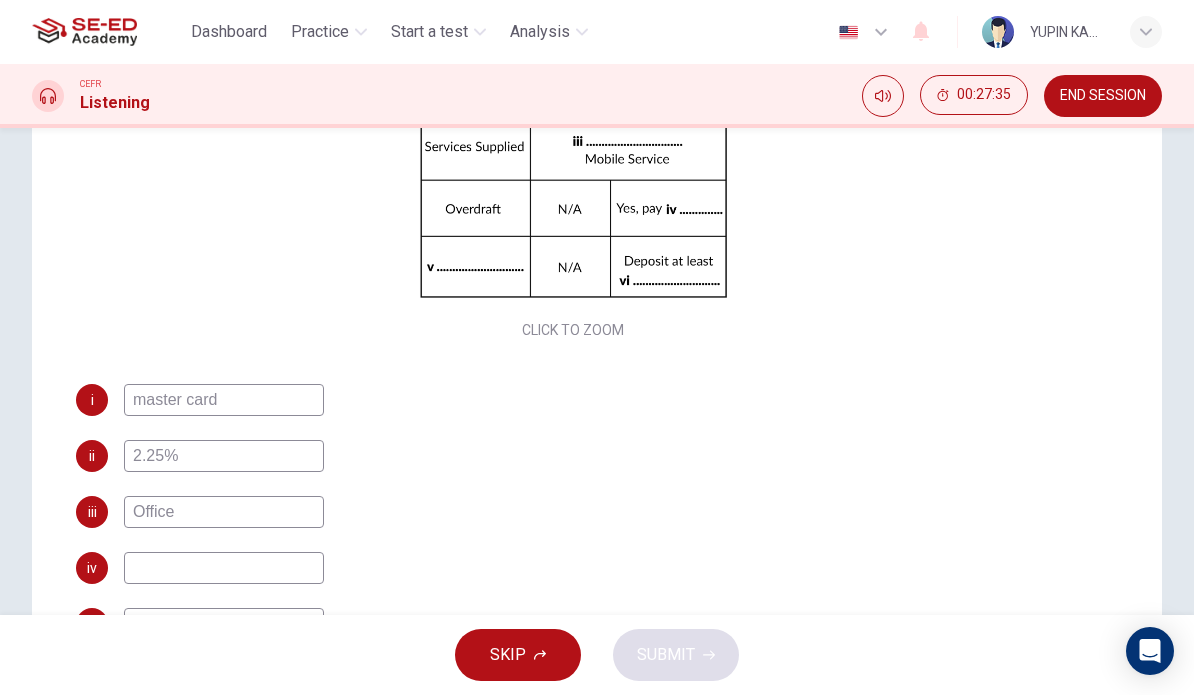 click at bounding box center [224, 400] 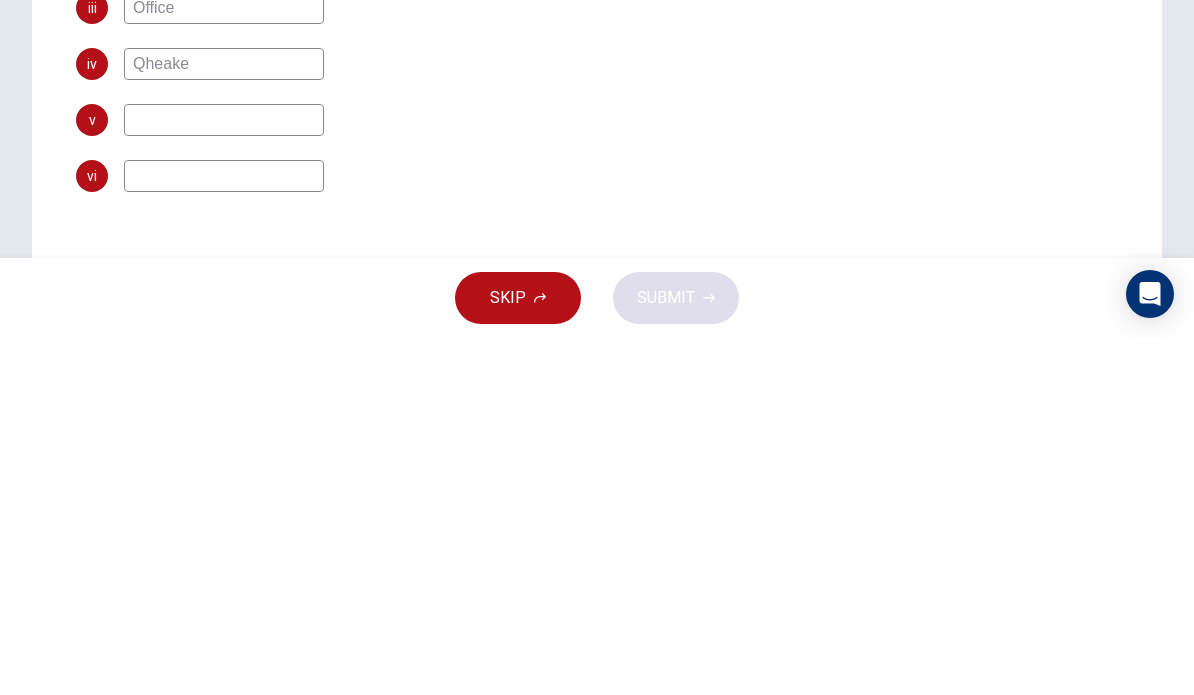scroll, scrollTop: 348, scrollLeft: 0, axis: vertical 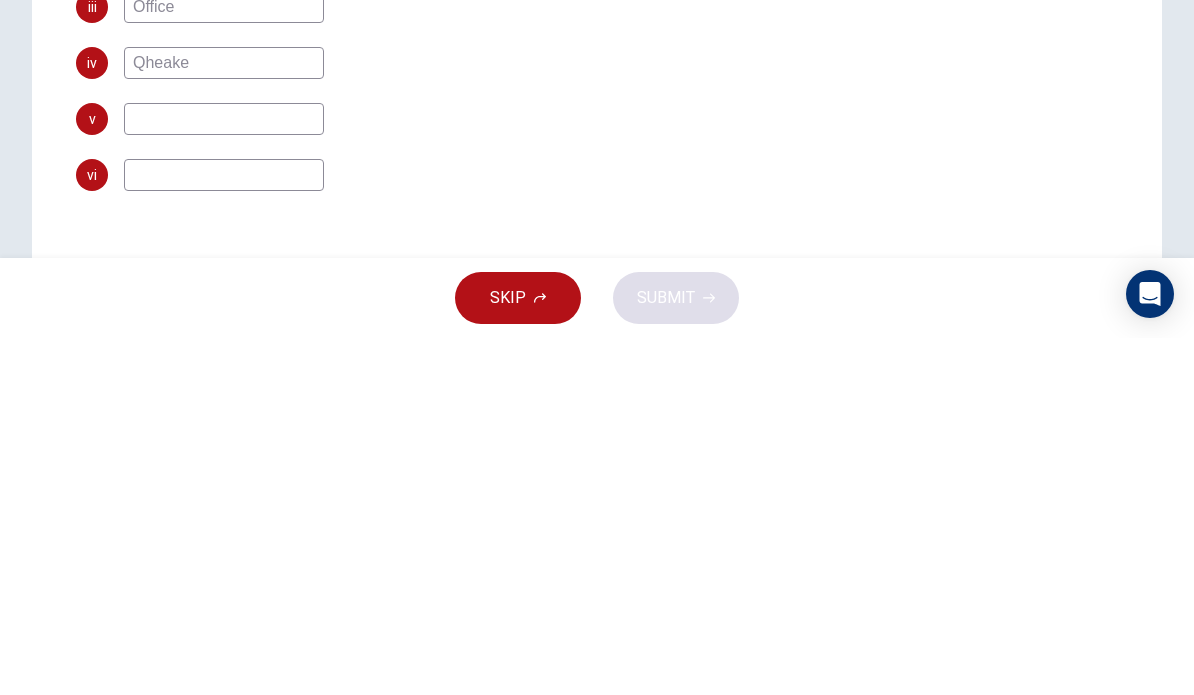 type on "Qheake" 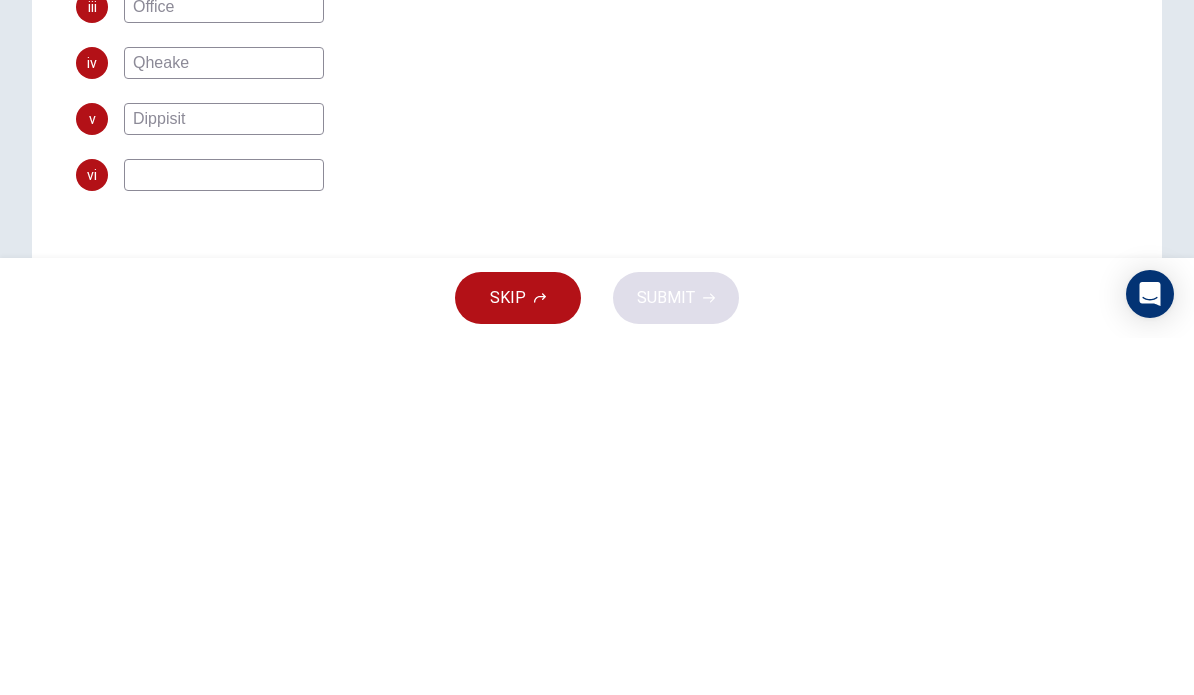 scroll, scrollTop: 269, scrollLeft: 0, axis: vertical 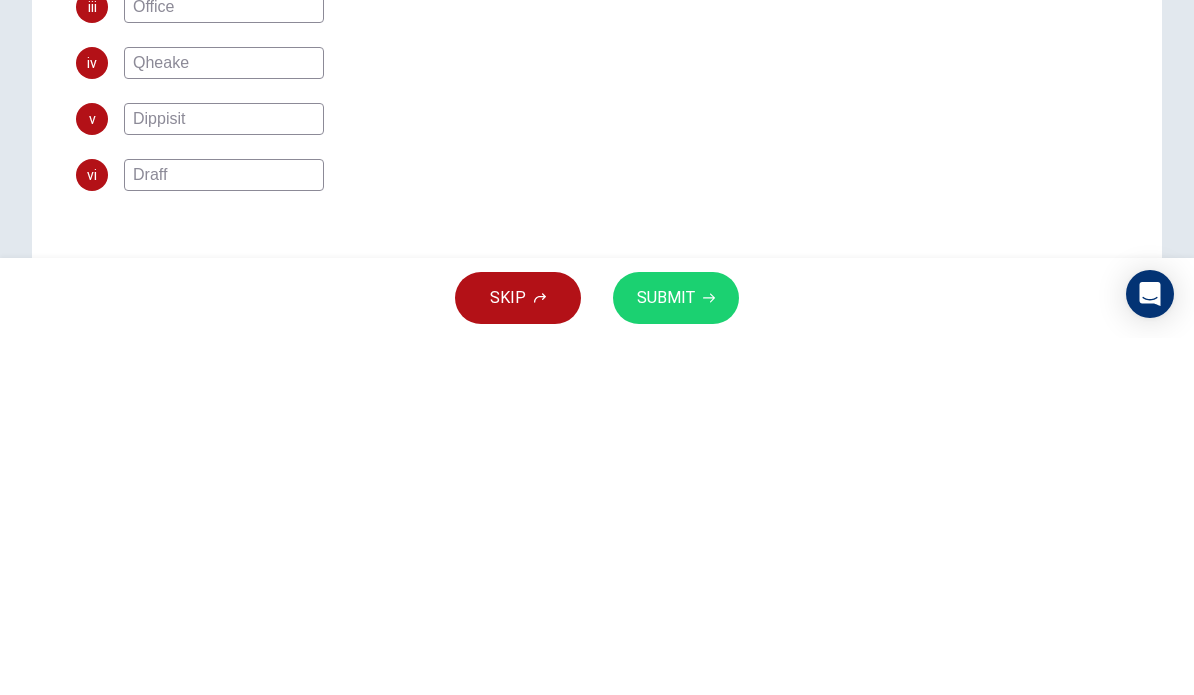 type on "Draff" 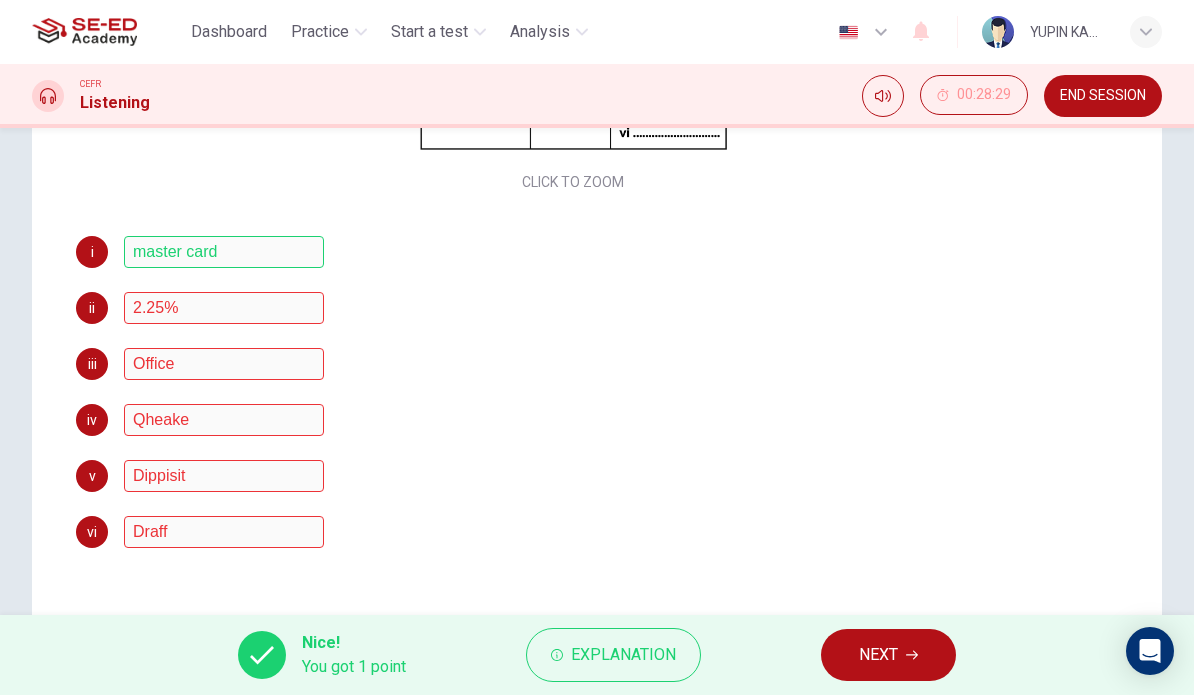 click on "Explanation" at bounding box center (623, 655) 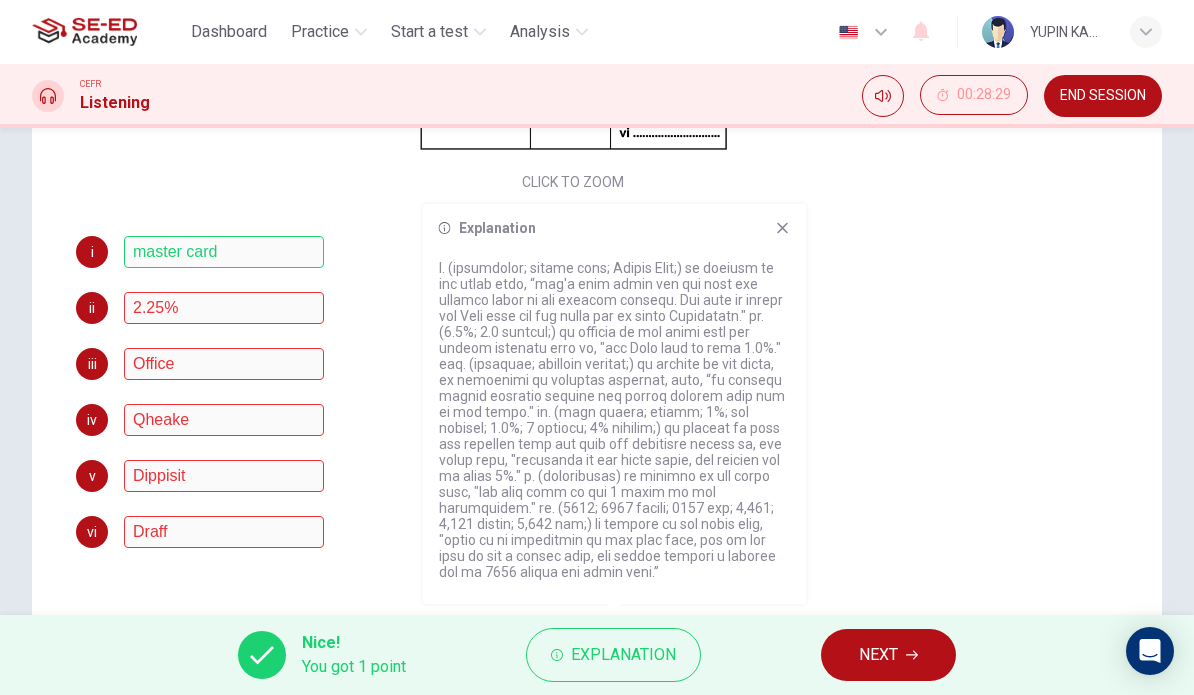 click at bounding box center [783, 228] 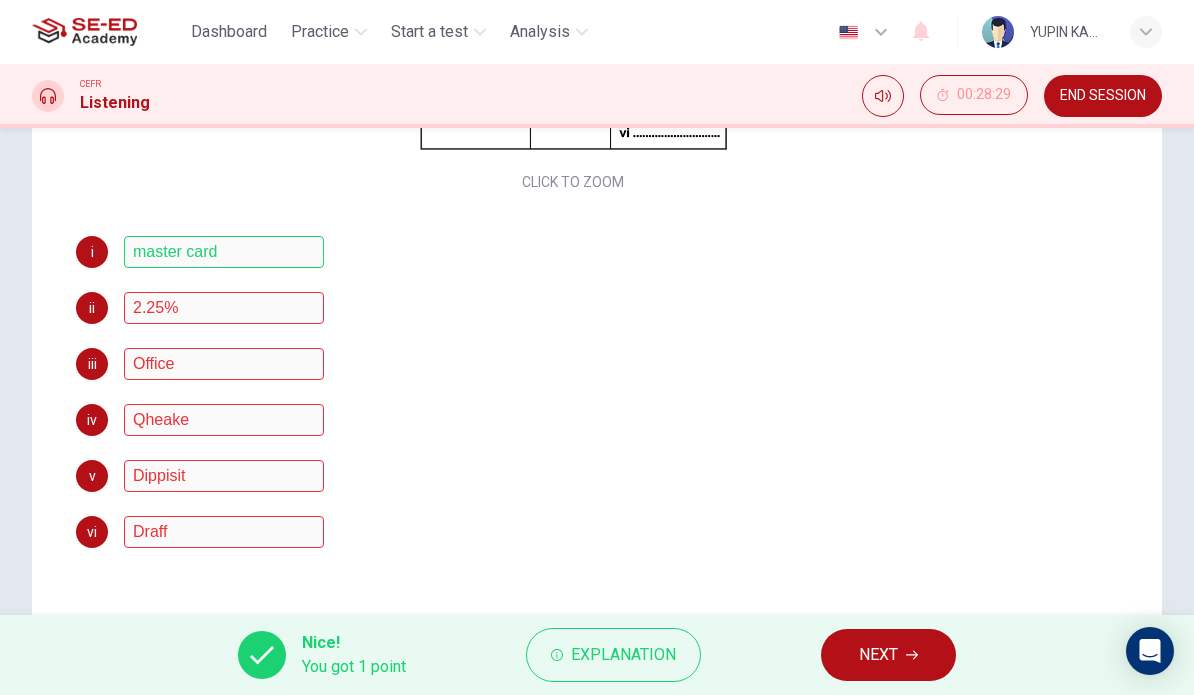 click on "NEXT" at bounding box center (878, 655) 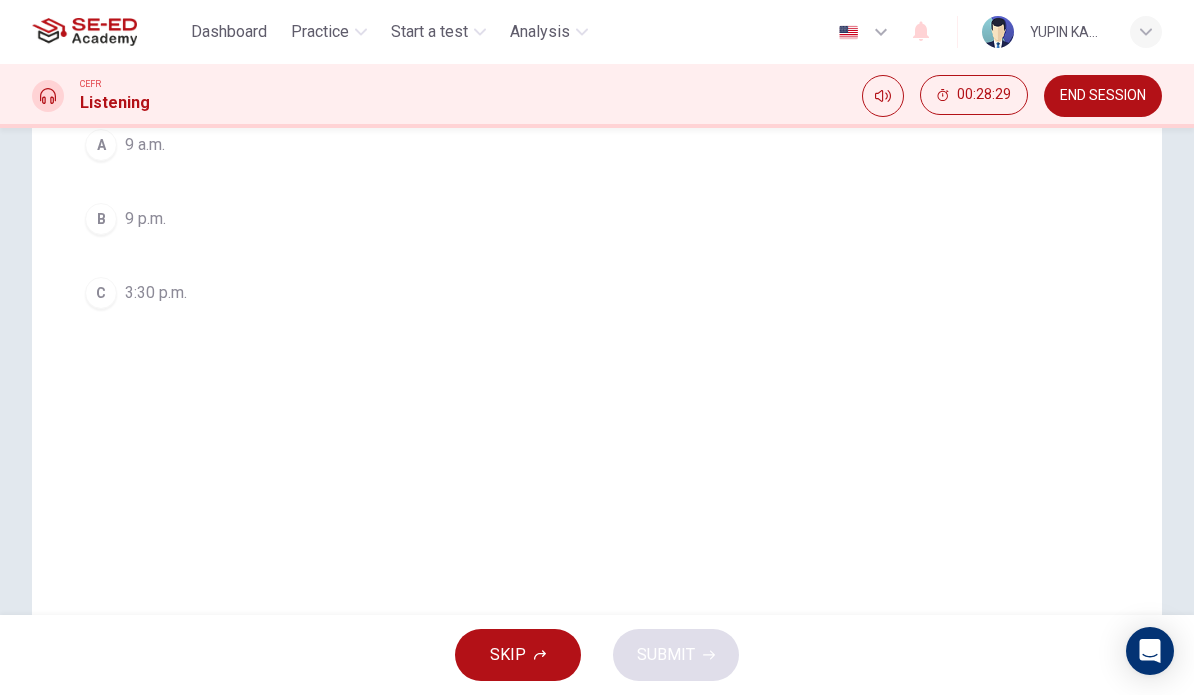 scroll, scrollTop: 0, scrollLeft: 0, axis: both 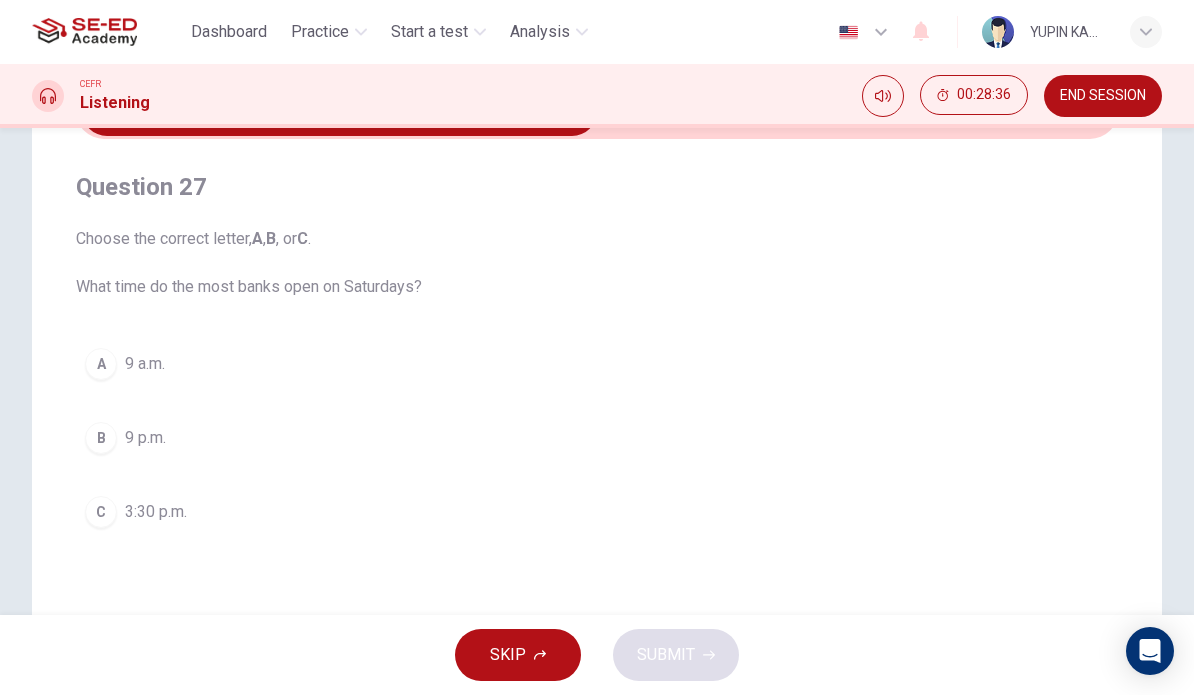 click on "C" at bounding box center (101, 364) 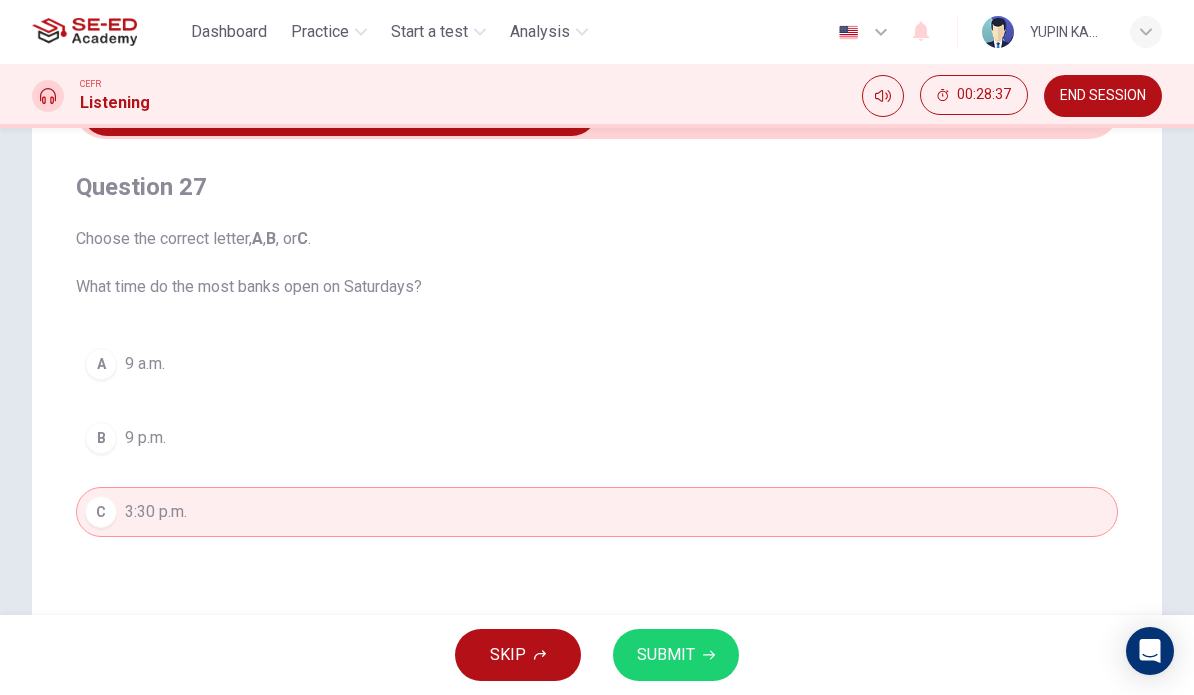 click on "SUBMIT" at bounding box center [666, 655] 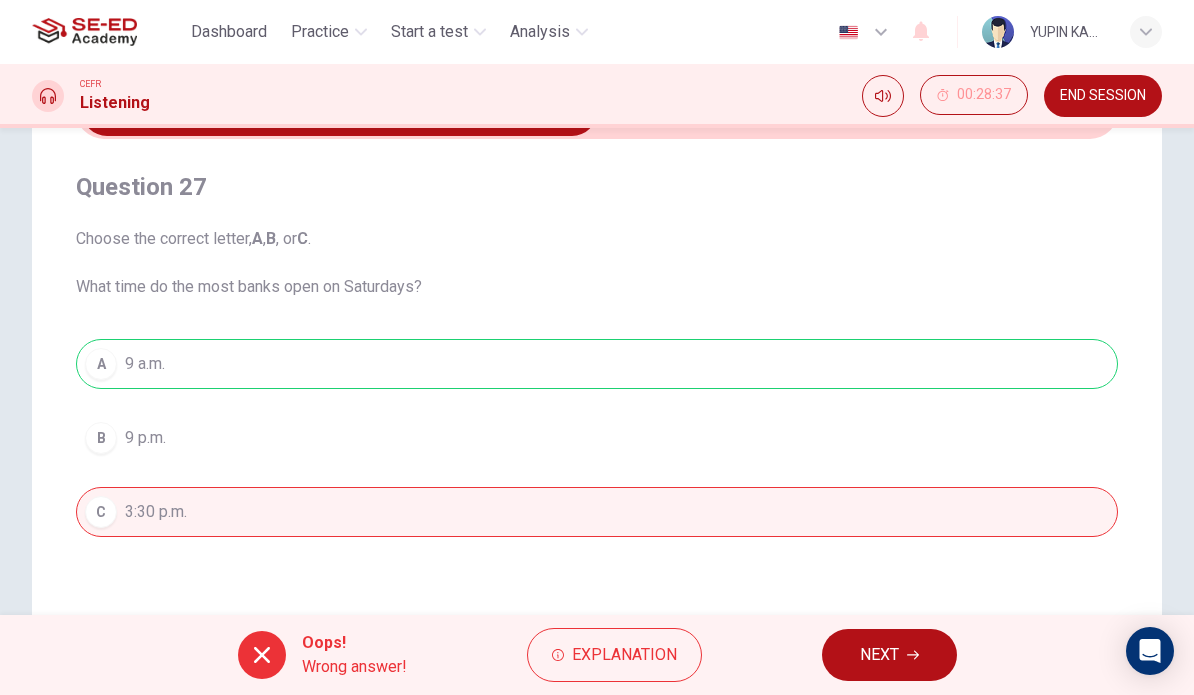 click on "NEXT" at bounding box center [879, 655] 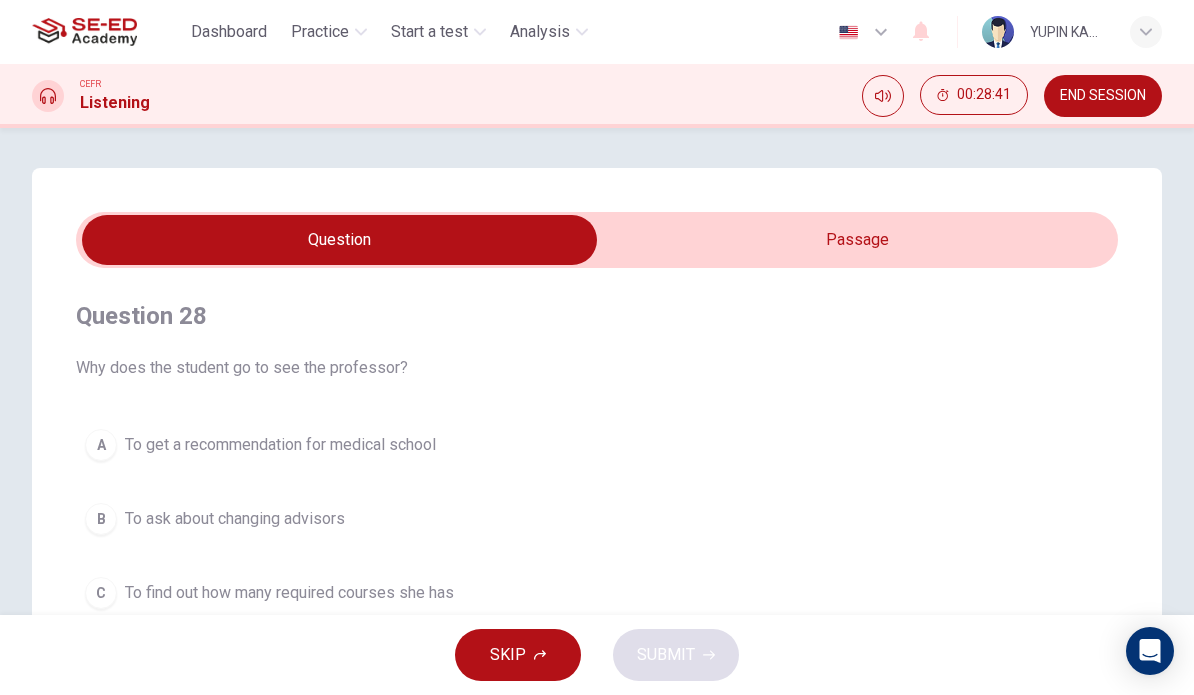 scroll, scrollTop: 0, scrollLeft: 0, axis: both 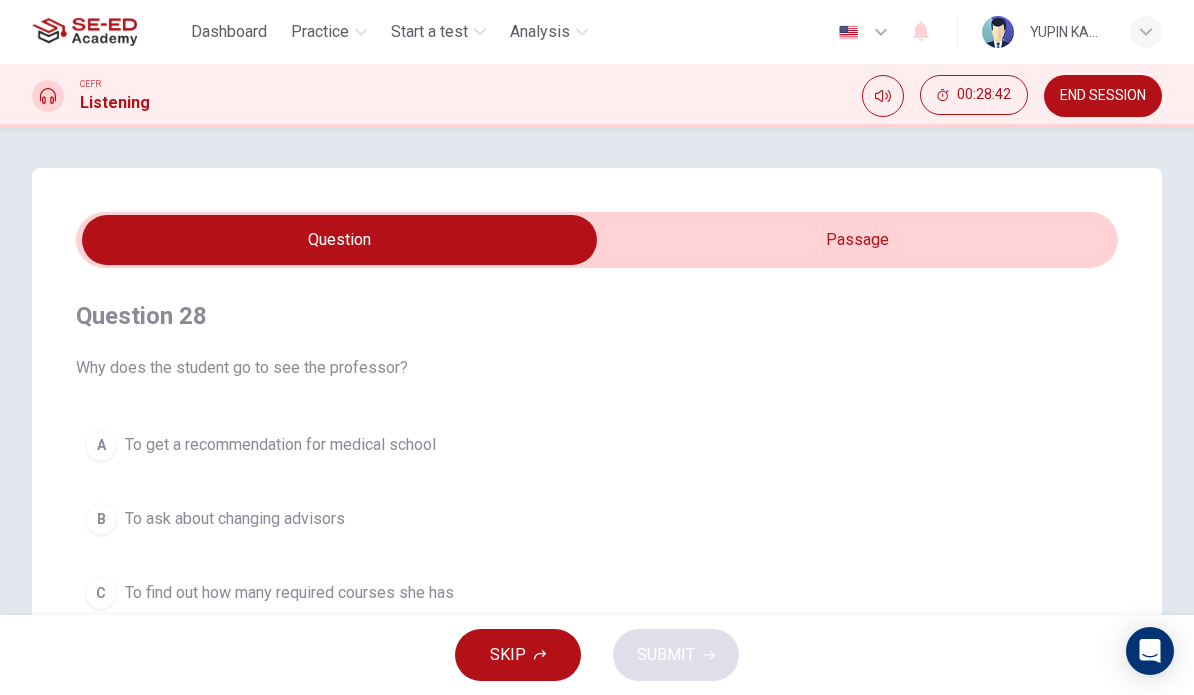 click at bounding box center [339, 240] 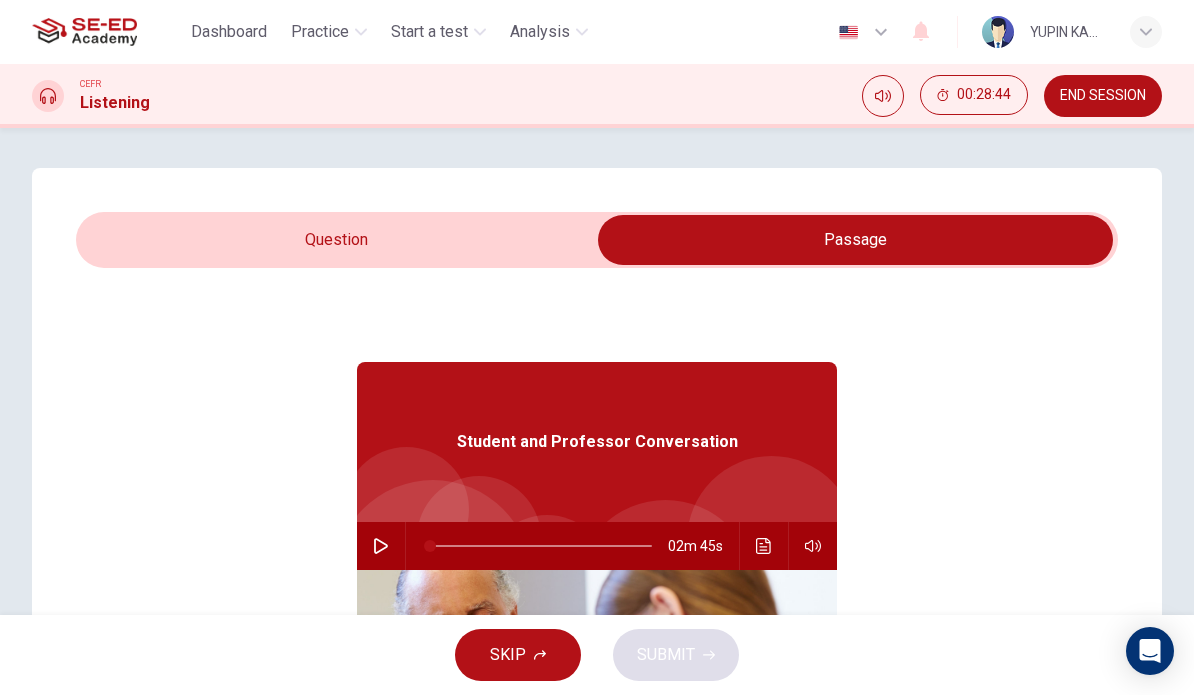 click at bounding box center [381, 546] 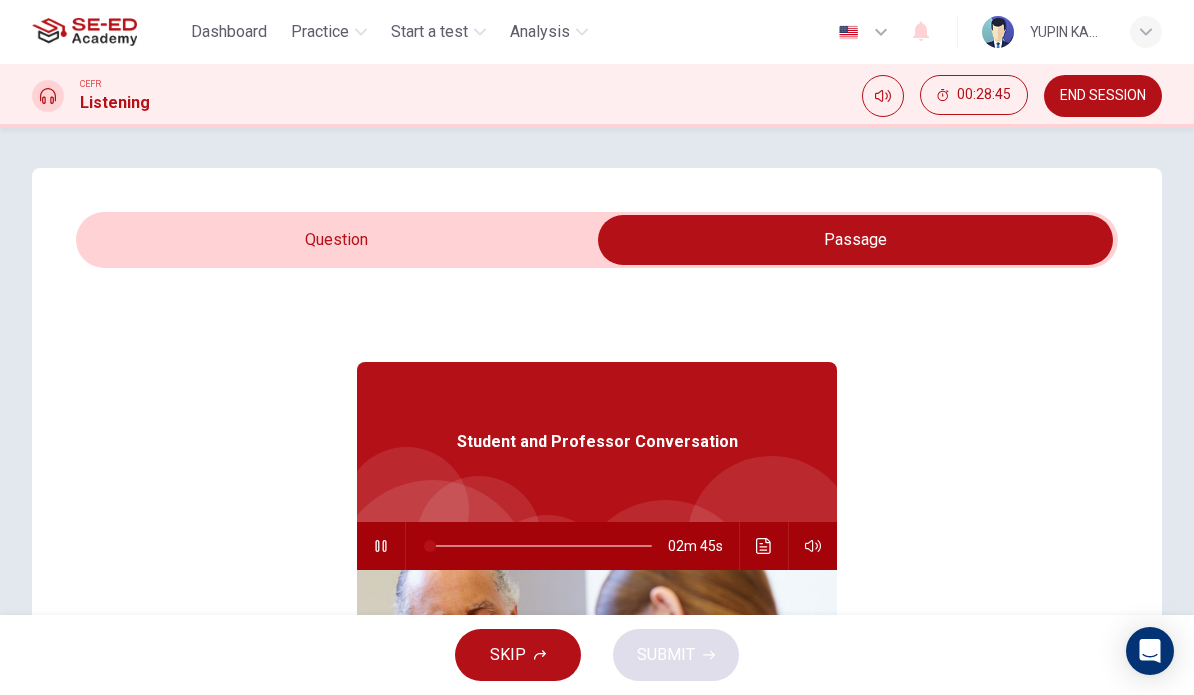 click at bounding box center [763, 546] 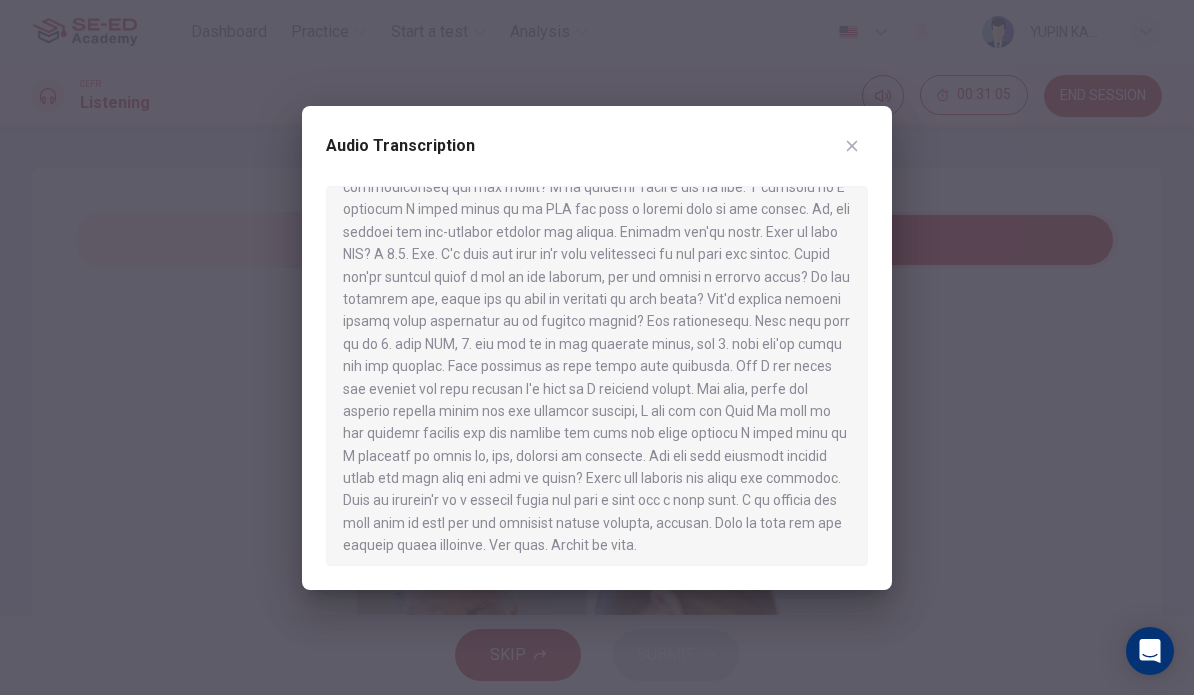 scroll, scrollTop: 226, scrollLeft: 0, axis: vertical 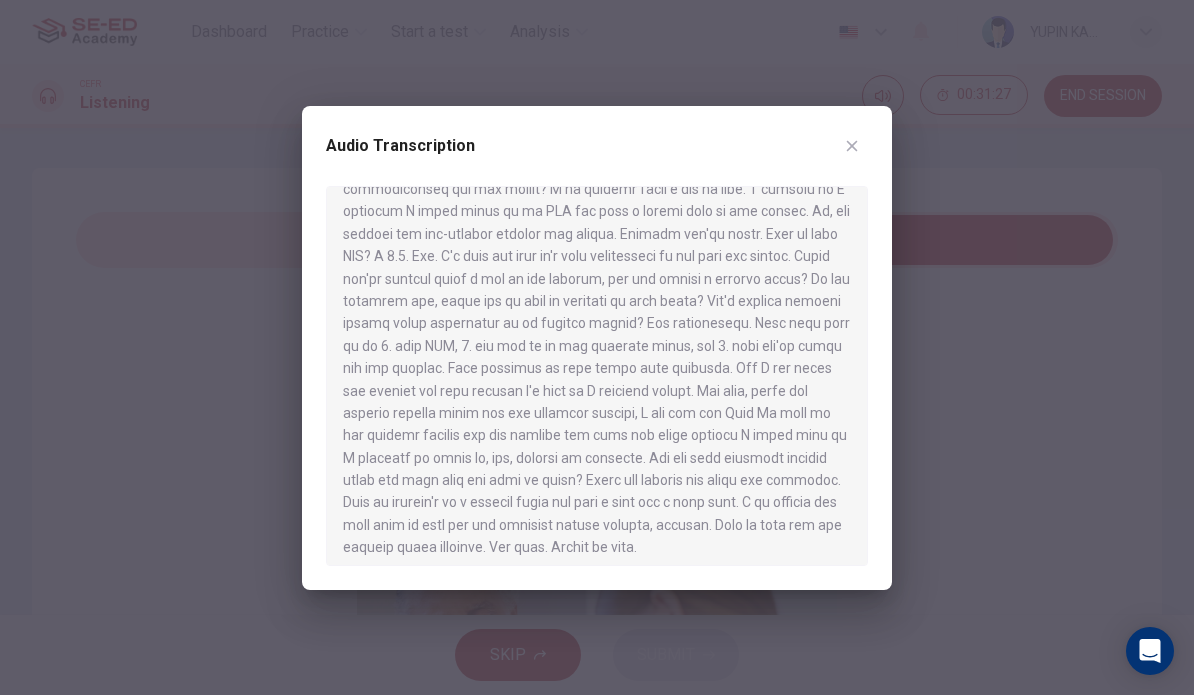 click at bounding box center (852, 146) 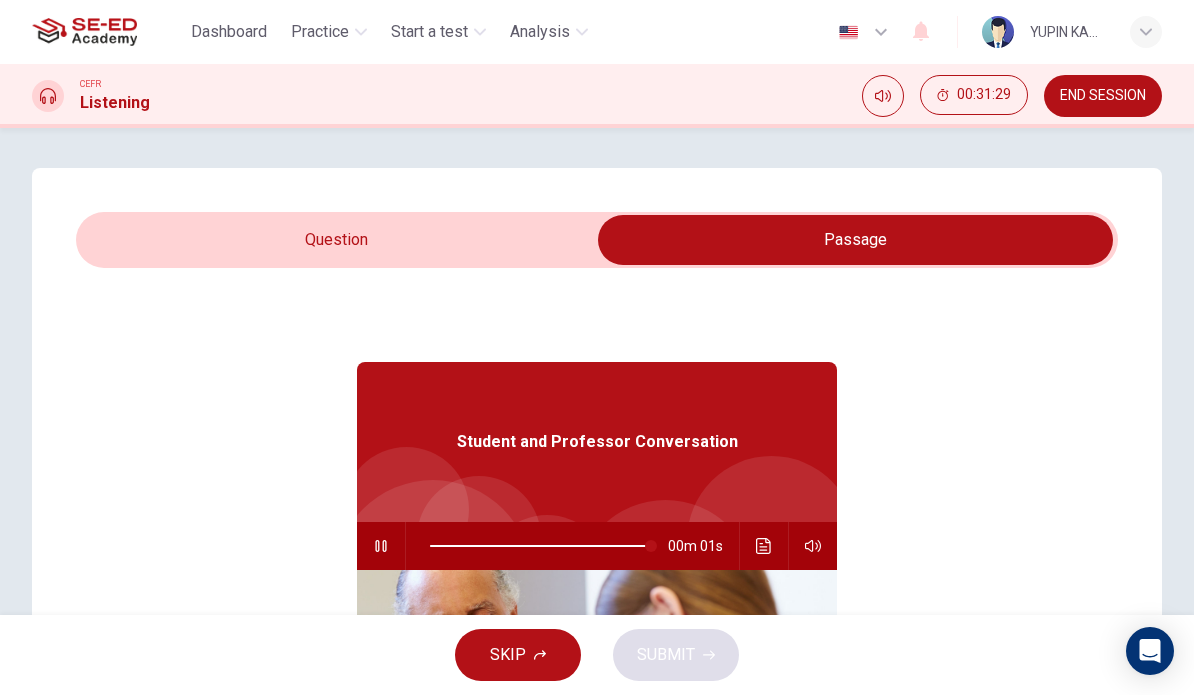 click at bounding box center [855, 240] 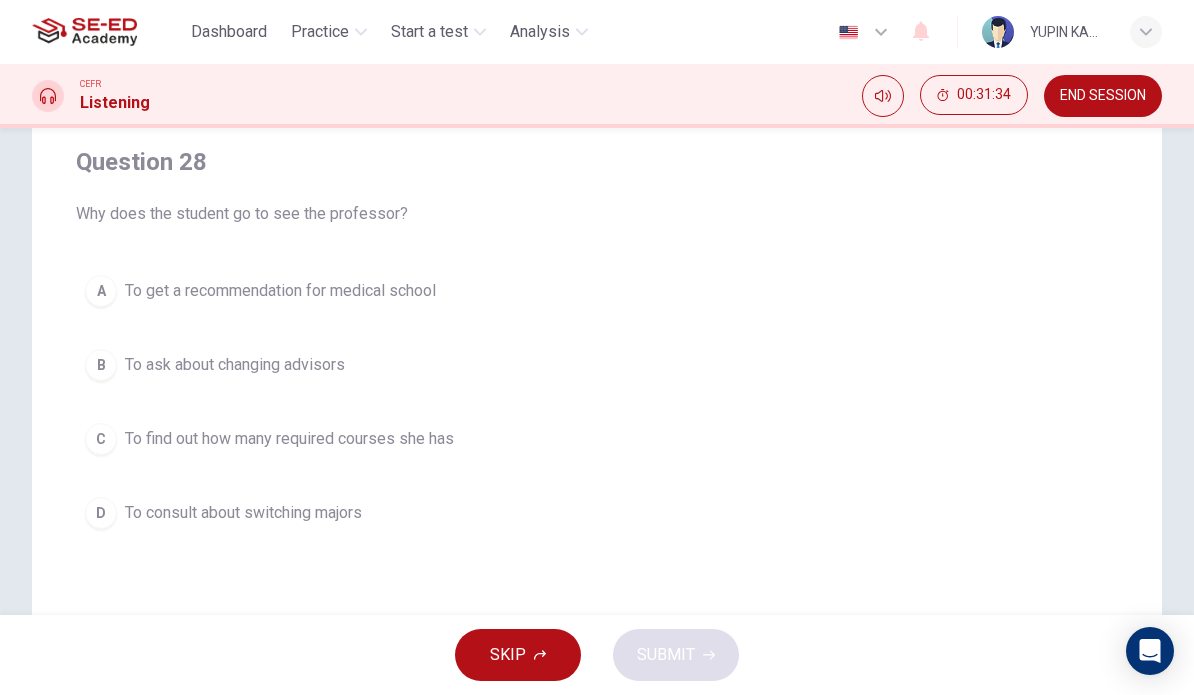 scroll, scrollTop: 160, scrollLeft: 0, axis: vertical 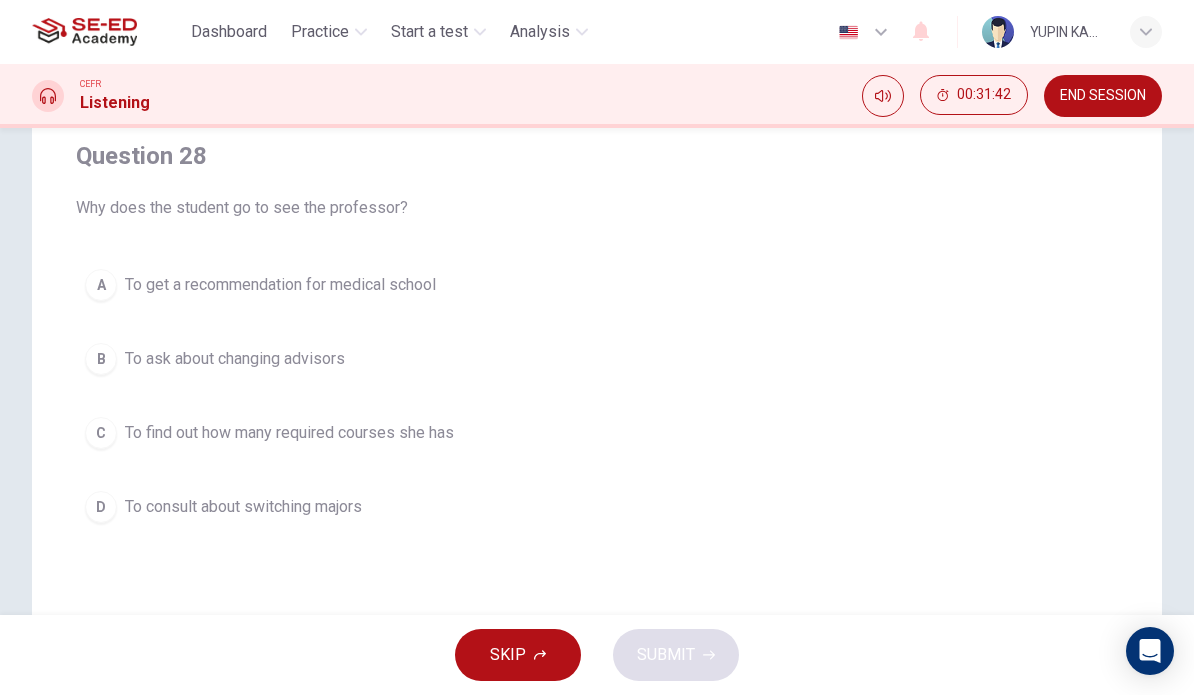 click on "A" at bounding box center [101, 285] 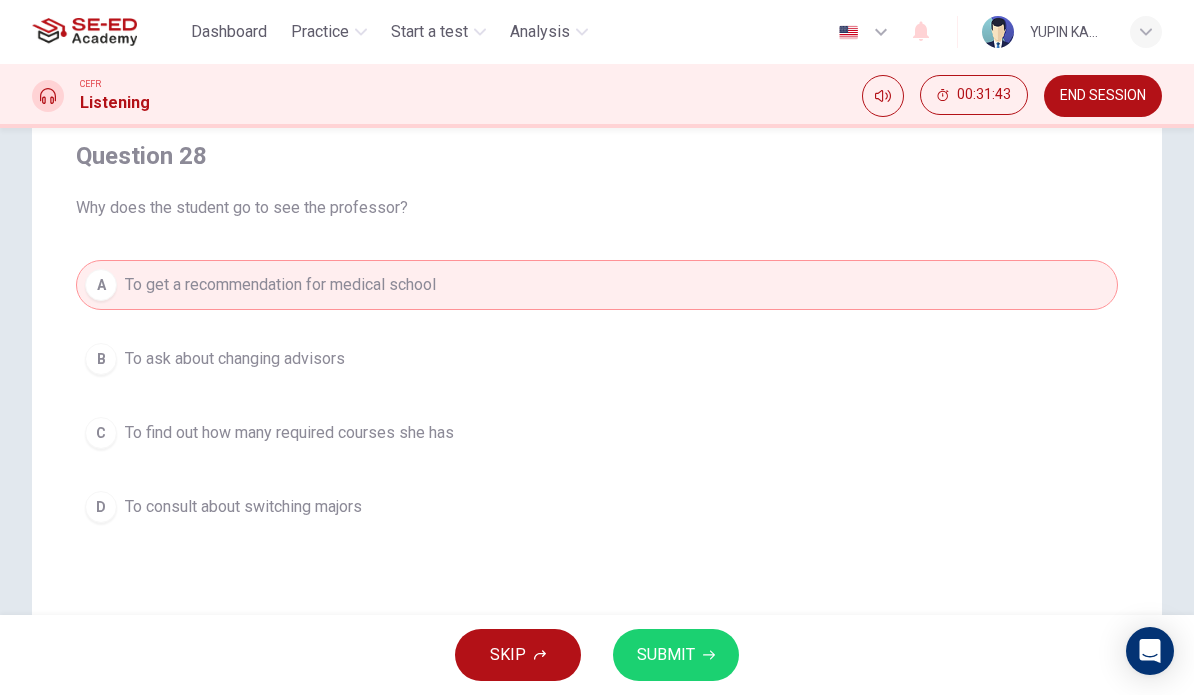 click on "SUBMIT" at bounding box center (676, 655) 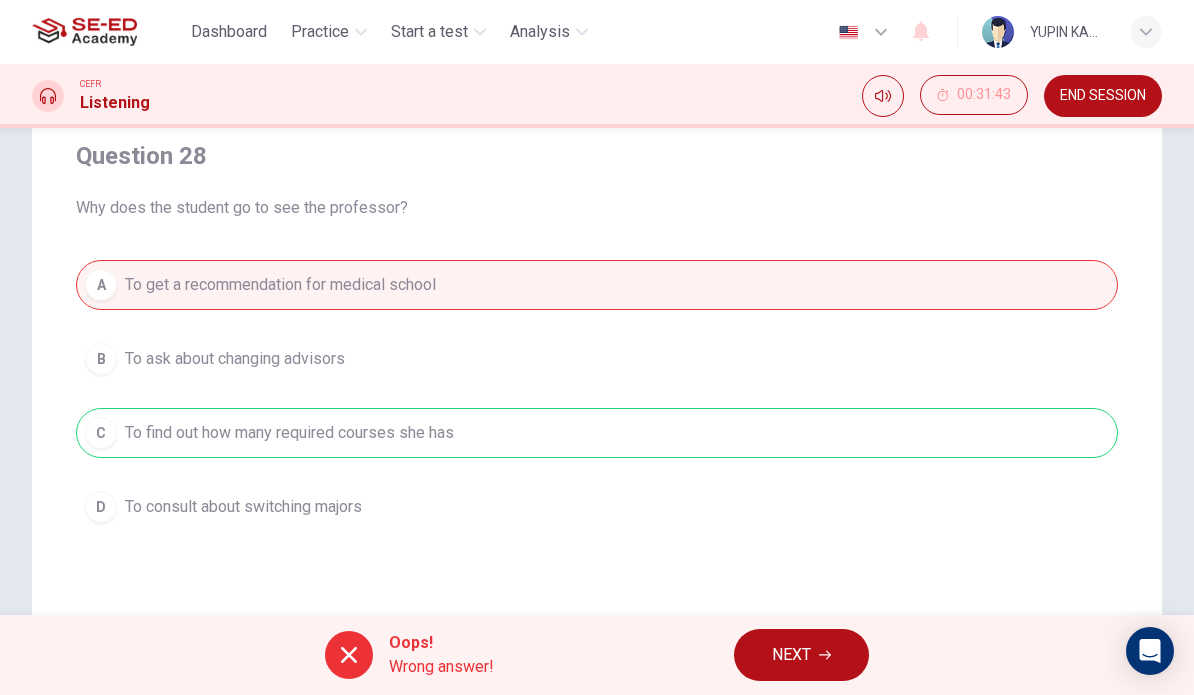click on "NEXT" at bounding box center (791, 655) 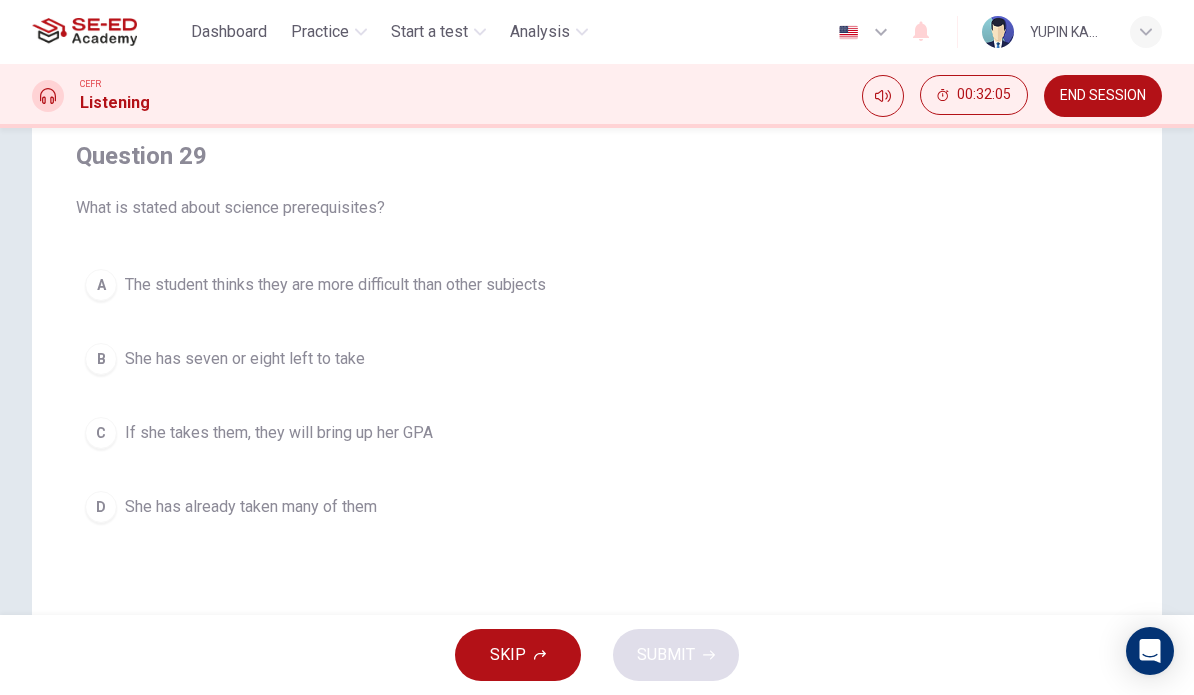 click on "A The student thinks they are more difficult than other subjects" at bounding box center (597, 285) 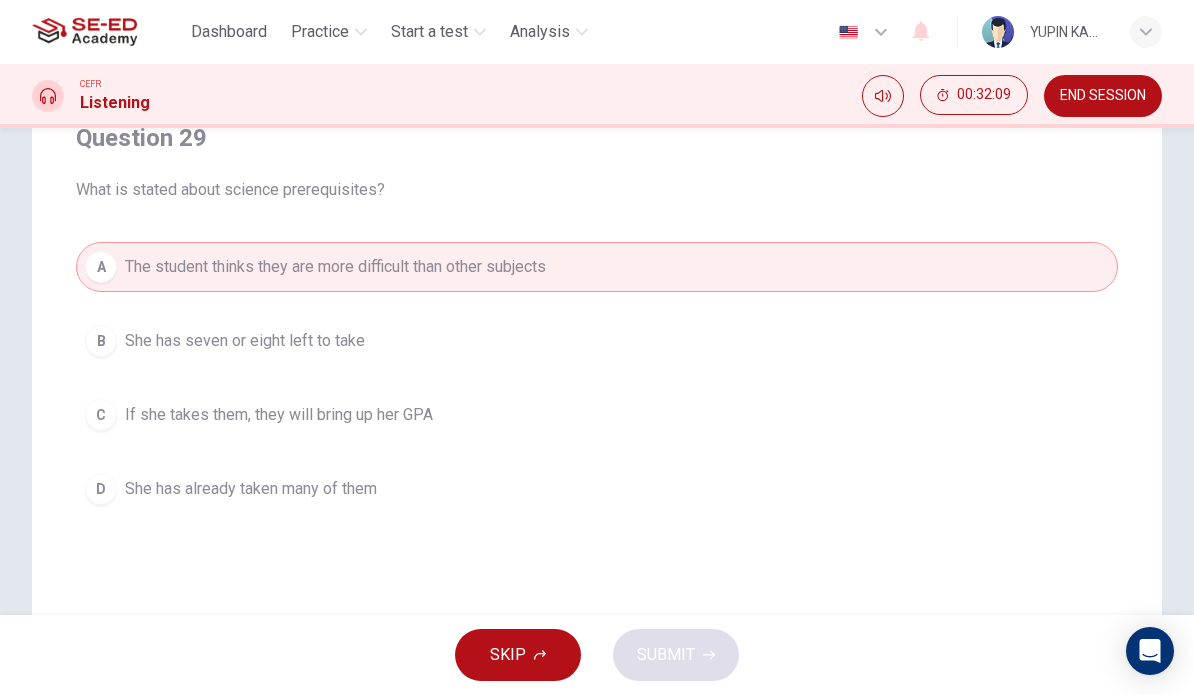 scroll, scrollTop: 171, scrollLeft: 0, axis: vertical 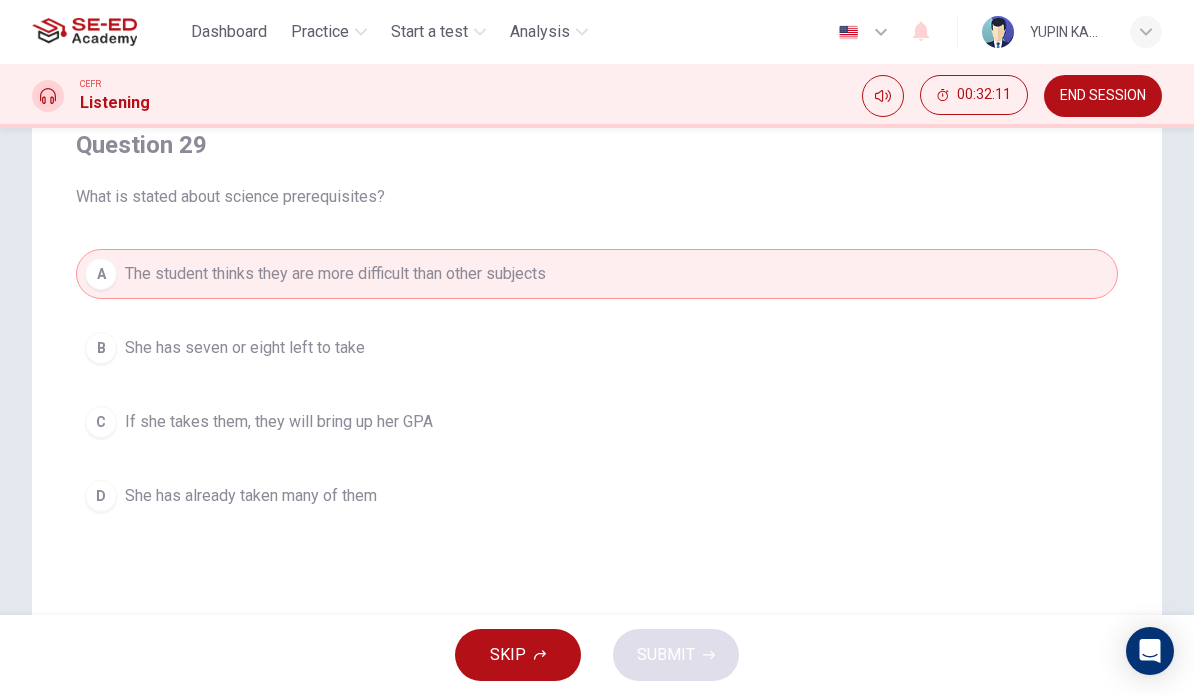 click on "C If she takes them, they will bring up her GPA" at bounding box center [597, 422] 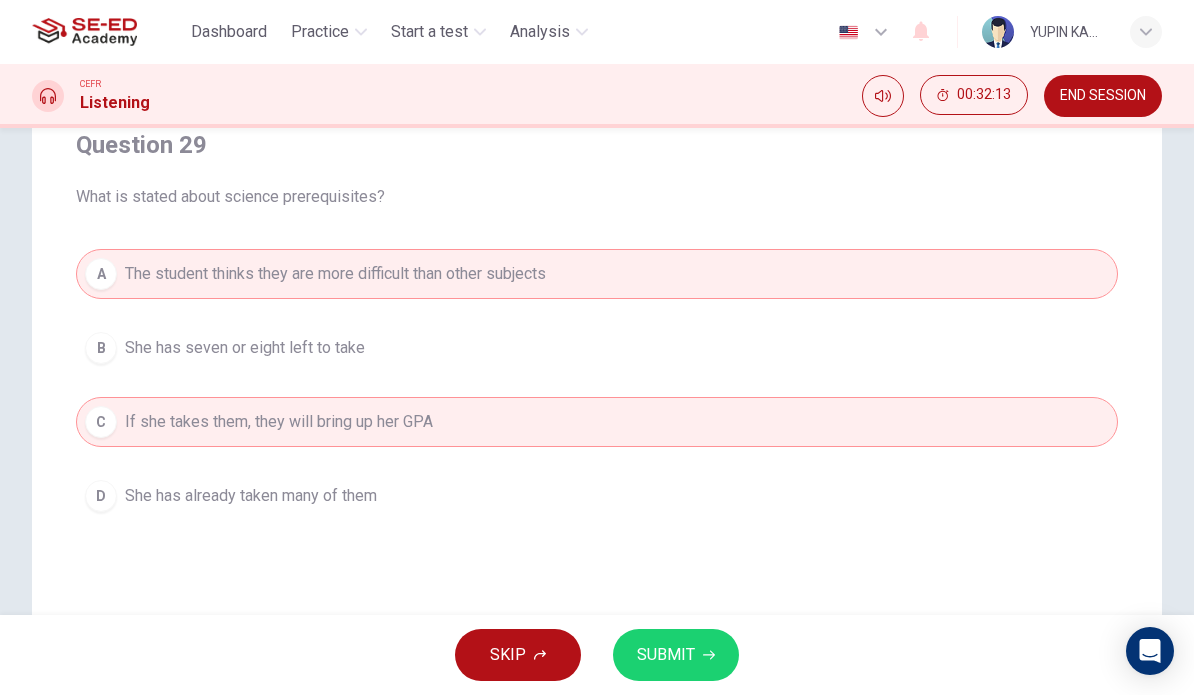 click on "Question 29 What is stated about science prerequisites? A The student thinks they are more difficult than other subjects B She has seven or eight left to take C If she takes them, they will bring up her GPA D She has already taken many of them" at bounding box center [597, 325] 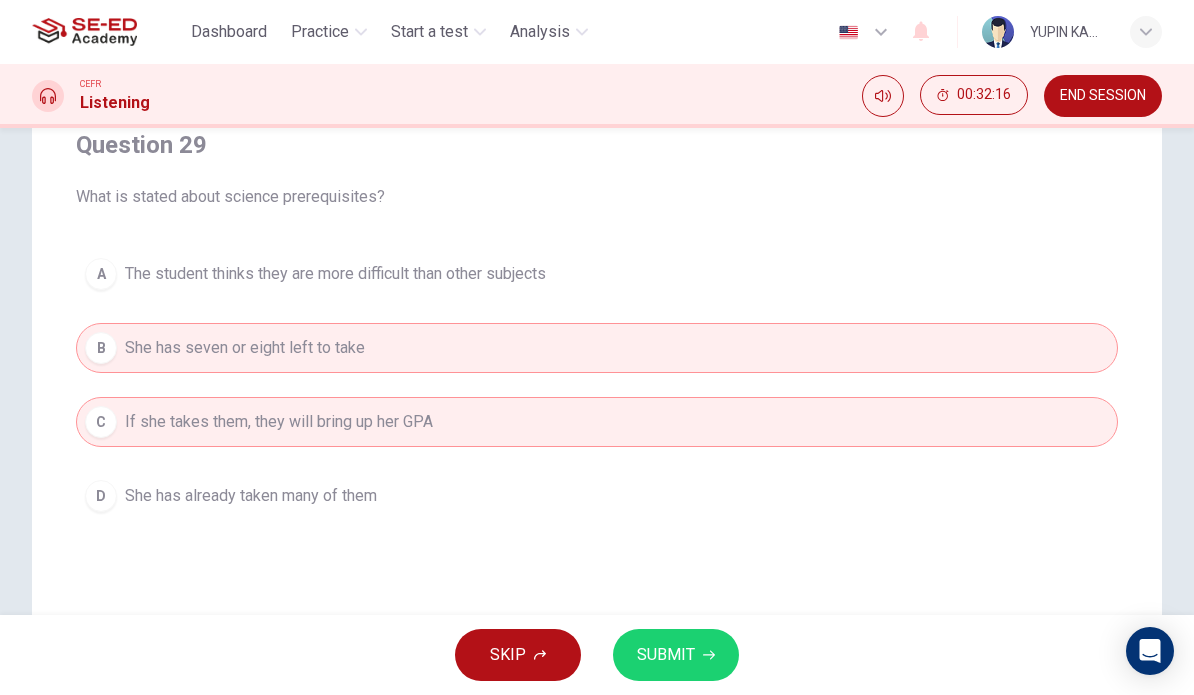 click on "The student thinks they are more difficult than other subjects" at bounding box center [335, 274] 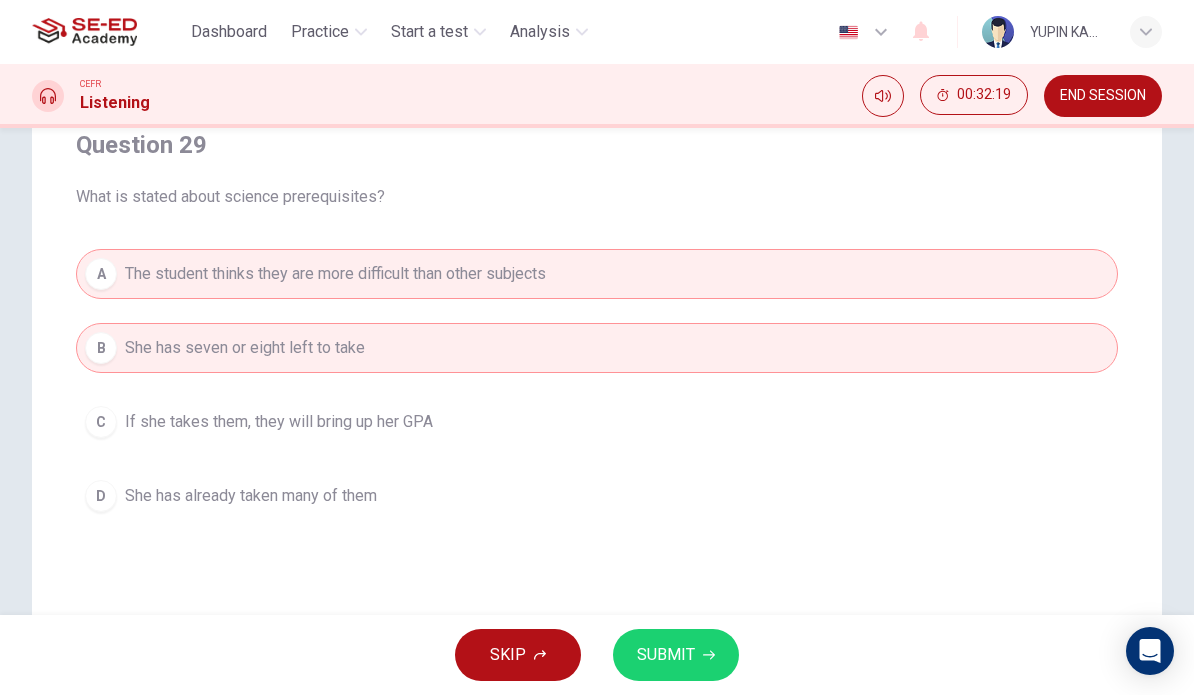 click on "If she takes them, they will bring up her GPA" at bounding box center (279, 422) 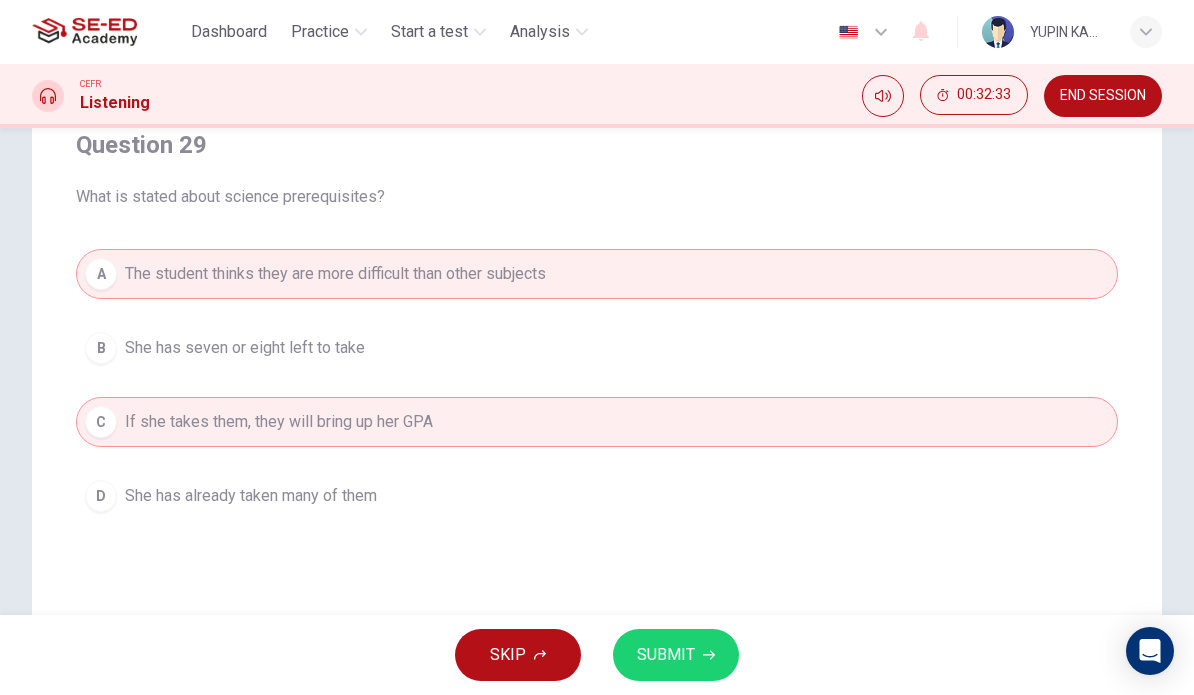 click on "She has seven or eight left to take" at bounding box center [245, 348] 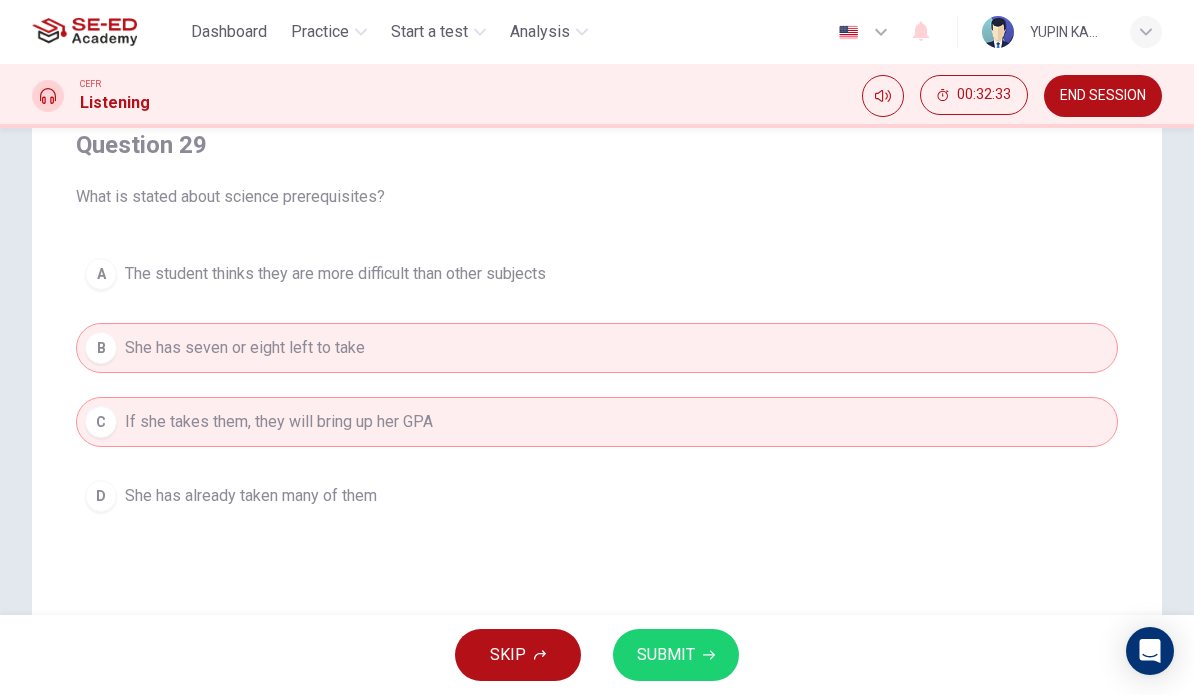 click on "She has seven or eight left to take" at bounding box center [245, 348] 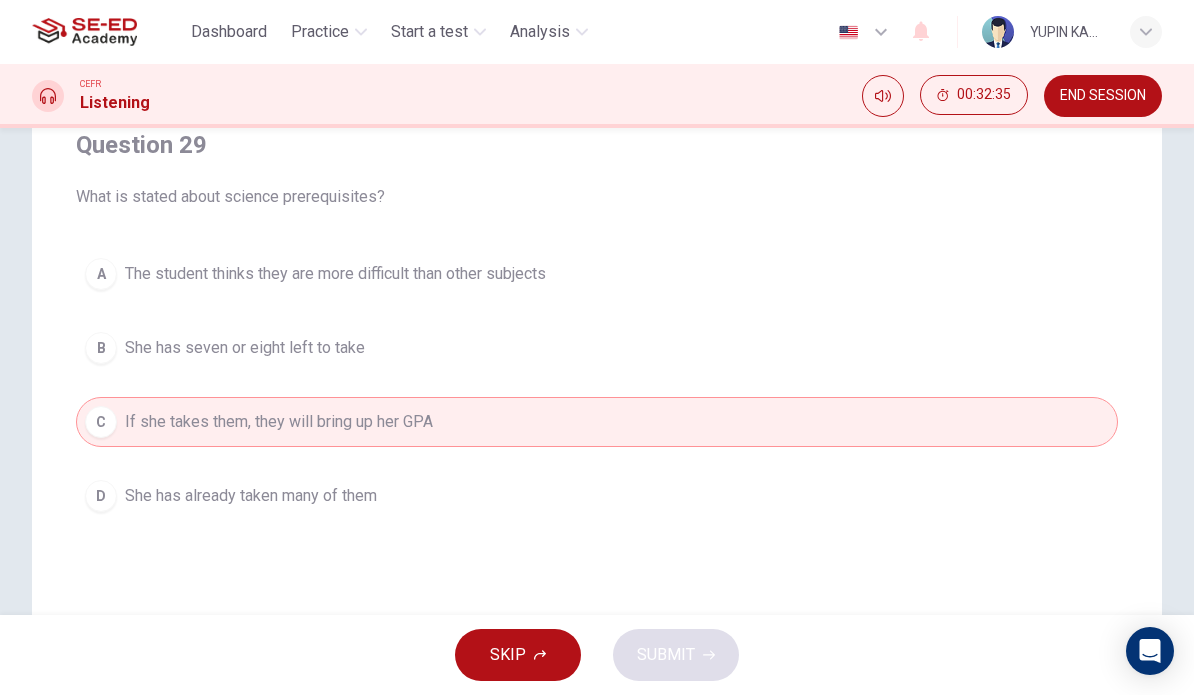 click on "B" at bounding box center (101, 274) 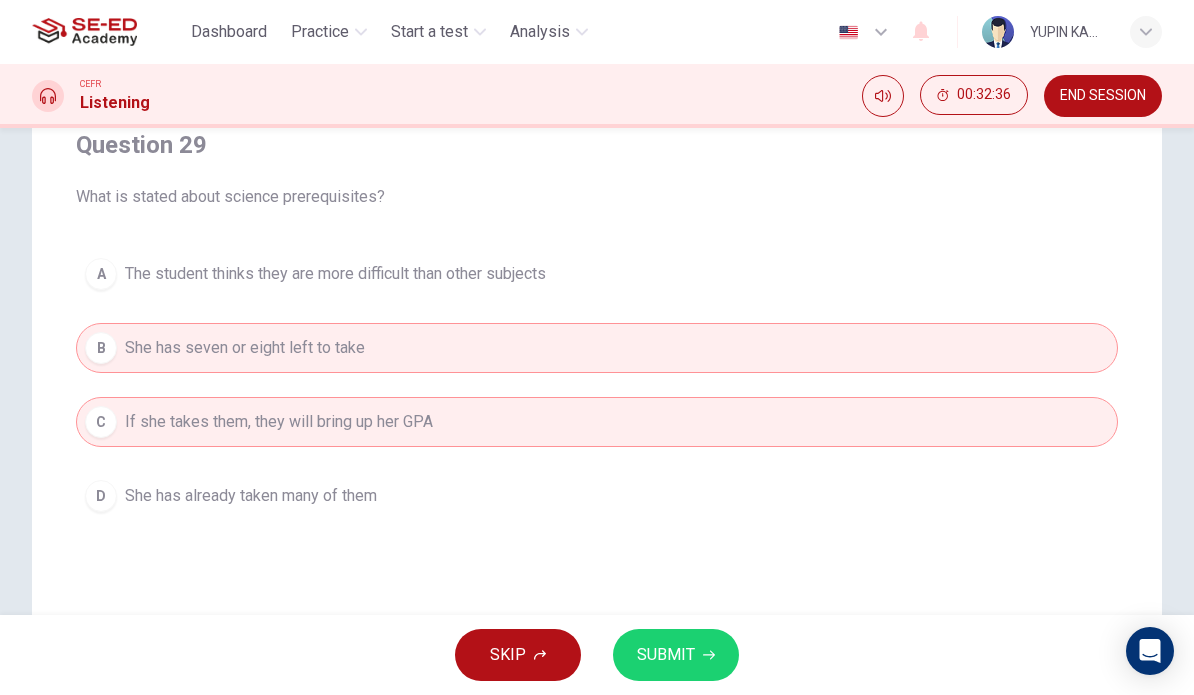 click on "A" at bounding box center (101, 274) 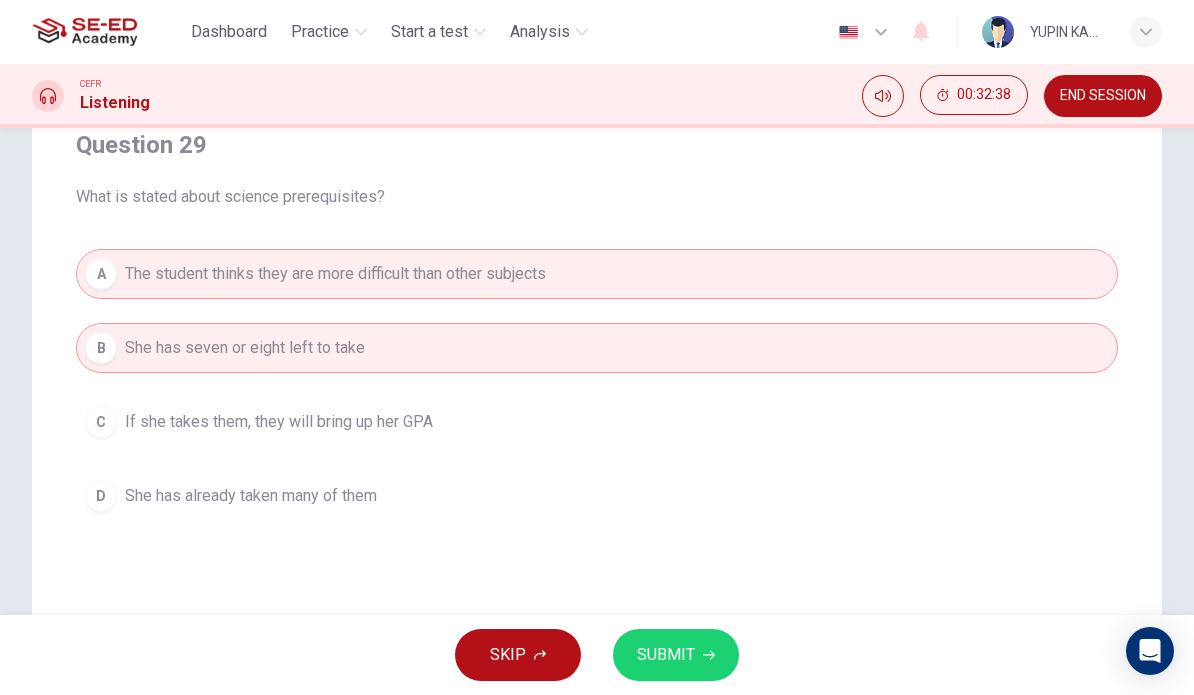 click on "SUBMIT" at bounding box center [666, 655] 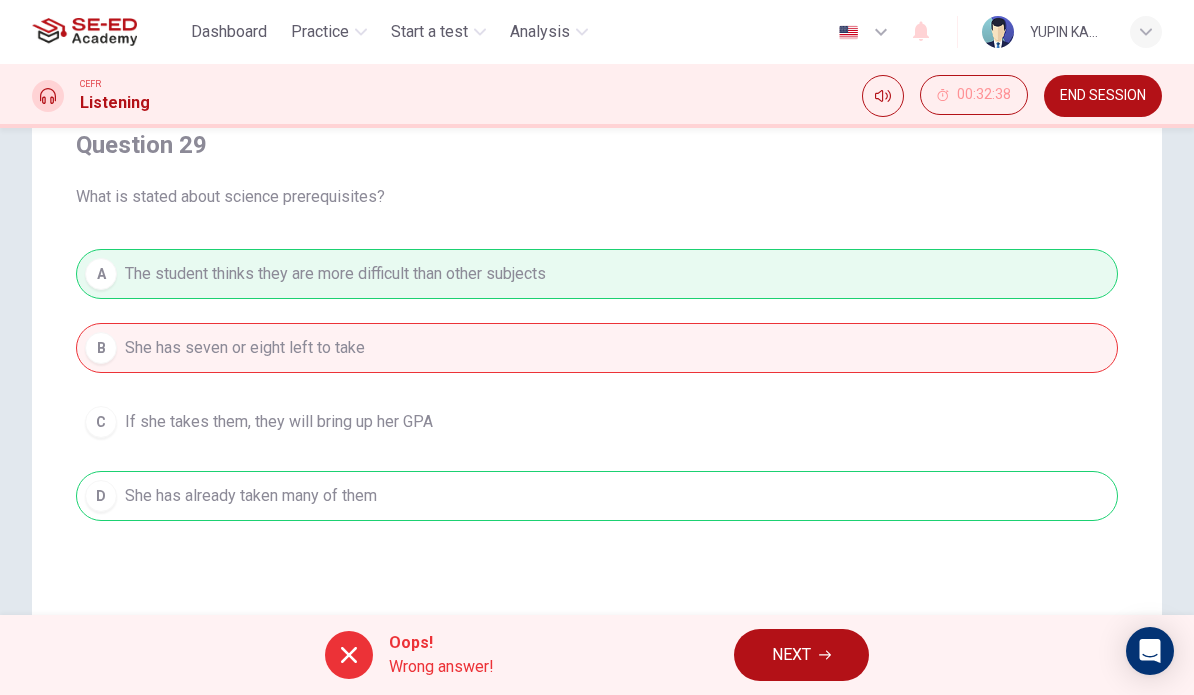 click on "NEXT" at bounding box center (791, 655) 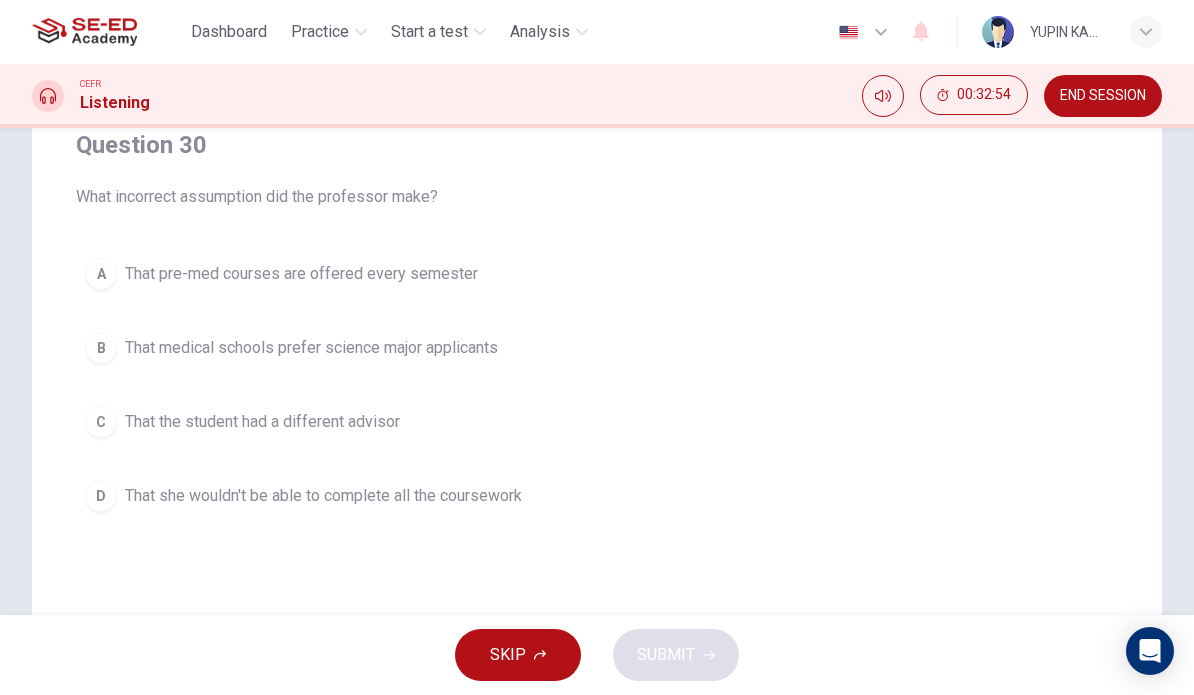 click on "D" at bounding box center (101, 274) 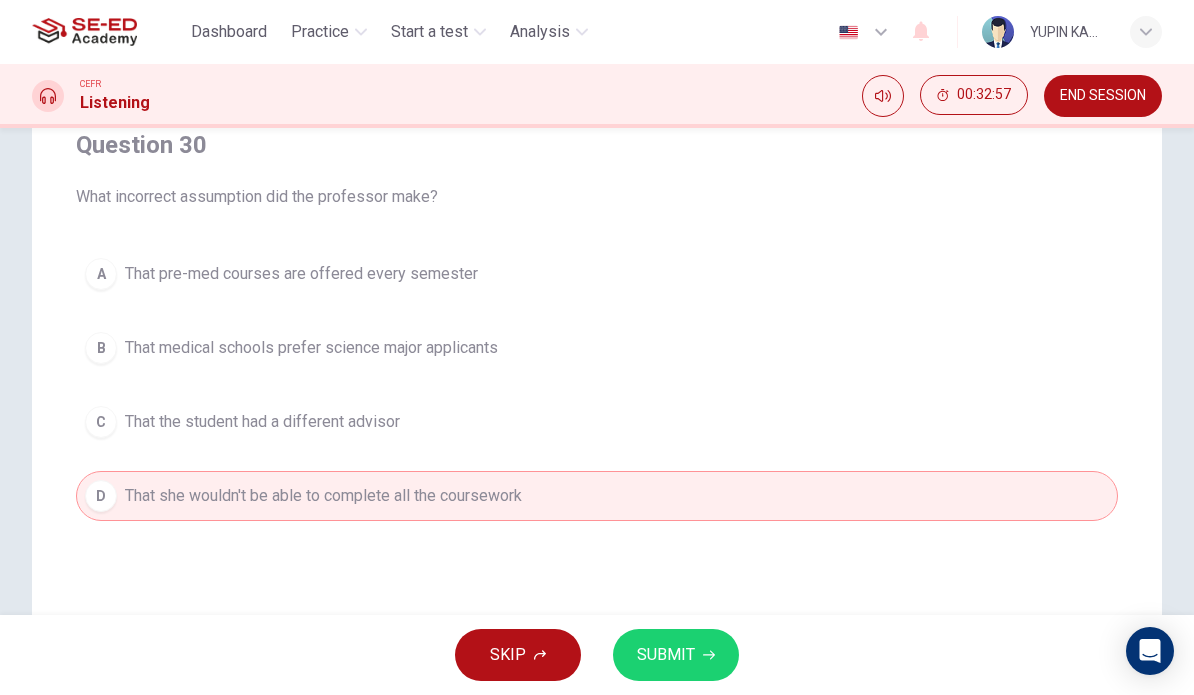 click on "SUBMIT" at bounding box center (666, 655) 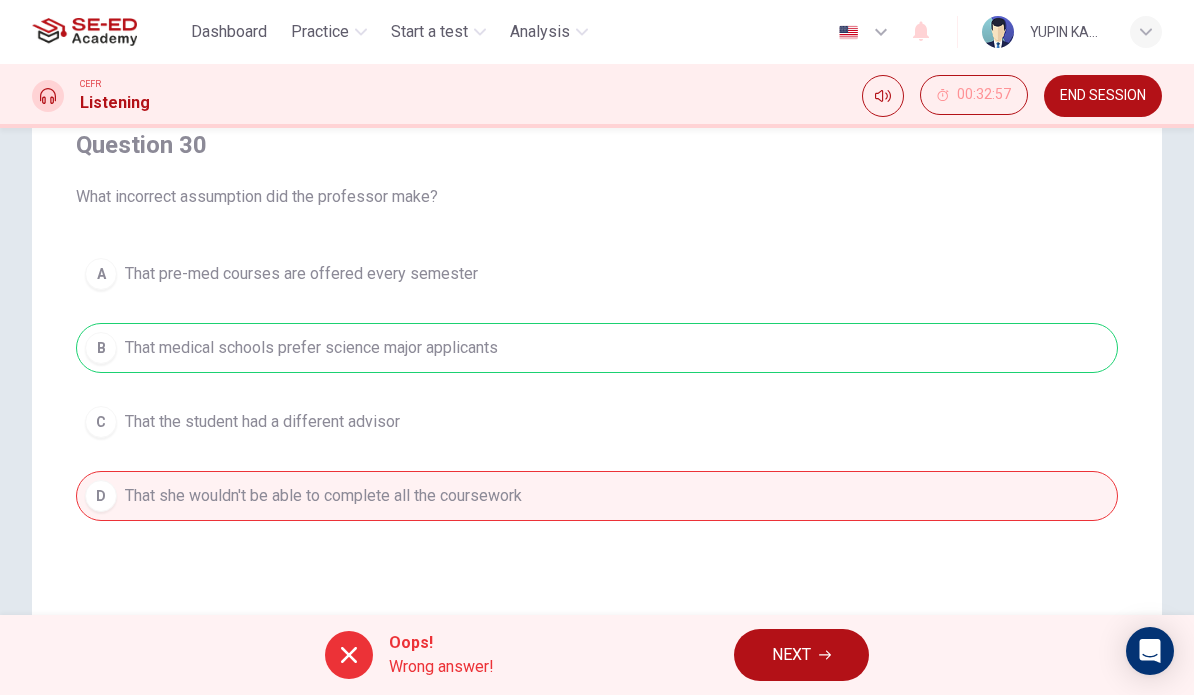 click on "NEXT" at bounding box center [791, 655] 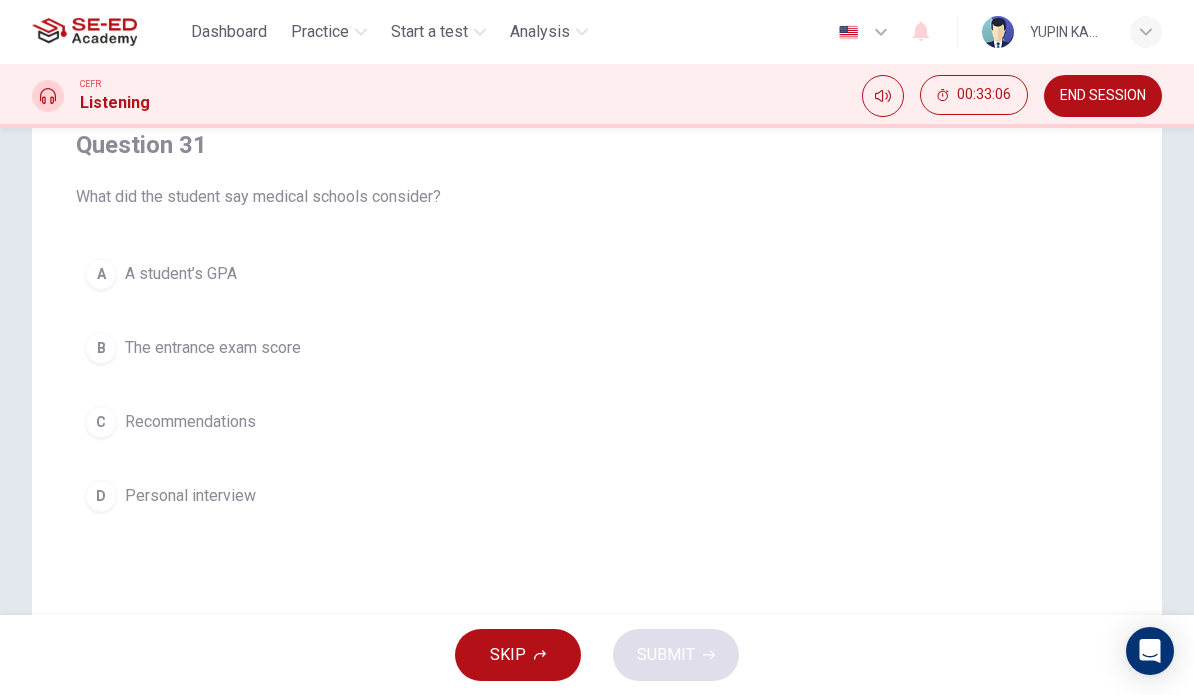 click on "C" at bounding box center [101, 274] 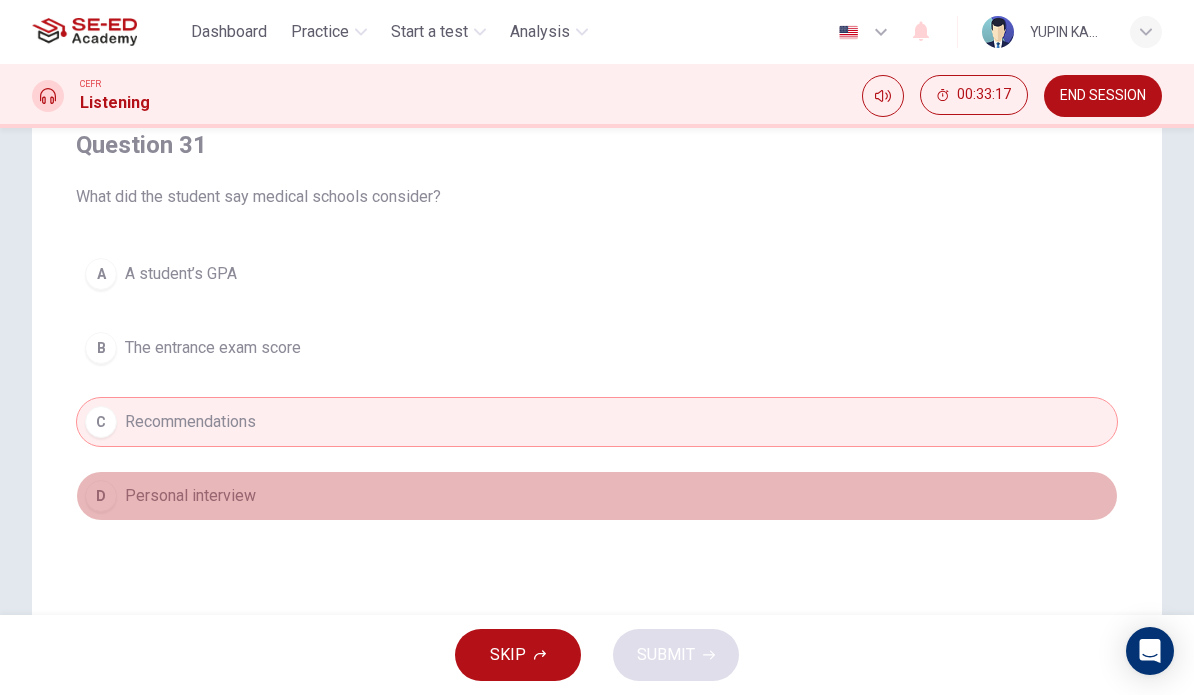 click on "D" at bounding box center [101, 274] 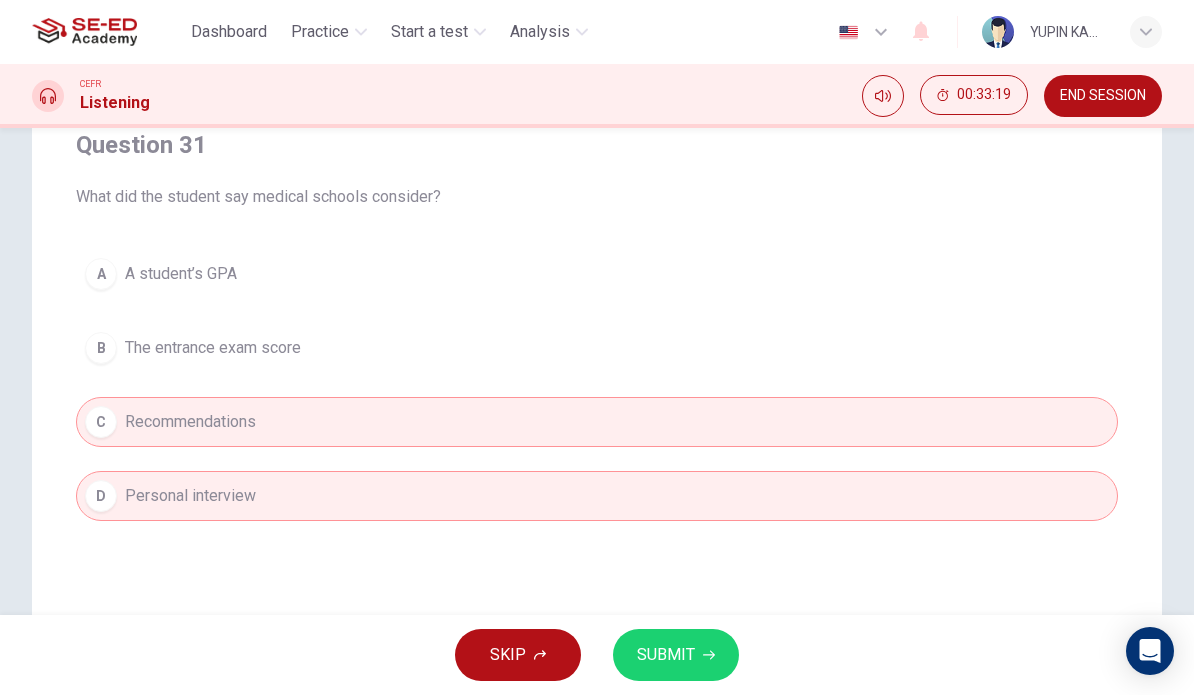 click on "A A student’s GPA" at bounding box center [597, 274] 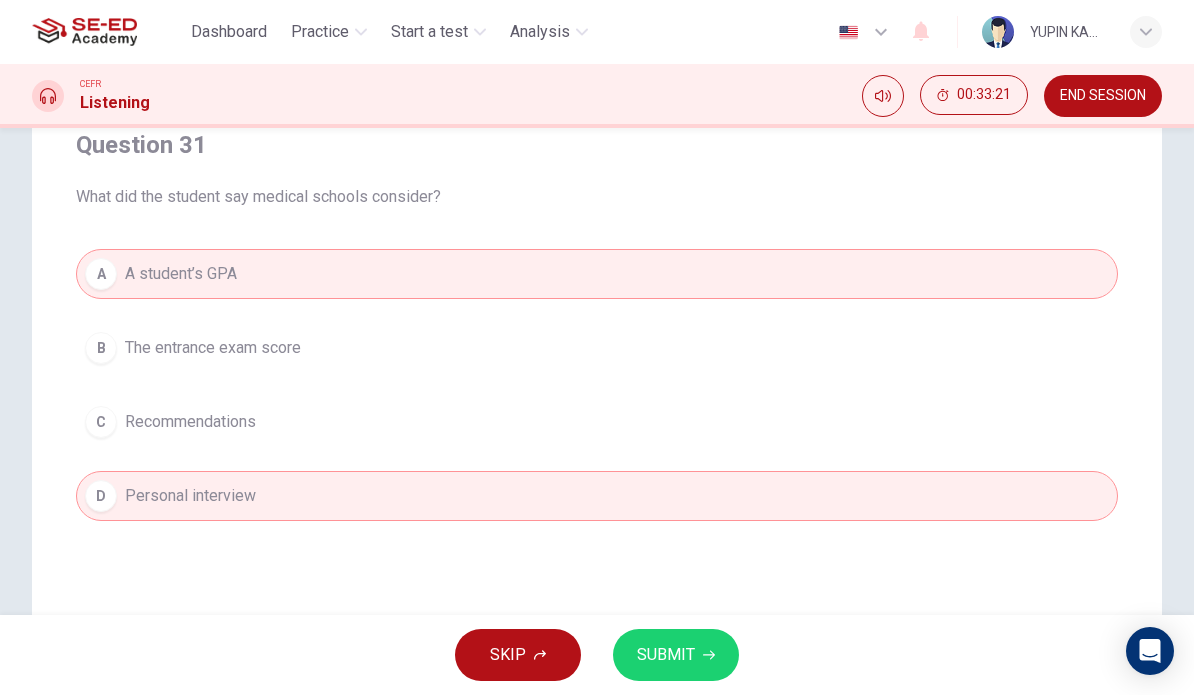 click on "SUBMIT" at bounding box center (666, 655) 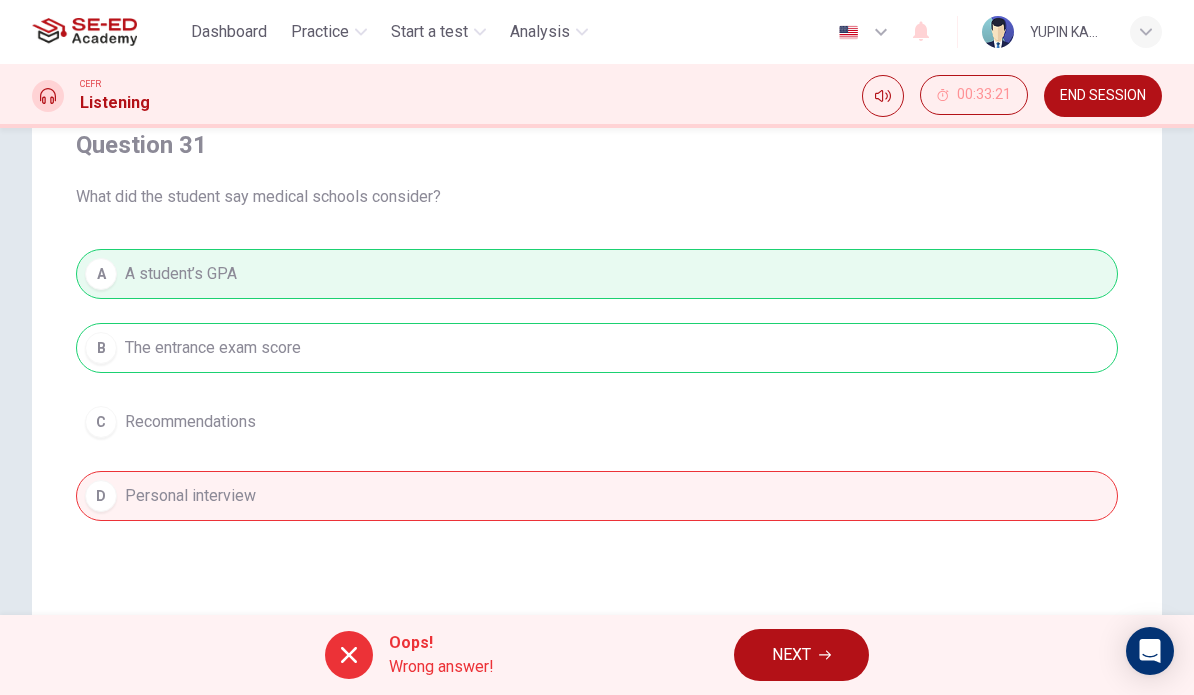 click on "NEXT" at bounding box center (791, 655) 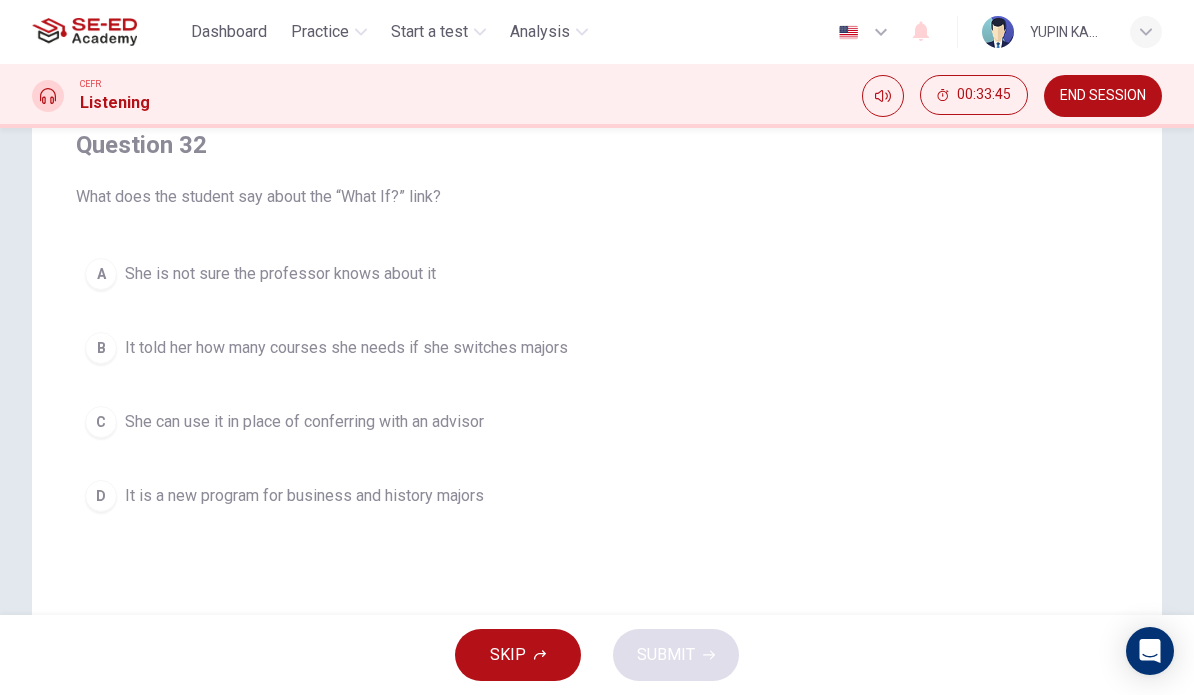 click on "A" at bounding box center (101, 274) 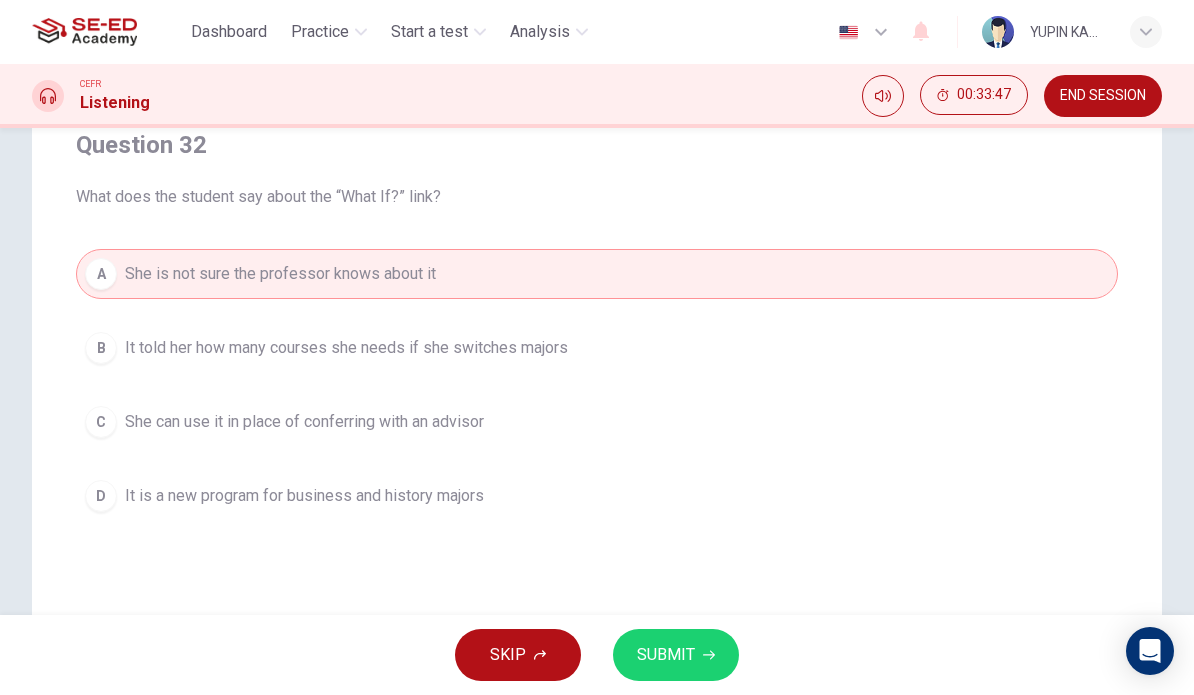 click on "SUBMIT" at bounding box center (666, 655) 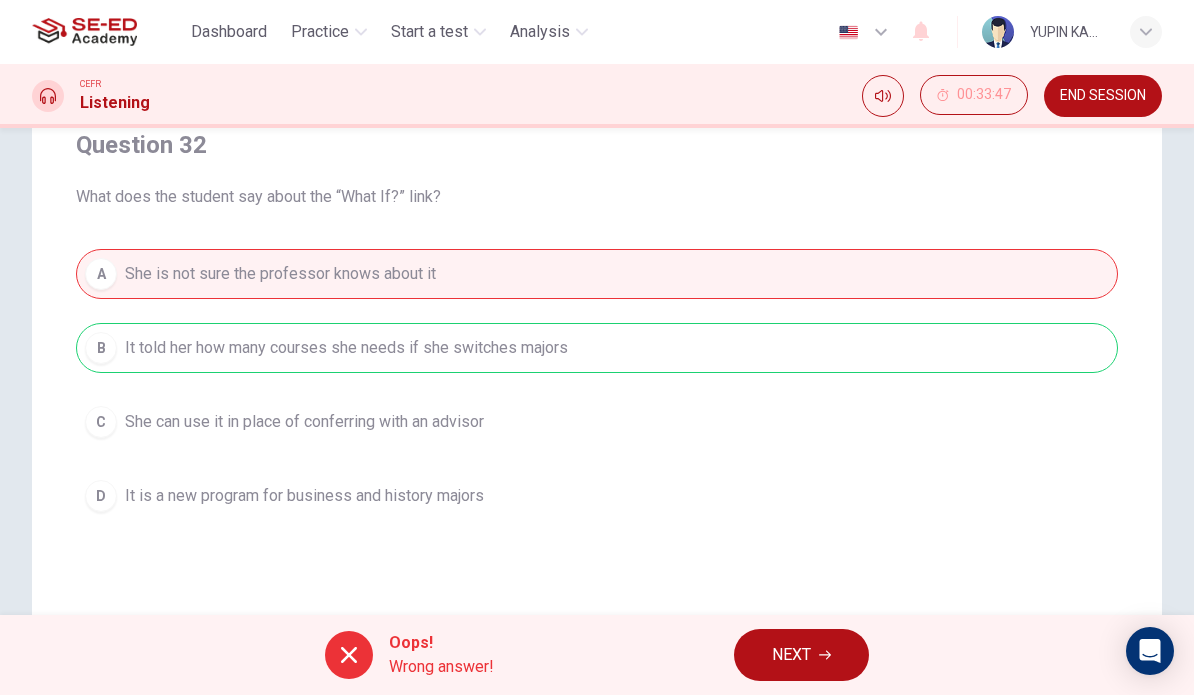 click on "NEXT" at bounding box center (791, 655) 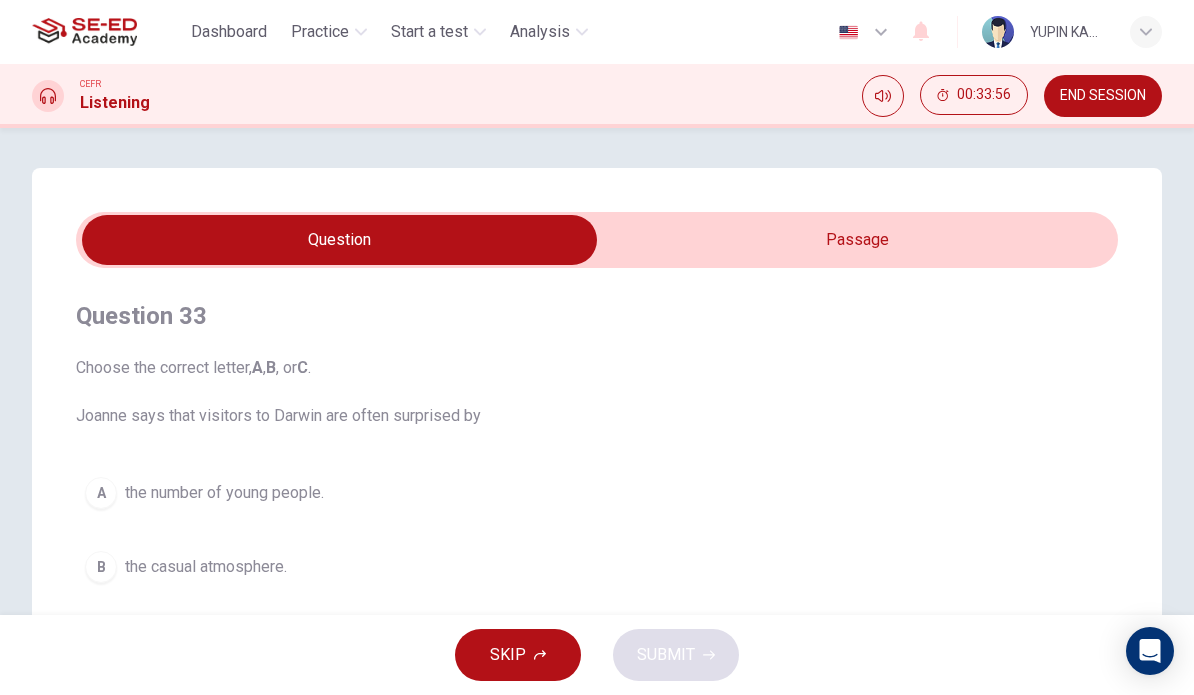 scroll, scrollTop: 0, scrollLeft: 0, axis: both 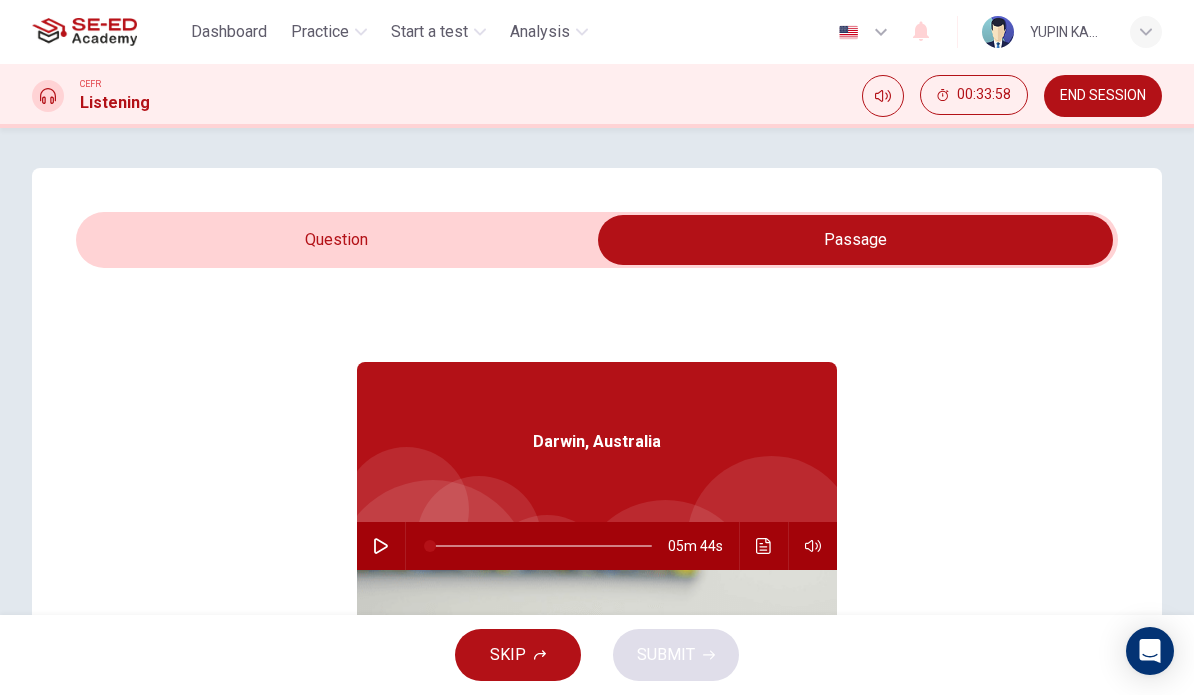 click at bounding box center (381, 546) 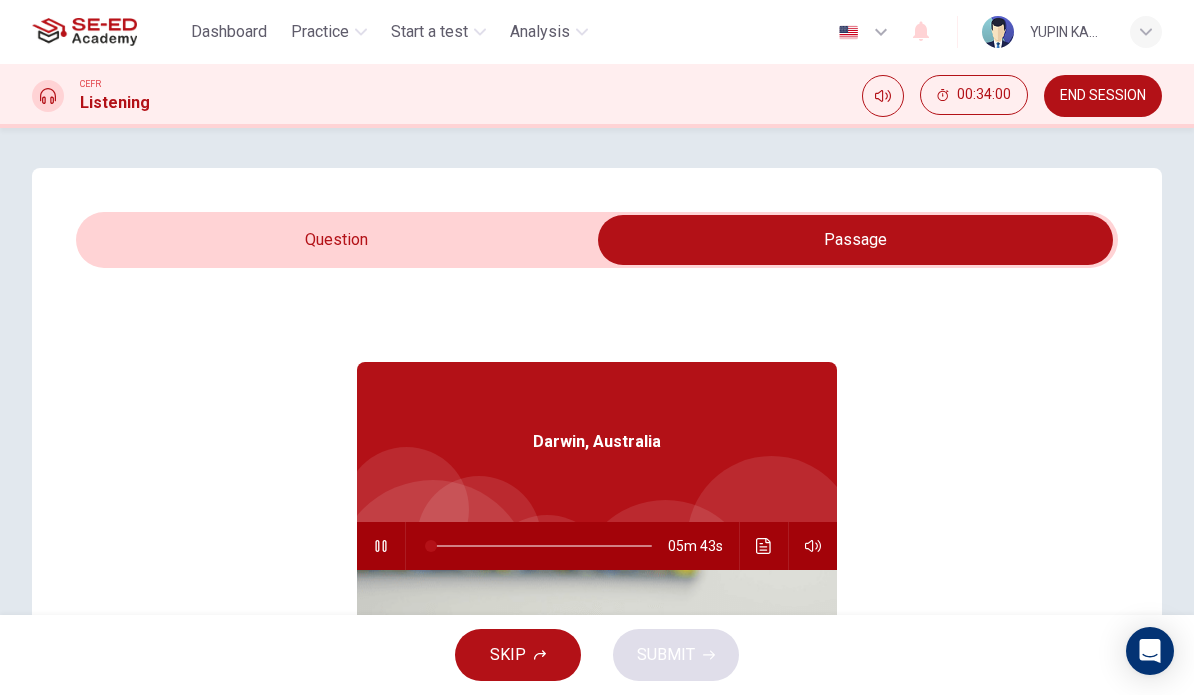 click at bounding box center (764, 546) 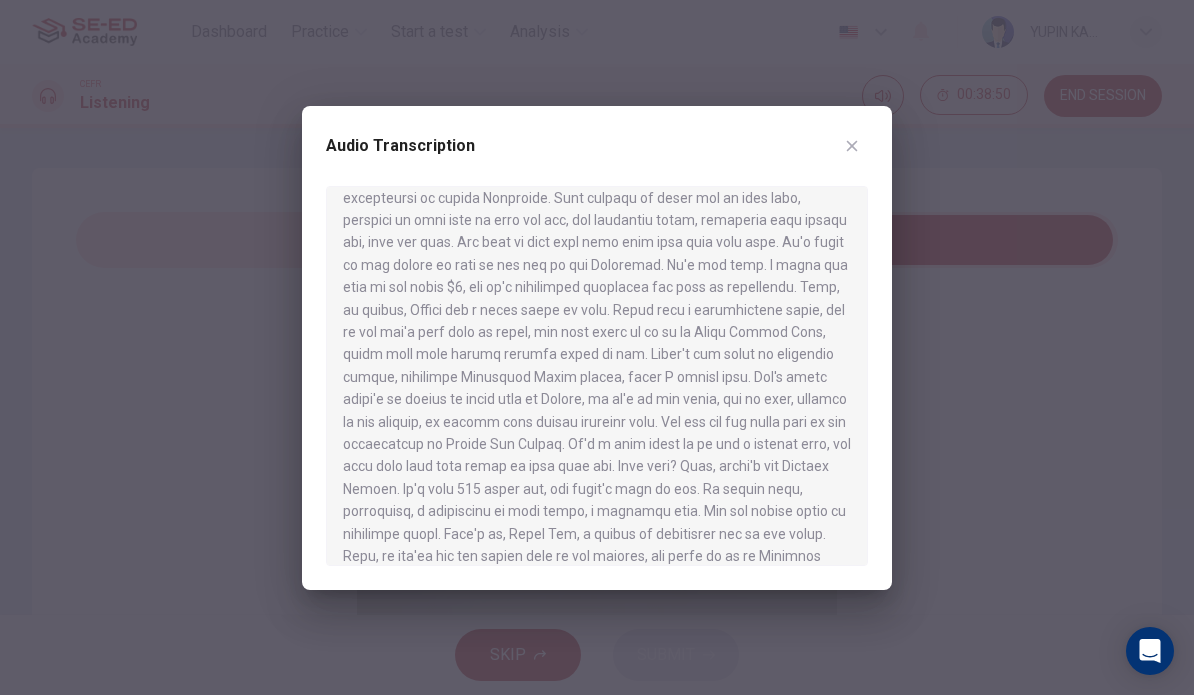 scroll, scrollTop: 1004, scrollLeft: 0, axis: vertical 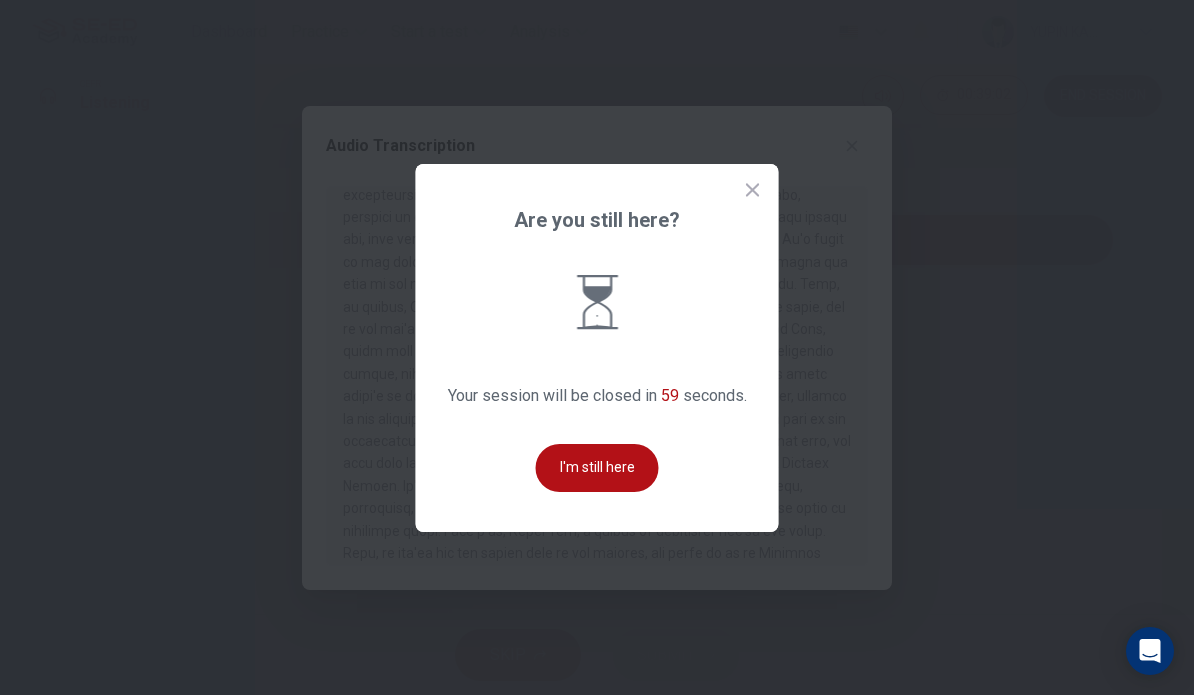 click on "I'm still here" at bounding box center [597, 468] 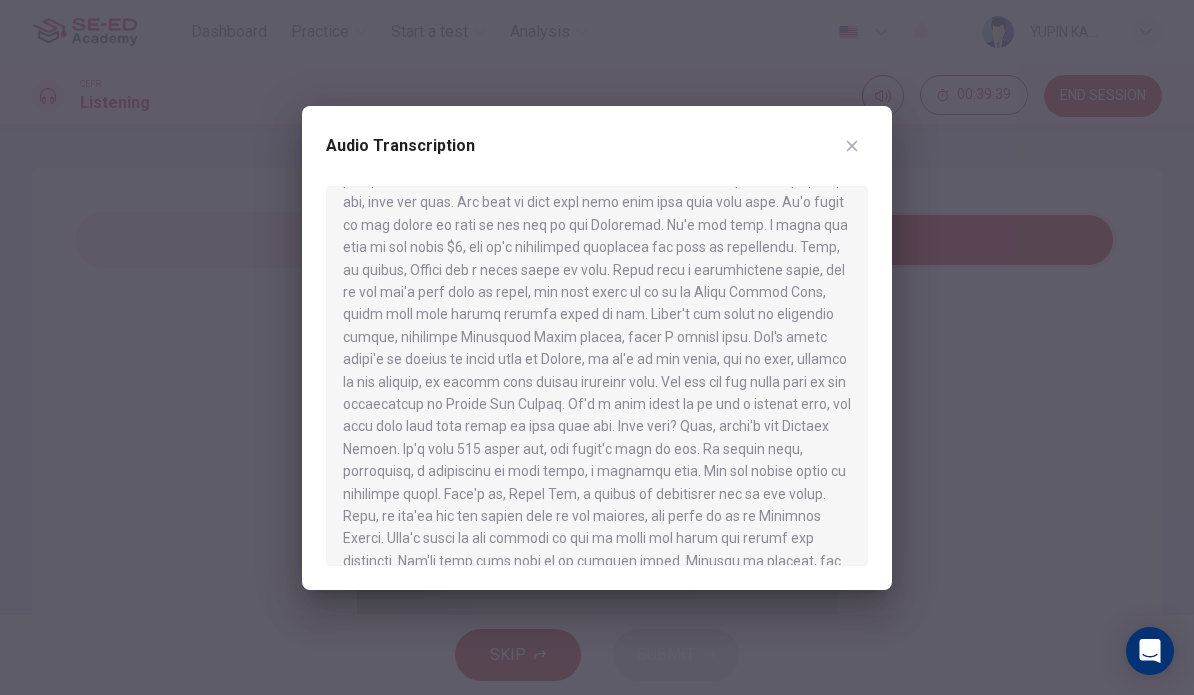 scroll, scrollTop: 1040, scrollLeft: 0, axis: vertical 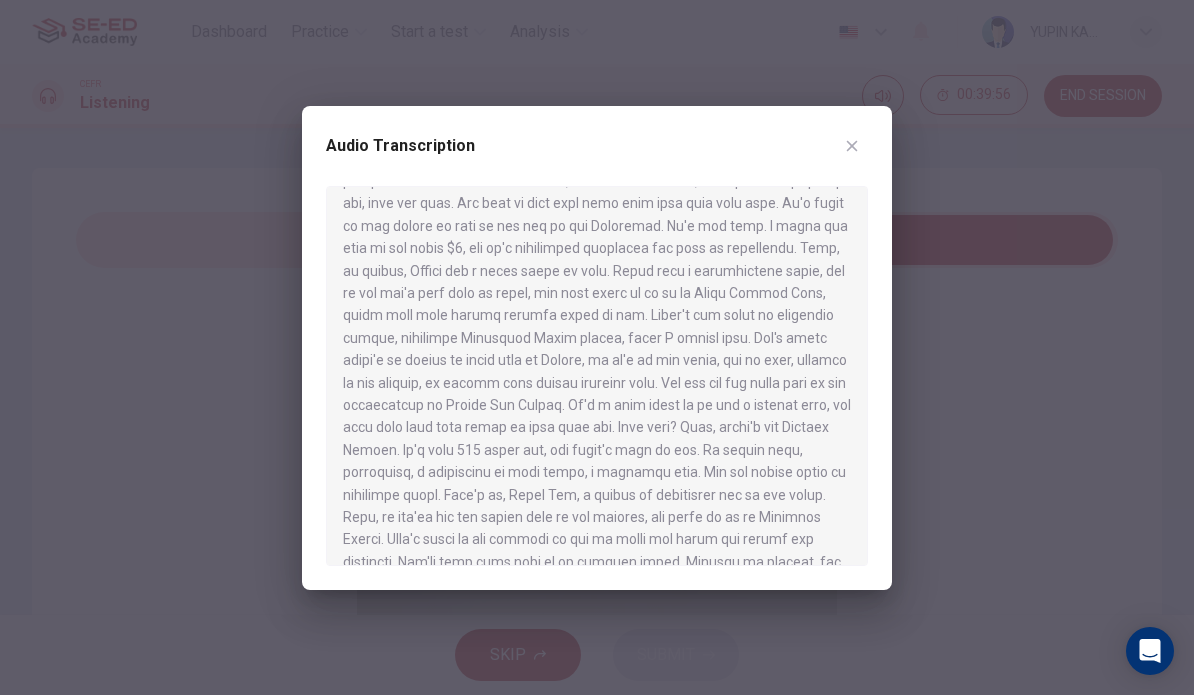 click at bounding box center (852, 146) 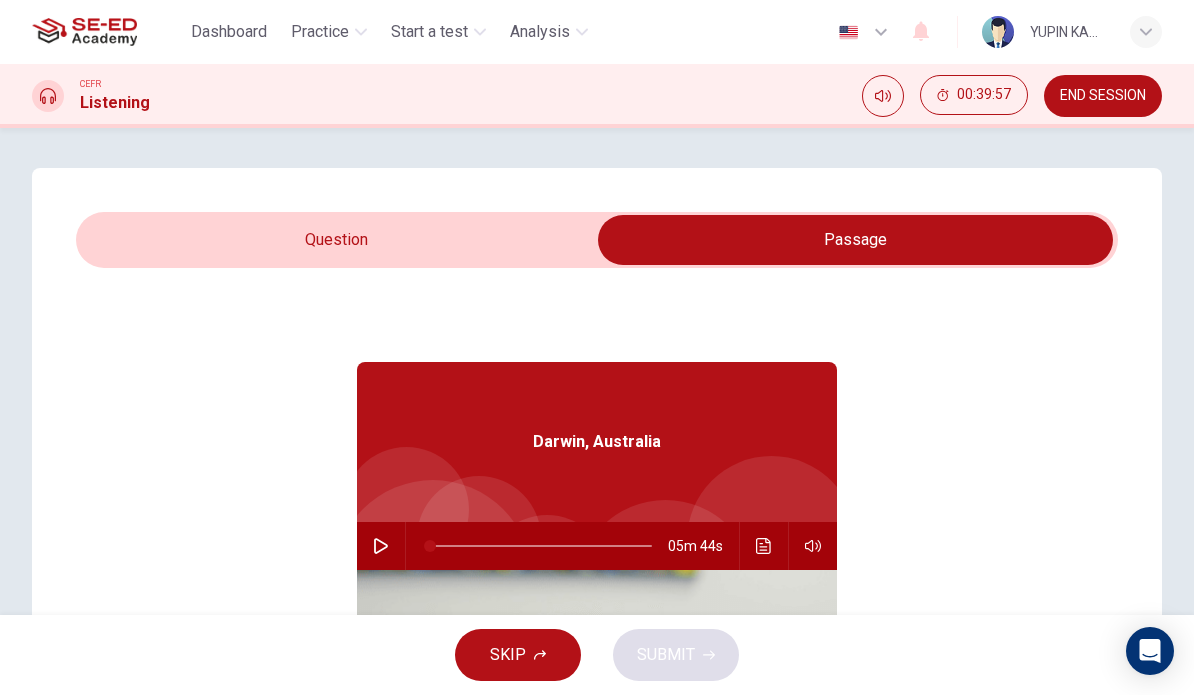 click at bounding box center [855, 240] 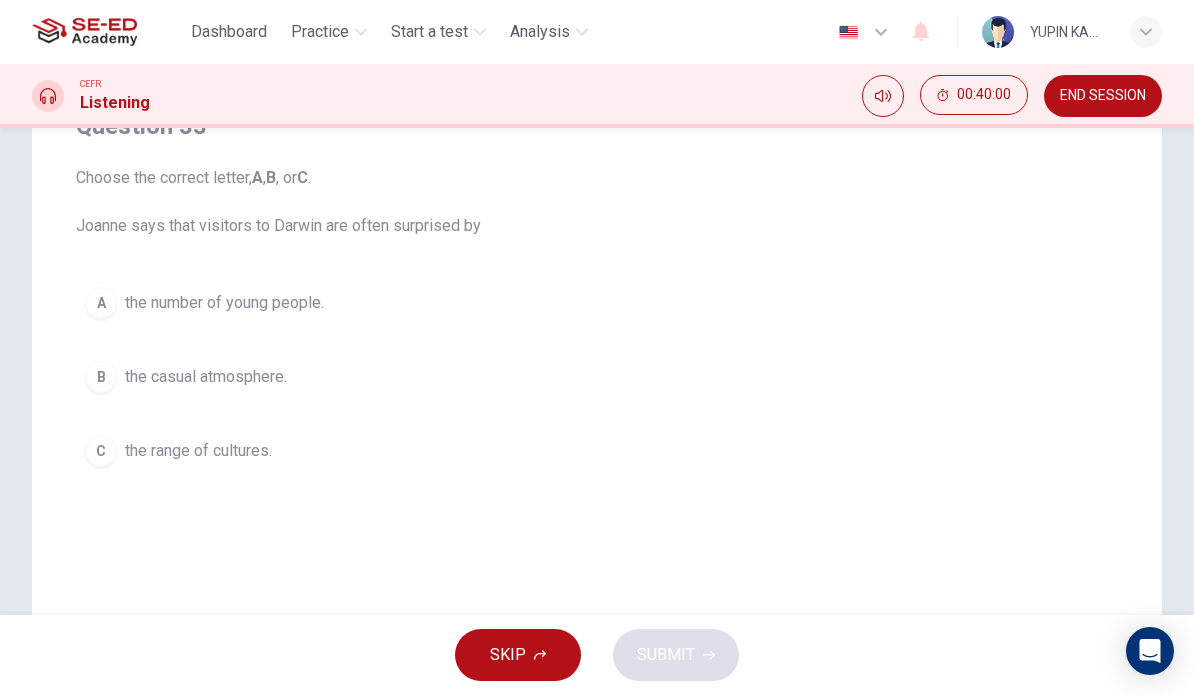 scroll, scrollTop: 195, scrollLeft: 0, axis: vertical 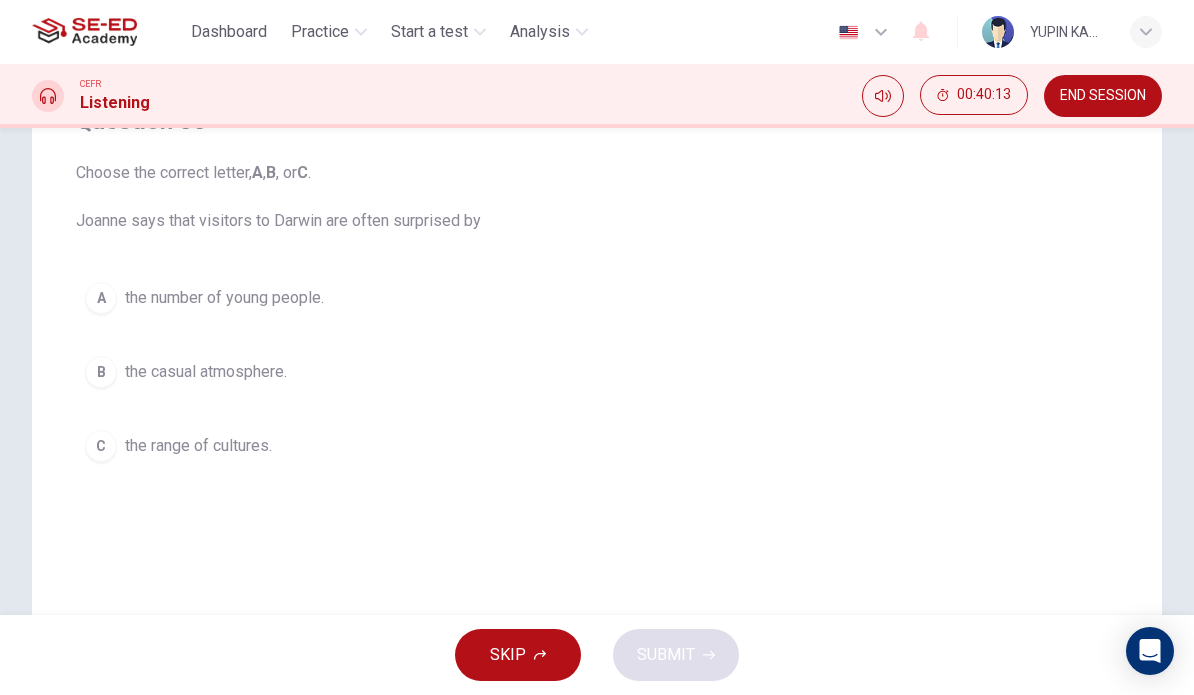 click on "C" at bounding box center [101, 298] 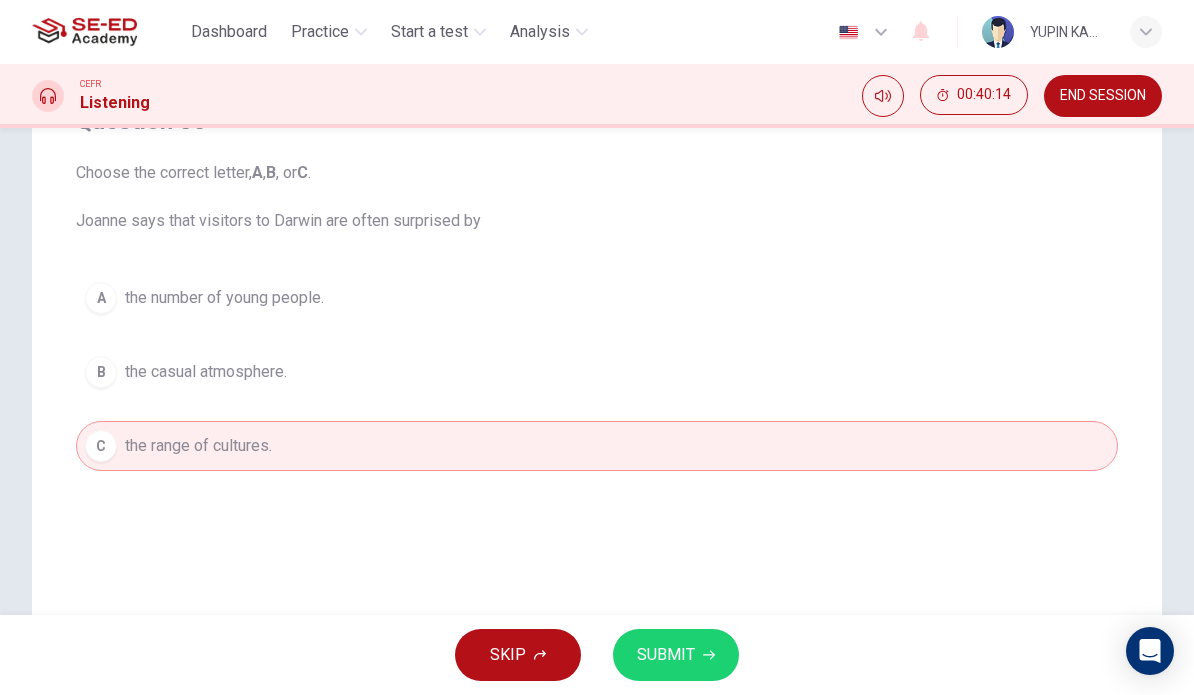 click on "SUBMIT" at bounding box center (666, 655) 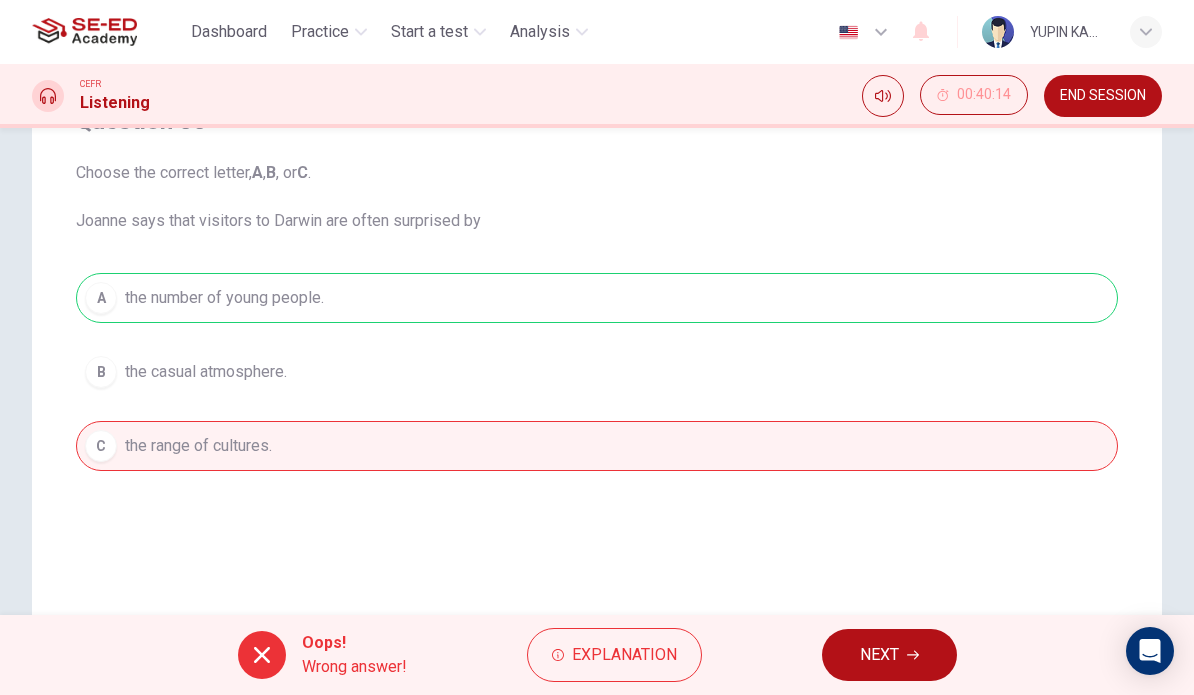 click on "Explanation" at bounding box center (624, 655) 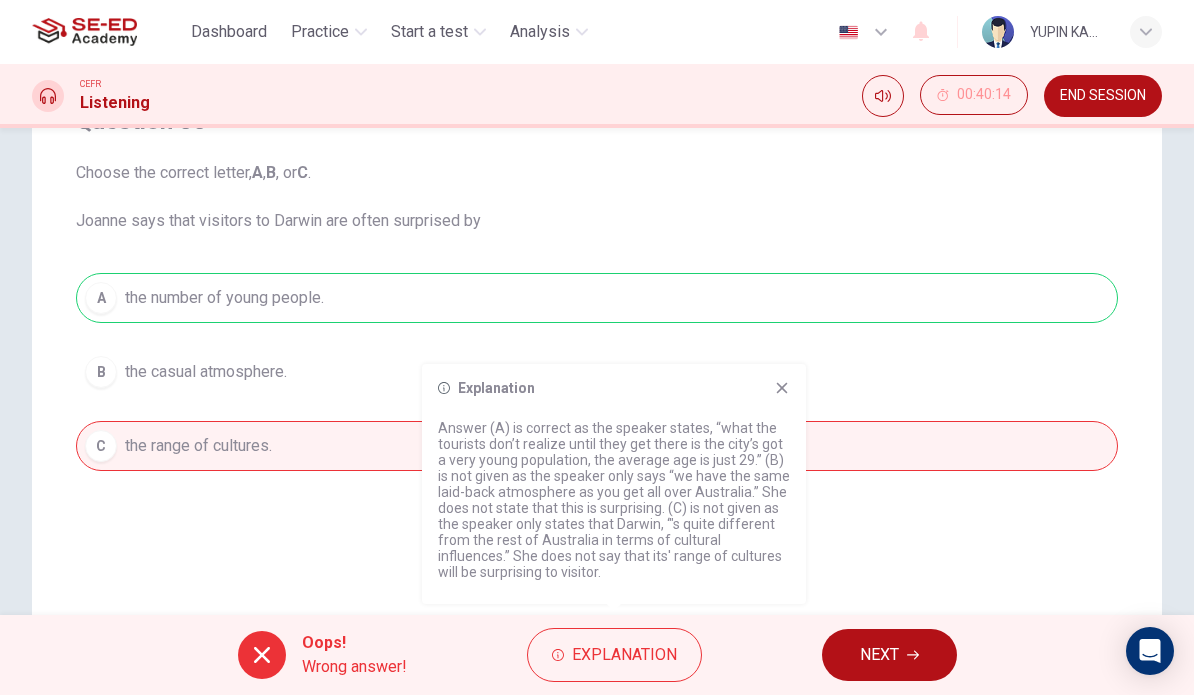 click on "NEXT" at bounding box center [879, 655] 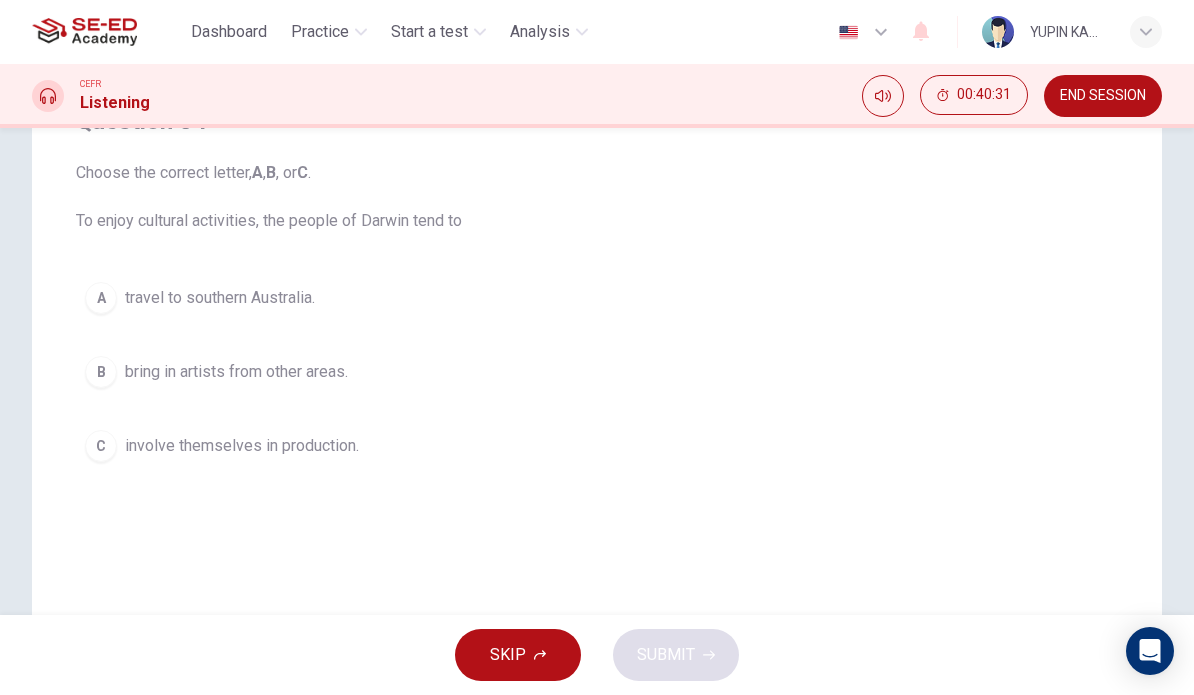 click on "A" at bounding box center (101, 298) 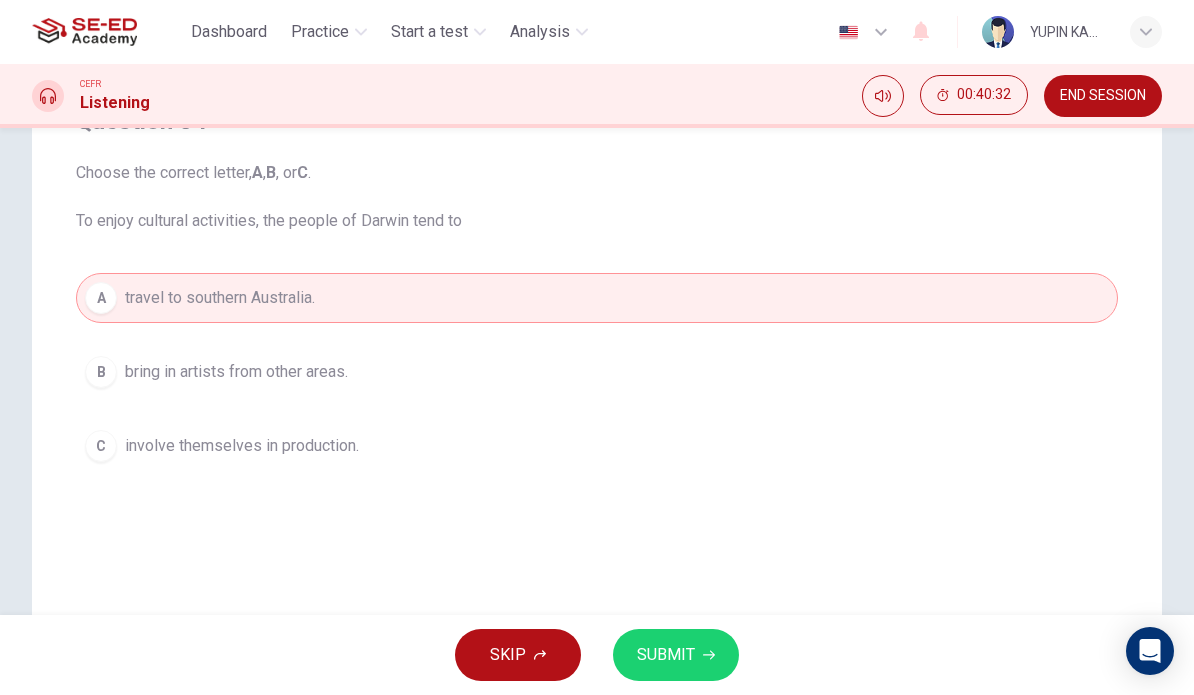 click on "SUBMIT" at bounding box center [666, 655] 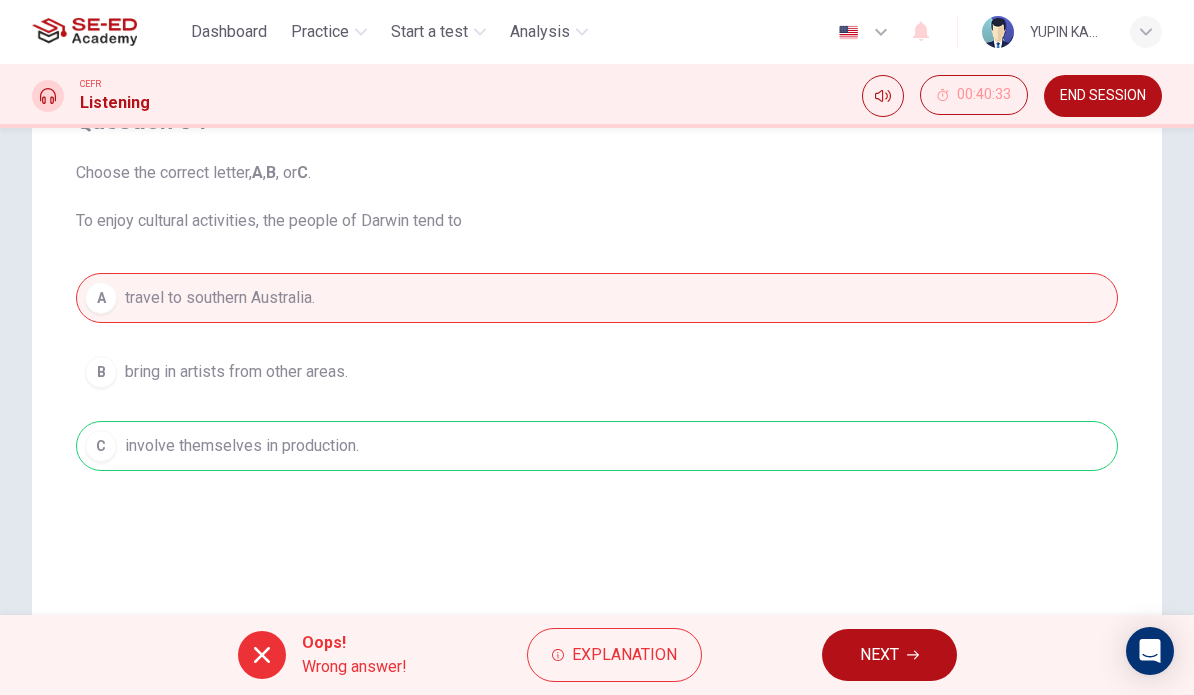 click on "NEXT" at bounding box center [879, 655] 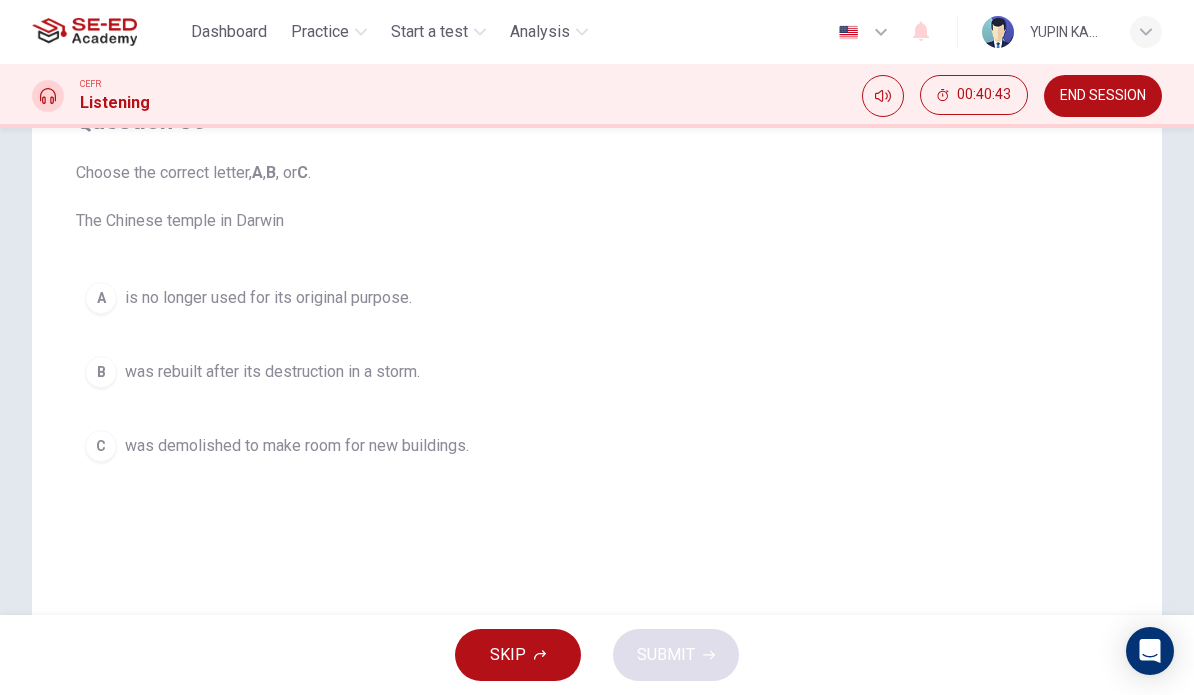click on "C" at bounding box center [101, 298] 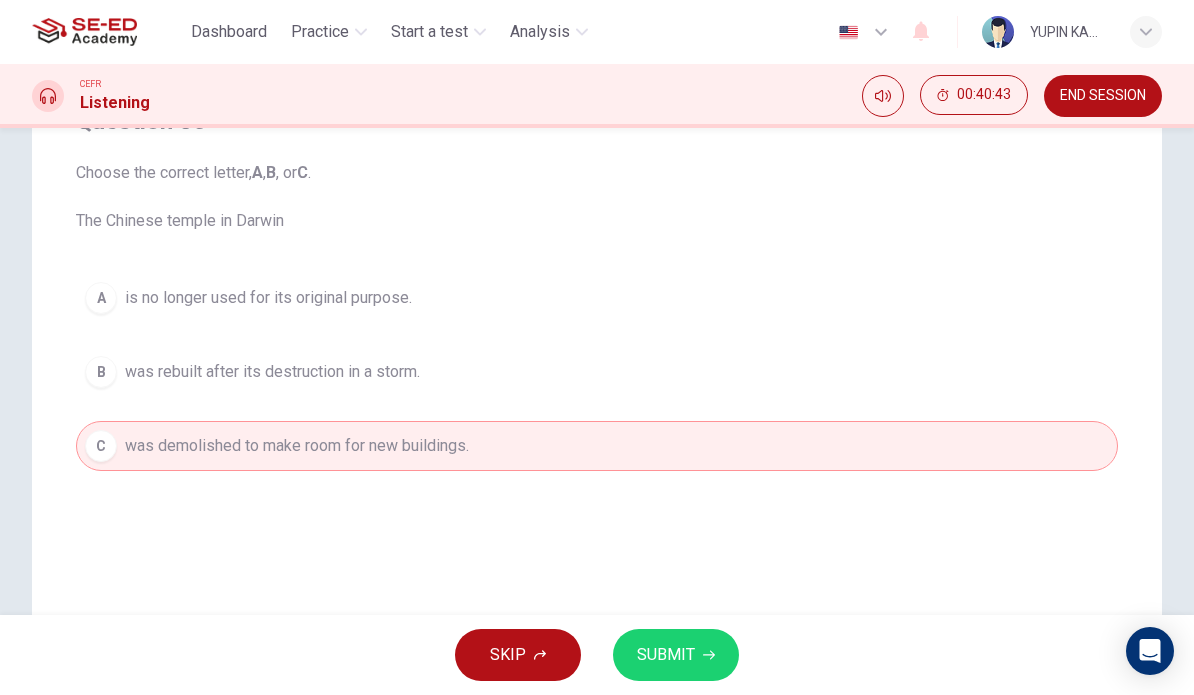 click on "SUBMIT" at bounding box center (666, 655) 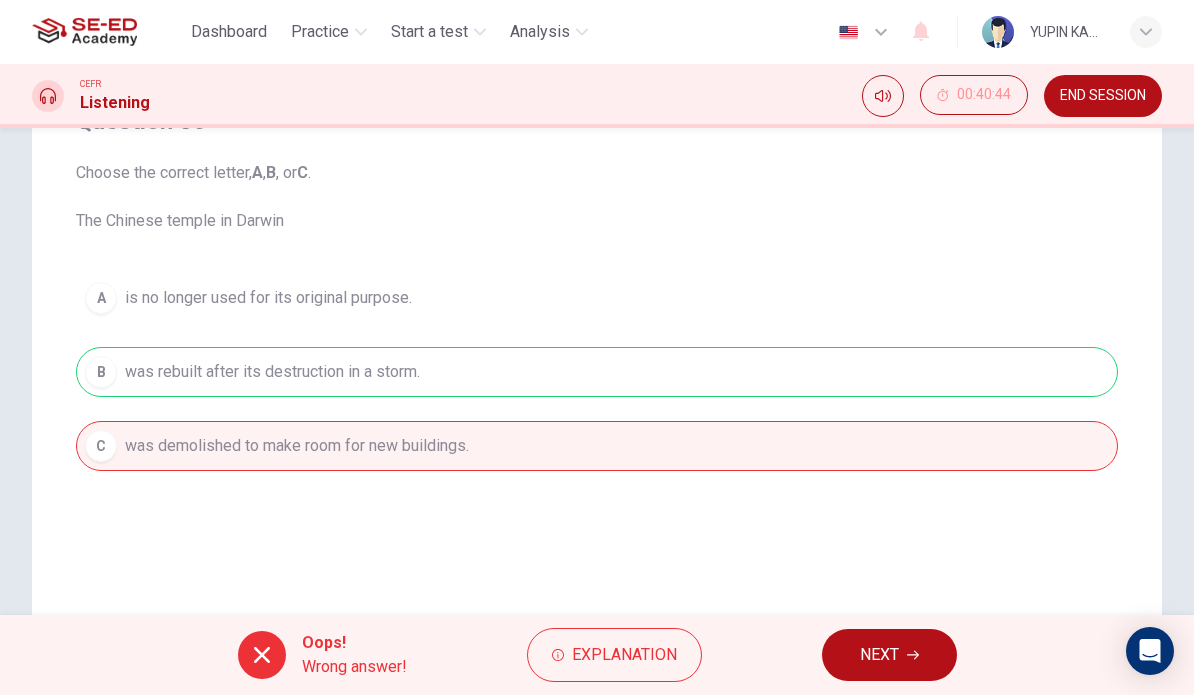 click on "NEXT" at bounding box center [889, 655] 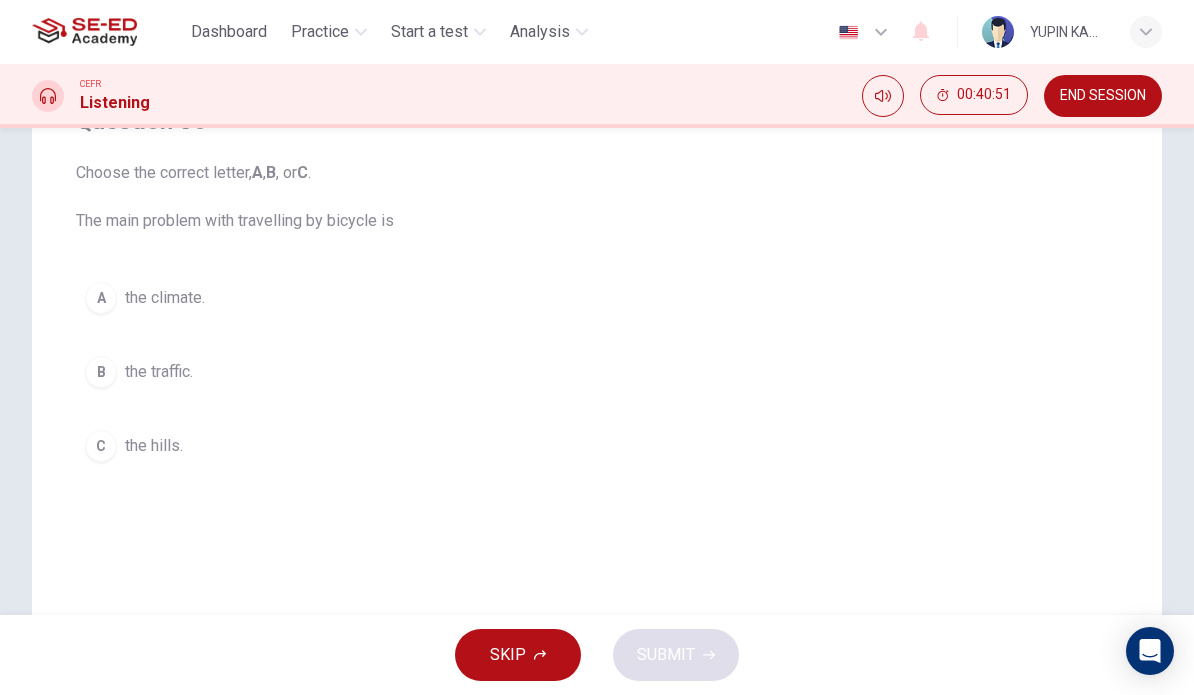 click on "C the hills." at bounding box center [597, 446] 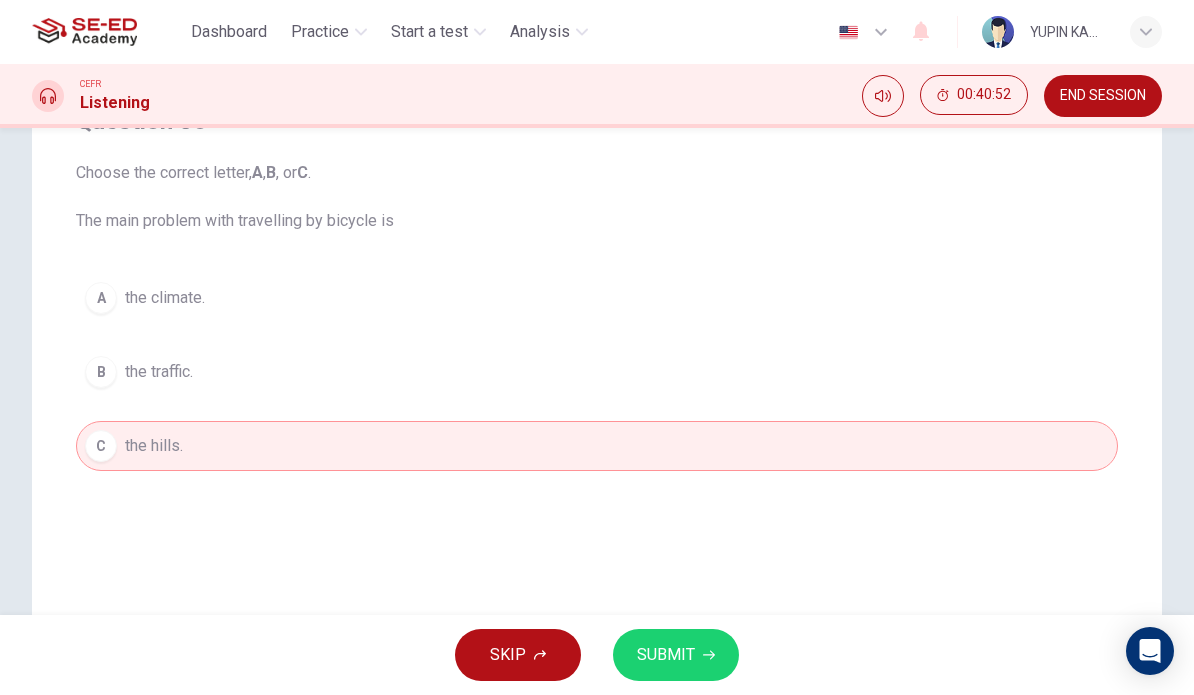 click on "SUBMIT" at bounding box center (666, 655) 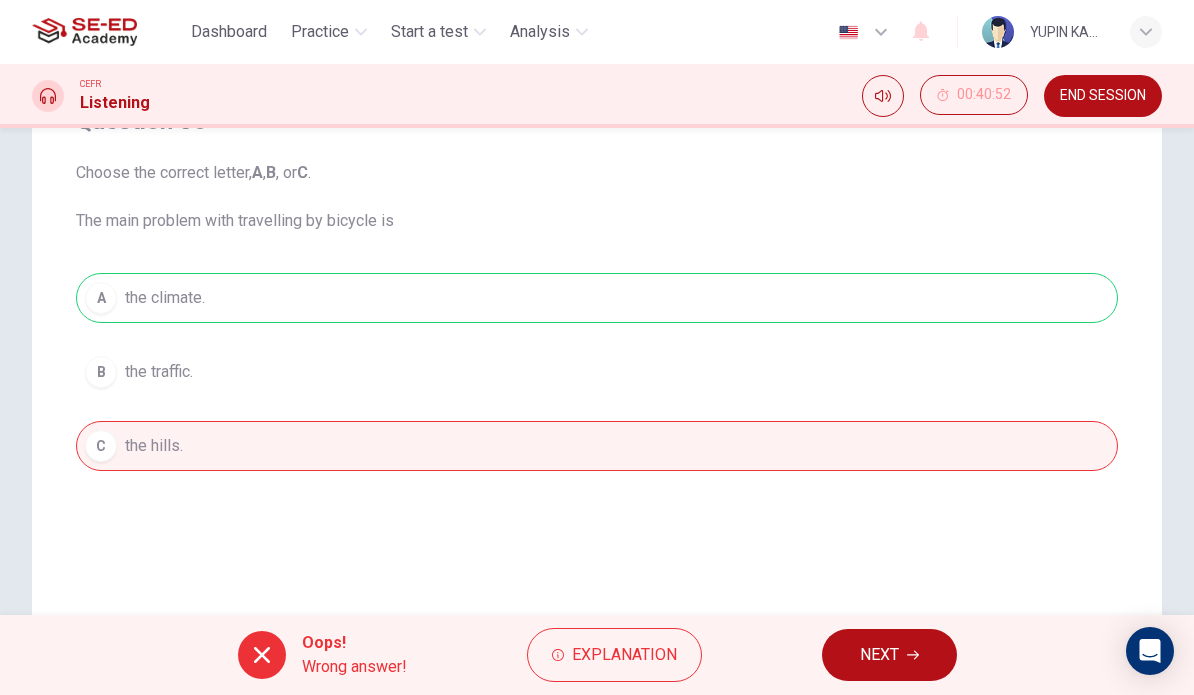 click on "NEXT" at bounding box center (879, 655) 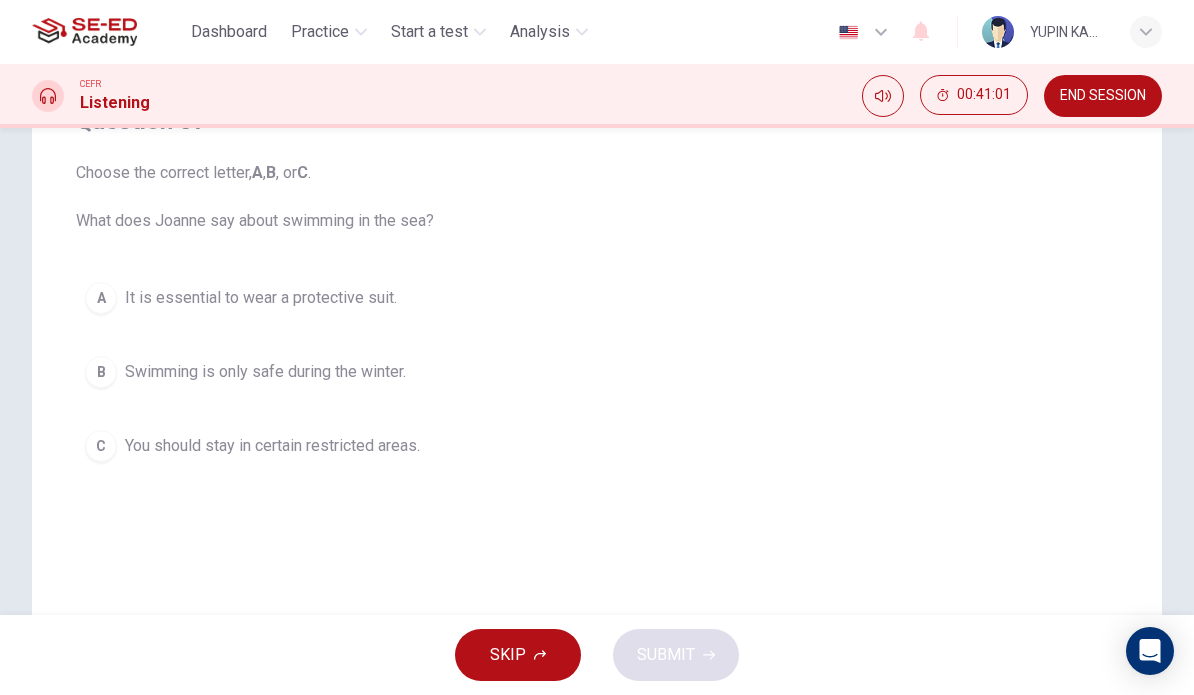 click on "C" at bounding box center (101, 298) 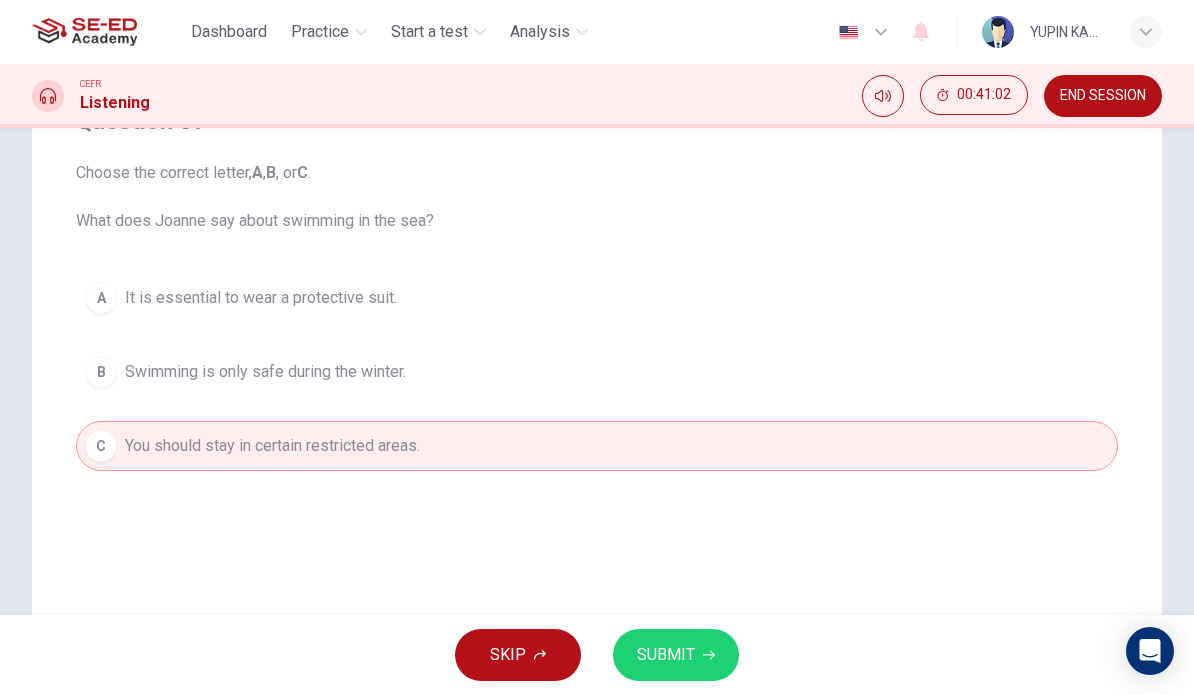 click on "SUBMIT" at bounding box center (666, 655) 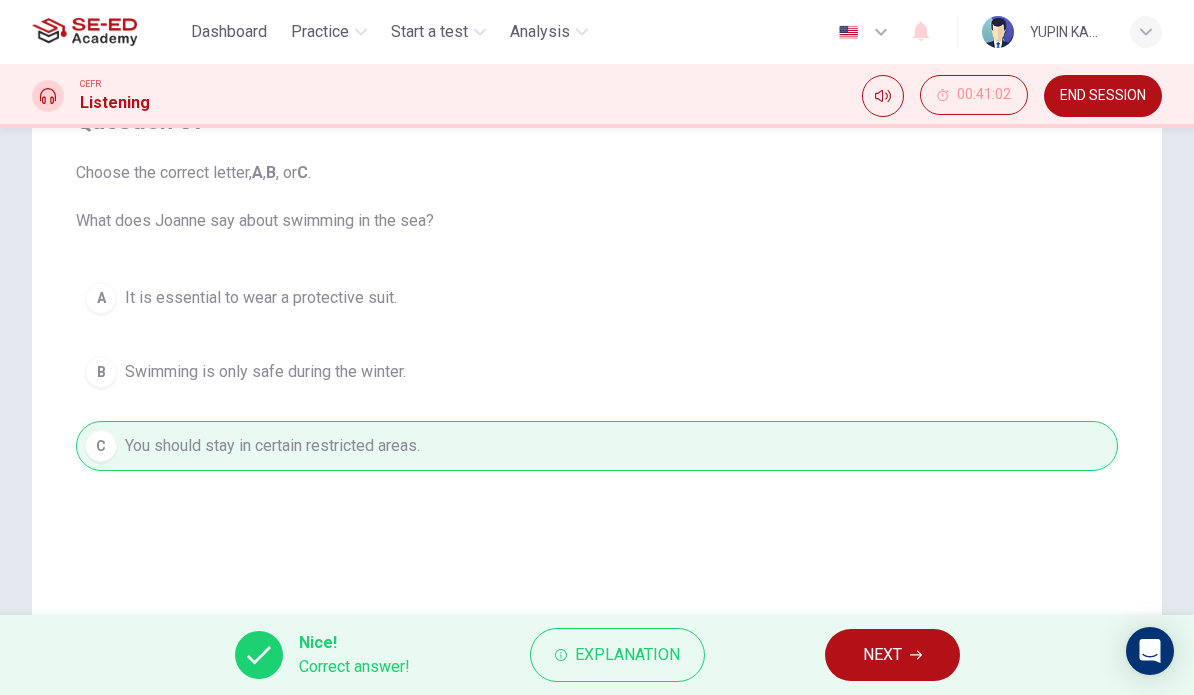 click on "NEXT" at bounding box center (882, 655) 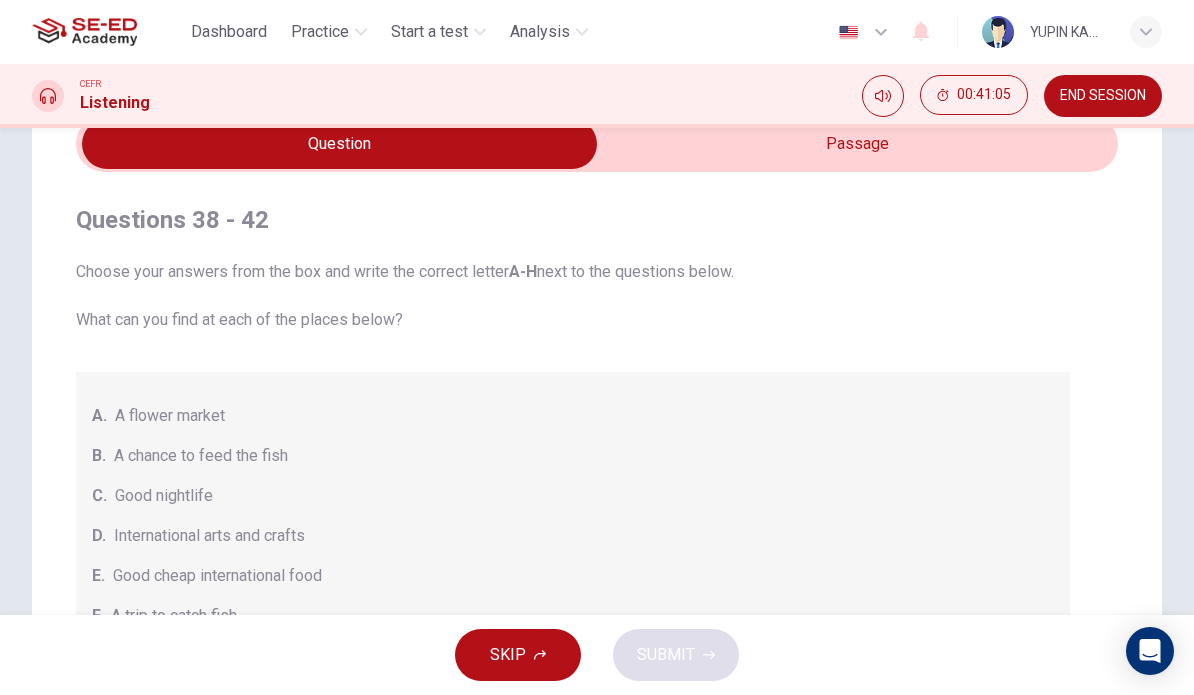 scroll, scrollTop: 94, scrollLeft: 0, axis: vertical 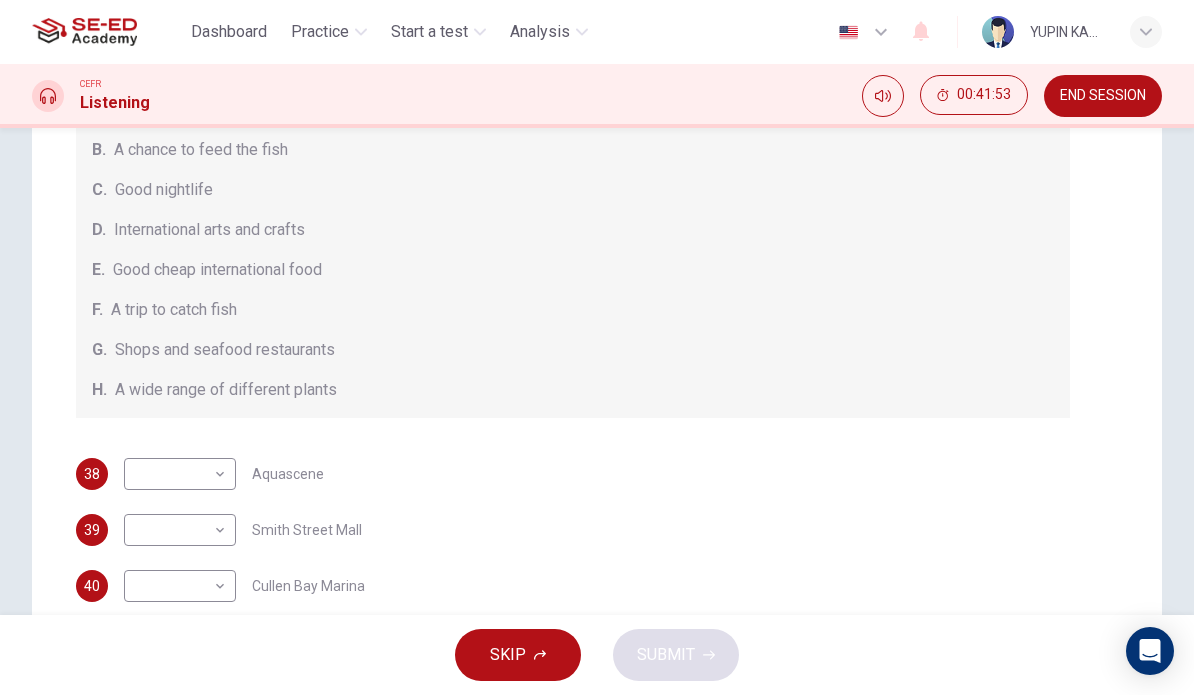 click on "This site uses cookies, as explained in our  Privacy Policy . If you agree to the use of cookies, please click the Accept button and continue to browse our site.   Privacy Policy Accept Dashboard Practice Start a test Analysis English en ​ [PERSON] CEFR Listening 00:41:53 END SESSION Question Passage Questions 38 - 42 Choose your answers from the box and write the correct letter  A-H  next to the questions below.
What can you find at each of the places below? A. A flower market B. A chance to feed the fish C. Good nightlife D. International arts and crafts E. Good cheap international food F. A trip to catch fish G. Shops and seafood restaurants H. A wide range of different plants 38 ​ ​ Aquascene 39 ​ ​ Smith Street Mall 40 ​ ​ Cullen Bay Marina 41 ​ ​ Fannie Bay 42 ​ ​ Mitchell Street [CITY], [COUNTRY] 05m 44s SKIP SUBMIT SE-ED Academy - Online Testing Platform
Dashboard Practice Start a test Analysis Notifications © Copyright  2025" at bounding box center (597, 347) 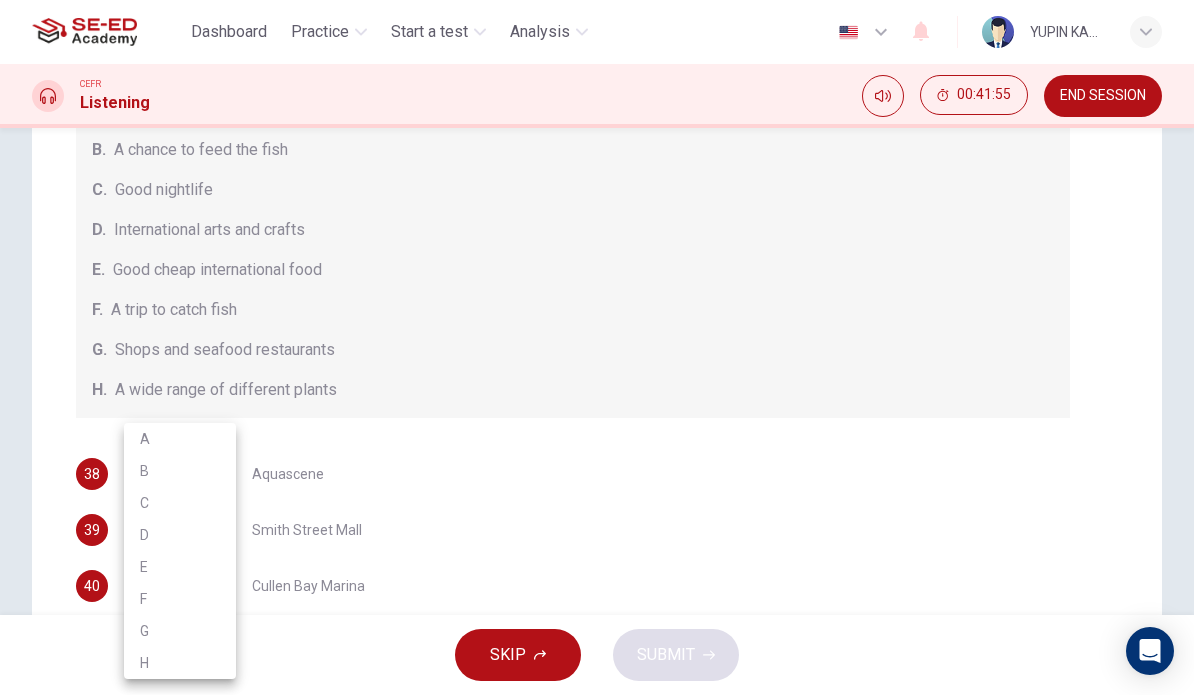 click on "F" at bounding box center [180, 599] 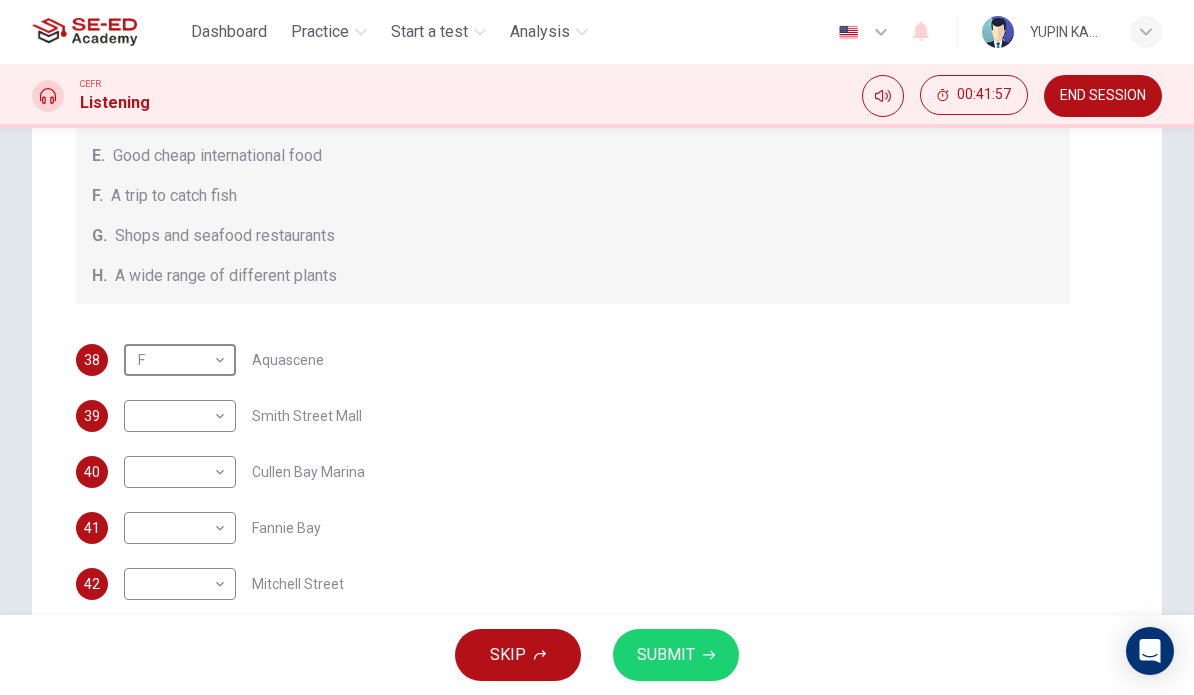 scroll, scrollTop: 295, scrollLeft: 0, axis: vertical 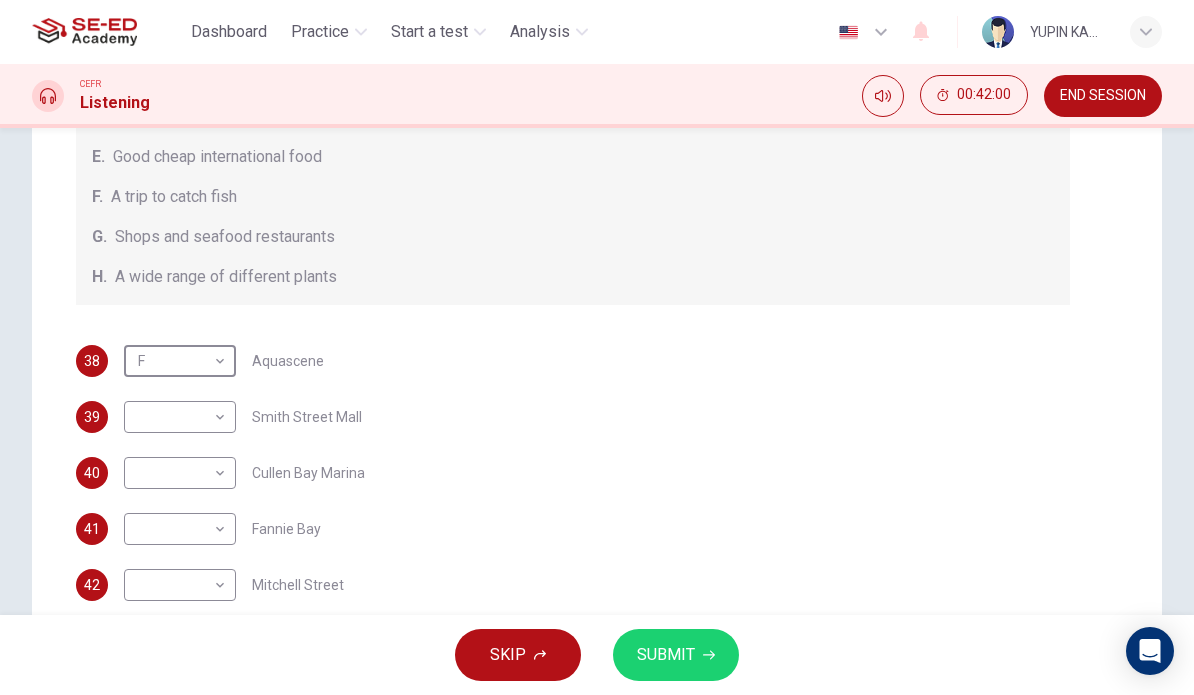 click on "This site uses cookies, as explained in our  Privacy Policy . If you agree to the use of cookies, please click the Accept button and continue to browse our site.   Privacy Policy Accept Dashboard Practice Start a test Analysis English en ​ [PERSON] CEFR Listening 00:42:00 END SESSION Question Passage Questions 38 - 42 Choose your answers from the box and write the correct letter  A-H  next to the questions below.
What can you find at each of the places below? A. A flower market B. A chance to feed the fish C. Good nightlife D. International arts and crafts E. Good cheap international food F. A trip to catch fish G. Shops and seafood restaurants H. A wide range of different plants 38 F F ​ Aquascene 39 ​ ​ Smith Street Mall 40 ​ ​ Cullen Bay Marina 41 ​ ​ Fannie Bay 42 ​ ​ Mitchell Street [CITY], [COUNTRY] 05m 44s SKIP SUBMIT SE-ED Academy - Online Testing Platform
Dashboard Practice Start a test Analysis Notifications © Copyright  2025" at bounding box center [597, 347] 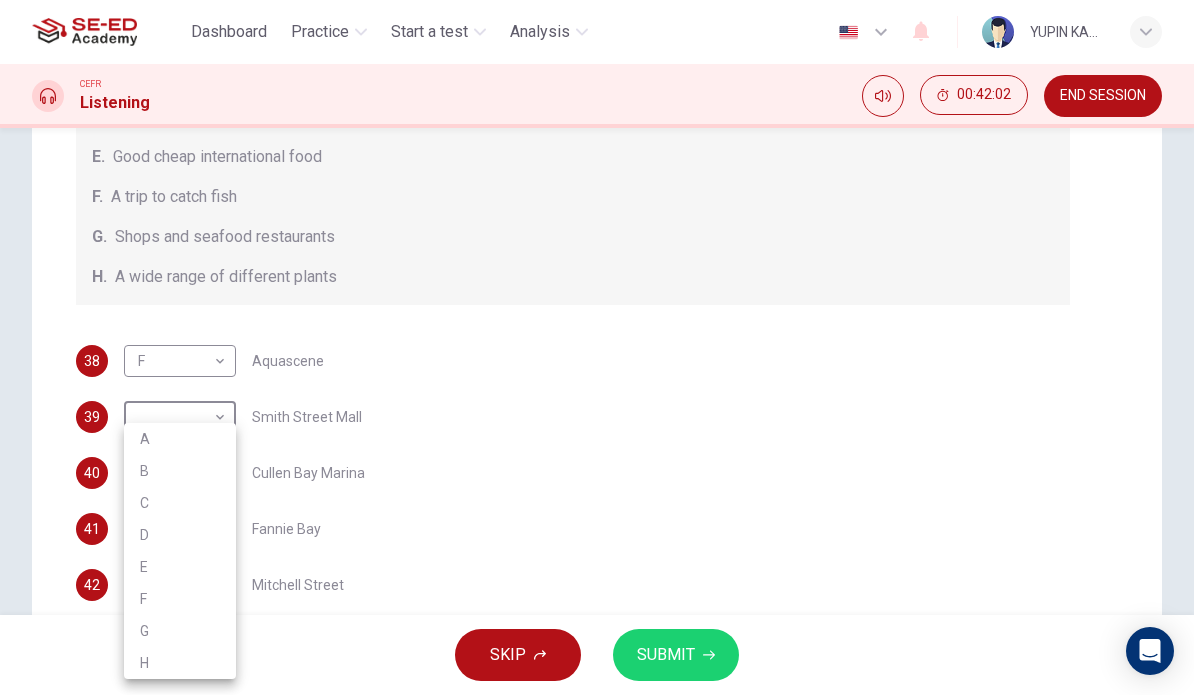 click on "G" at bounding box center (180, 631) 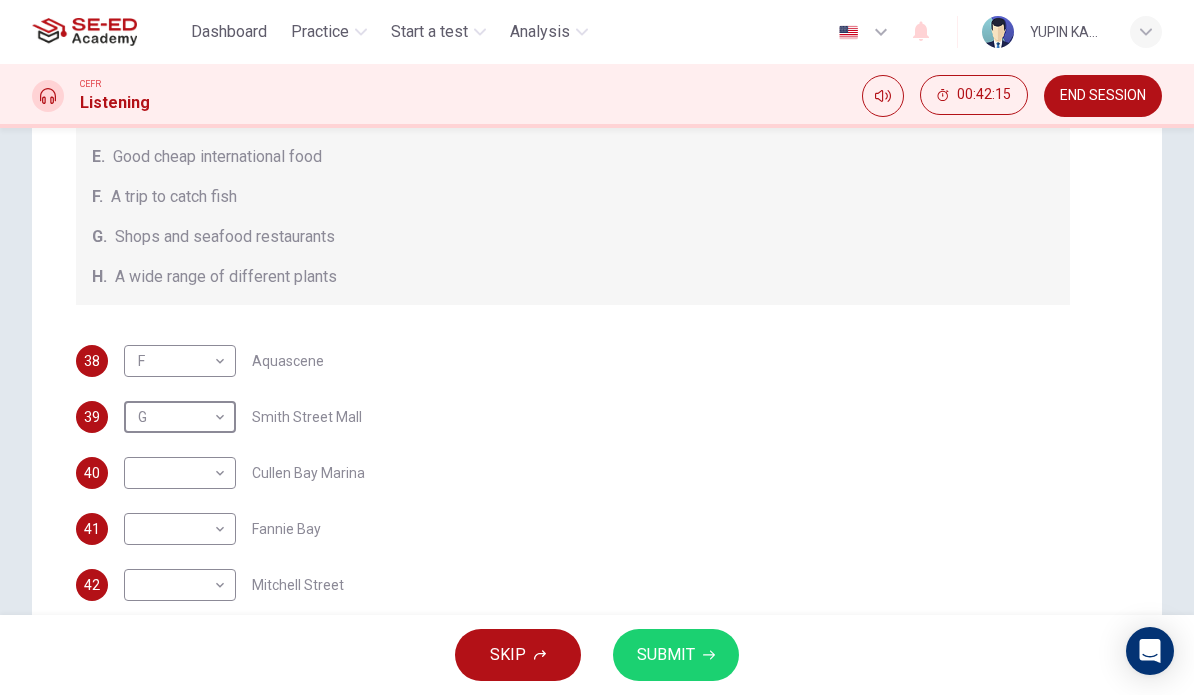 scroll, scrollTop: 220, scrollLeft: 0, axis: vertical 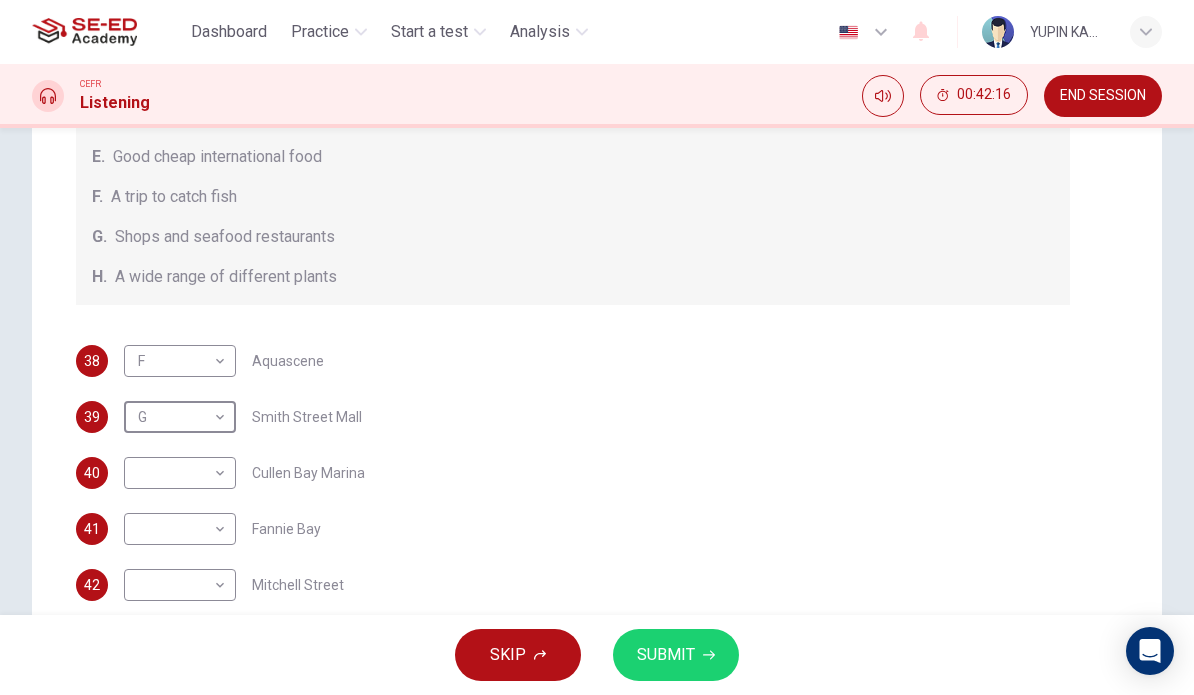 click on "This site uses cookies, as explained in our  Privacy Policy . If you agree to the use of cookies, please click the Accept button and continue to browse our site.   Privacy Policy Accept Dashboard Practice Start a test Analysis English en ​ [PERSON] CEFR Listening 00:42:16 END SESSION Question Passage Questions 38 - 42 Choose your answers from the box and write the correct letter  A-H  next to the questions below.
What can you find at each of the places below? A. A flower market B. A chance to feed the fish C. Good nightlife D. International arts and crafts E. Good cheap international food F. A trip to catch fish G. Shops and seafood restaurants H. A wide range of different plants 38 F F ​ Aquascene 39 G G ​ Smith Street Mall 40 ​ ​ Cullen Bay Marina 41 ​ ​ Fannie Bay 42 ​ ​ Mitchell Street [CITY], [COUNTRY] 05m 44s SKIP SUBMIT SE-ED Academy - Online Testing Platform
Dashboard Practice Start a test Analysis Notifications © Copyright  2025" at bounding box center [597, 347] 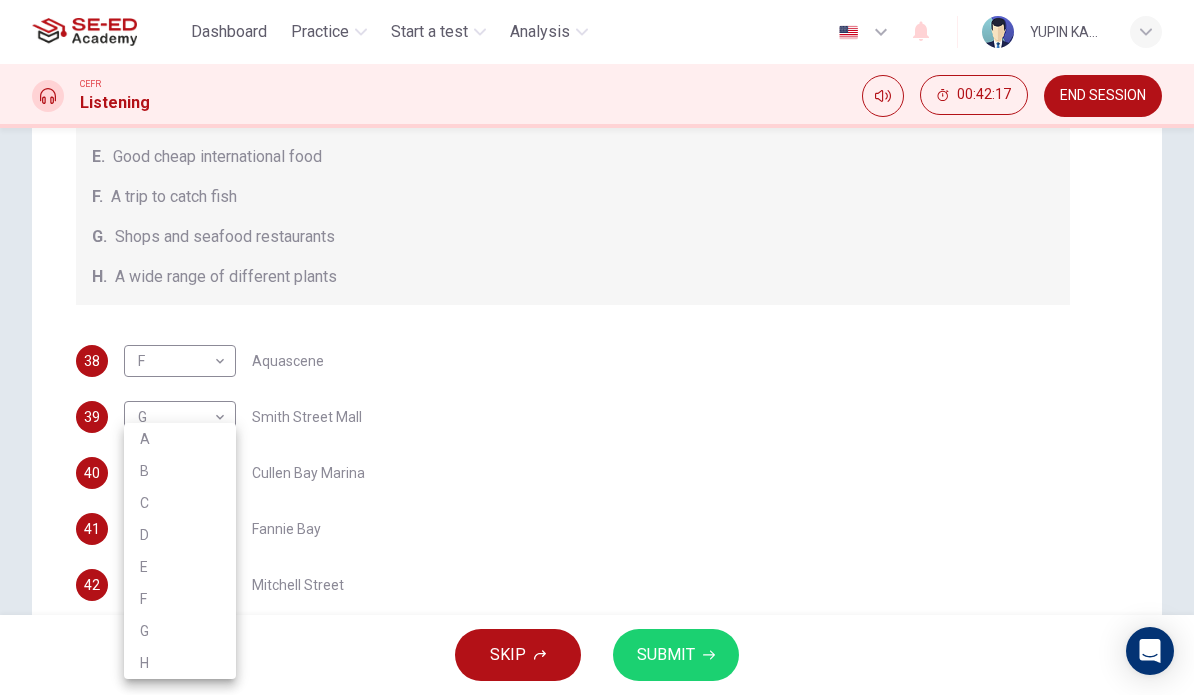 click on "C" at bounding box center (180, 503) 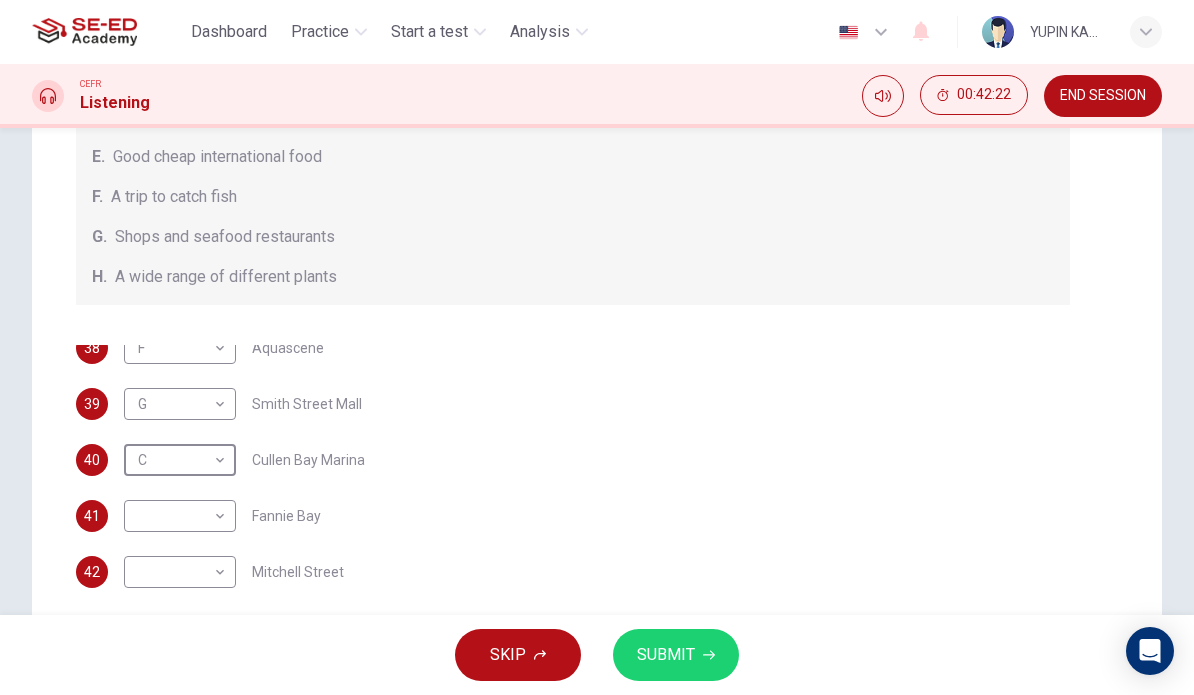 scroll, scrollTop: 13, scrollLeft: 0, axis: vertical 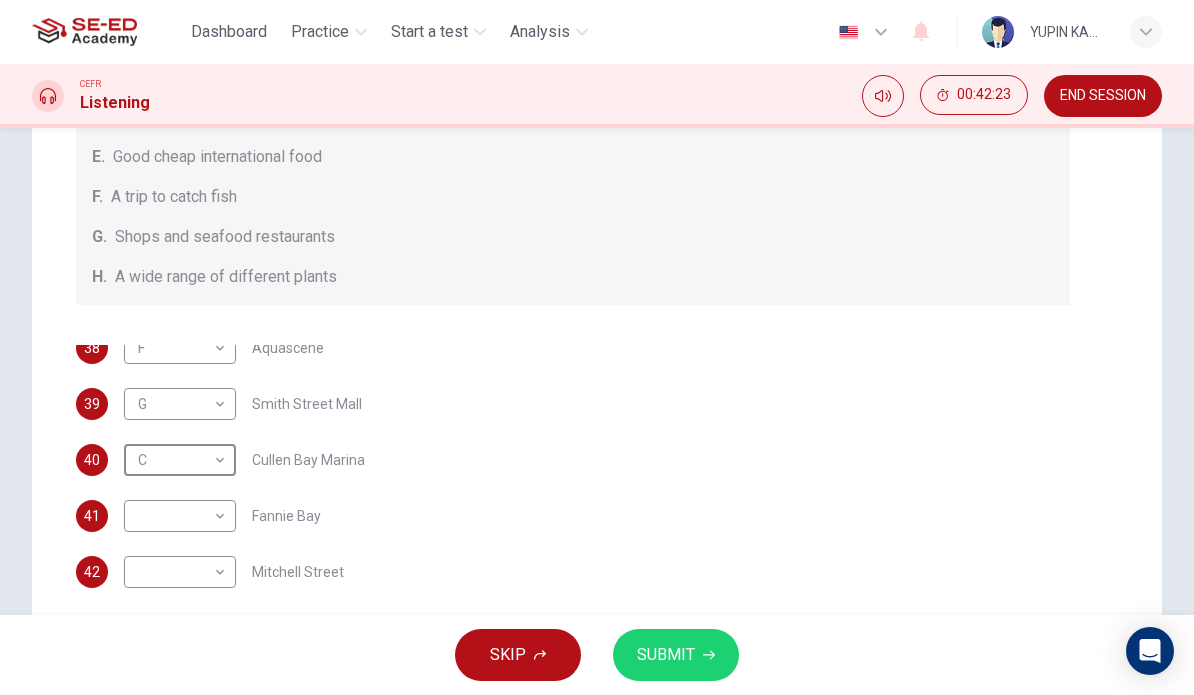 click on "This site uses cookies, as explained in our  Privacy Policy . If you agree to the use of cookies, please click the Accept button and continue to browse our site.   Privacy Policy Accept Dashboard Practice Start a test Analysis English en ​ [PERSON] CEFR Listening 00:42:23 END SESSION Question Passage Questions 38 - 42 Choose your answers from the box and write the correct letter  A-H  next to the questions below.
What can you find at each of the places below? A. A flower market B. A chance to feed the fish C. Good nightlife D. International arts and crafts E. Good cheap international food F. A trip to catch fish G. Shops and seafood restaurants H. A wide range of different plants 38 F F ​ Aquascene 39 G G ​ Smith Street Mall 40 C C ​ Cullen Bay Marina 41 ​ ​ Fannie Bay 42 ​ ​ Mitchell Street [CITY], [COUNTRY] 05m 44s SKIP SUBMIT SE-ED Academy - Online Testing Platform
Dashboard Practice Start a test Analysis Notifications © Copyright  2025" at bounding box center [597, 347] 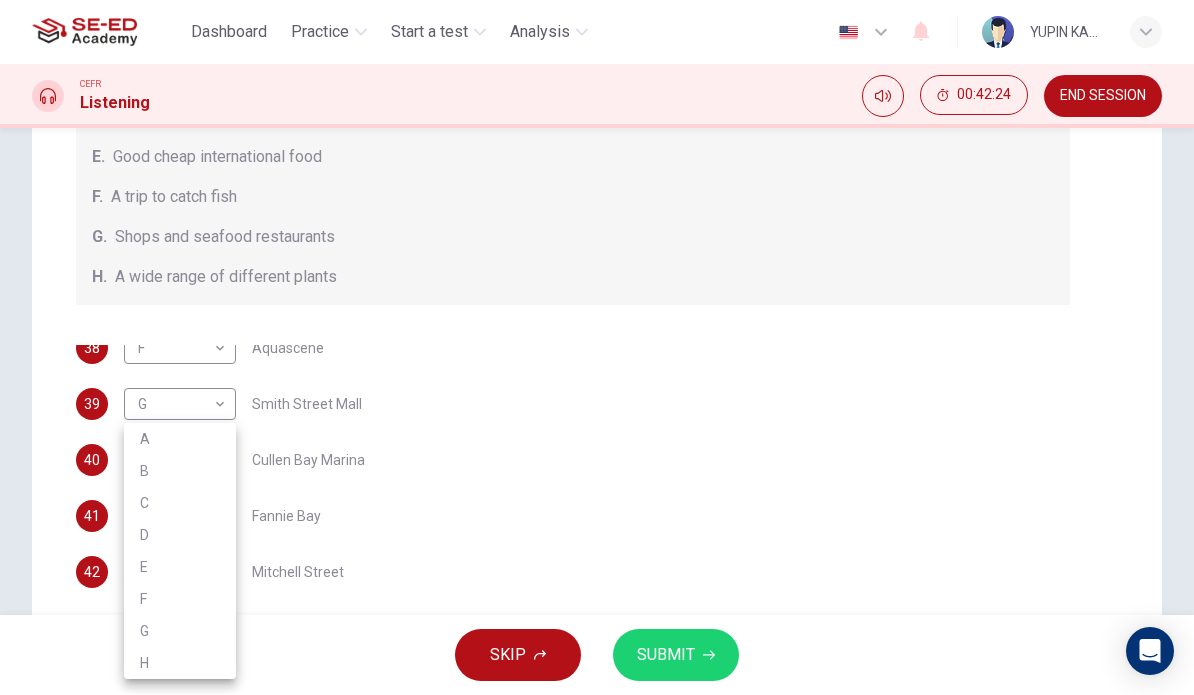 click on "H" at bounding box center (180, 663) 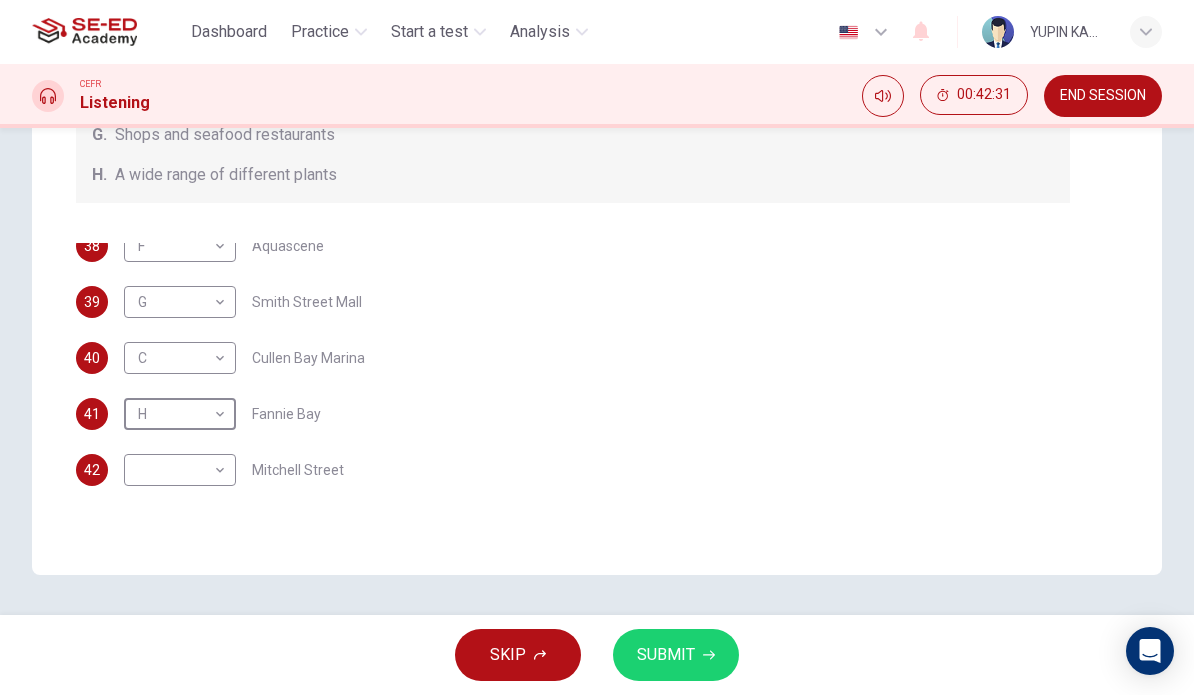 scroll, scrollTop: 397, scrollLeft: 0, axis: vertical 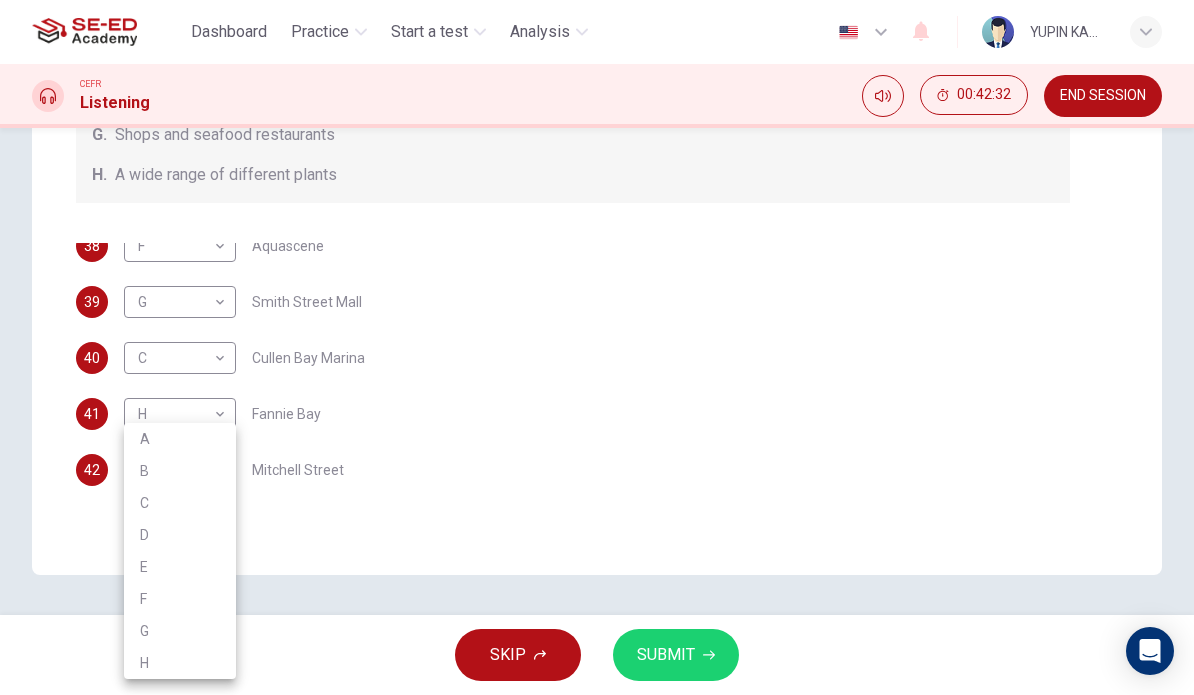 click on "D" at bounding box center (180, 535) 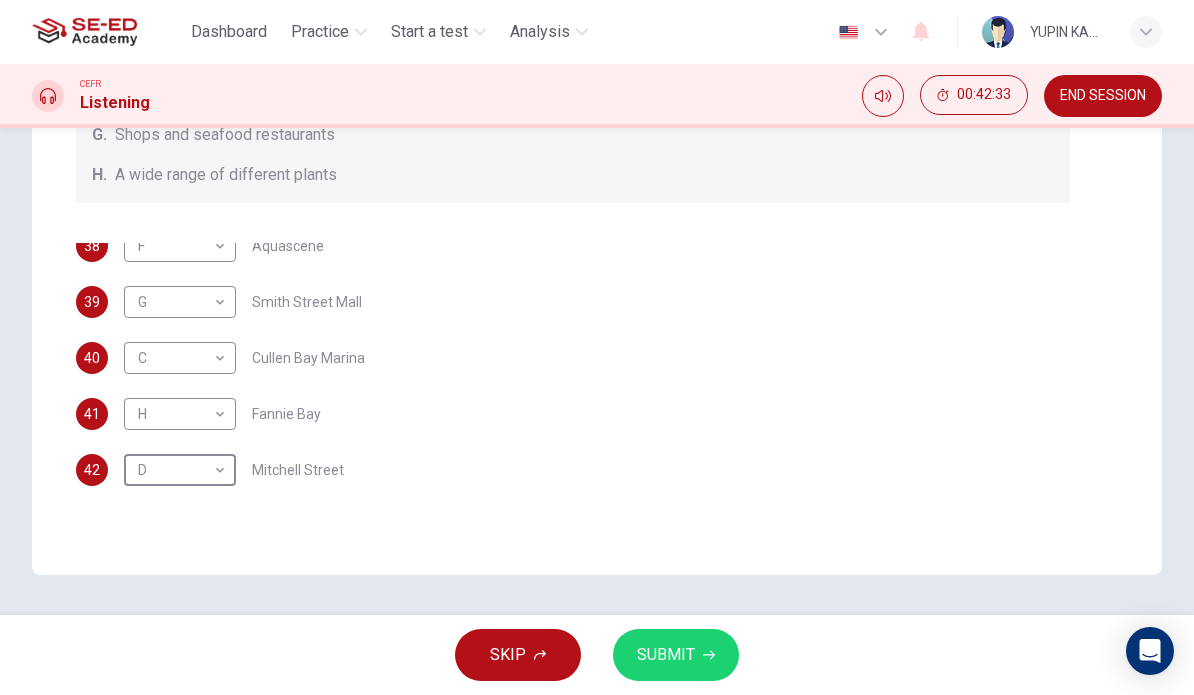 click on "SUBMIT" at bounding box center [666, 655] 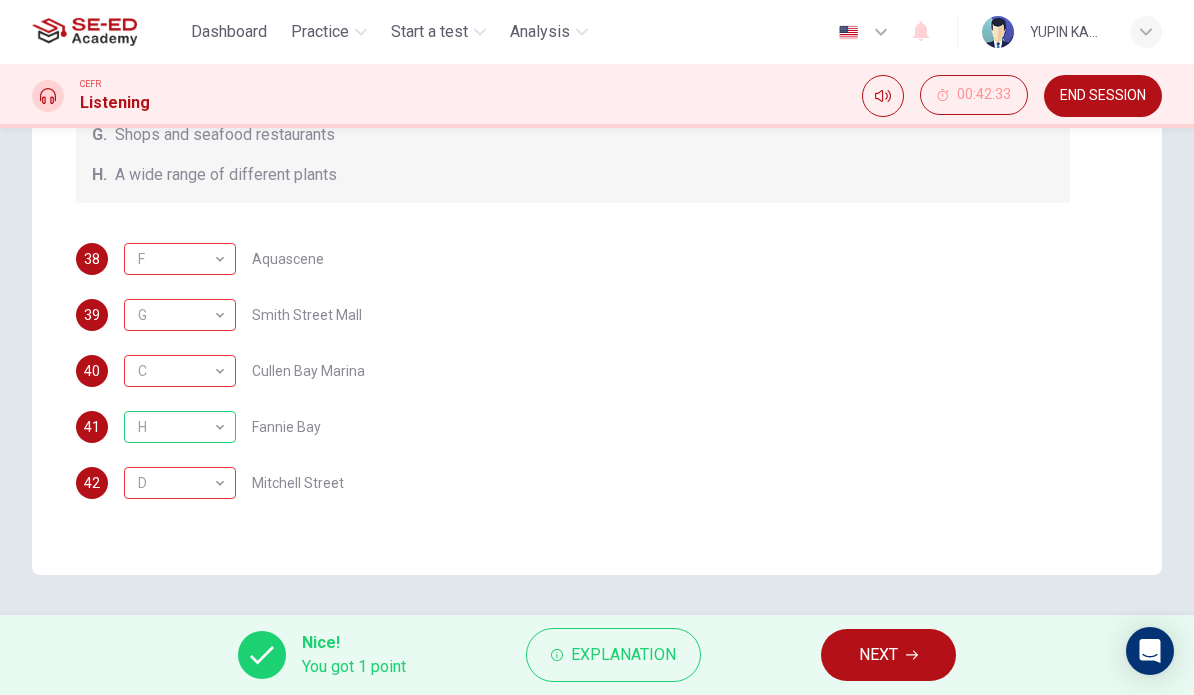 scroll, scrollTop: 1, scrollLeft: 0, axis: vertical 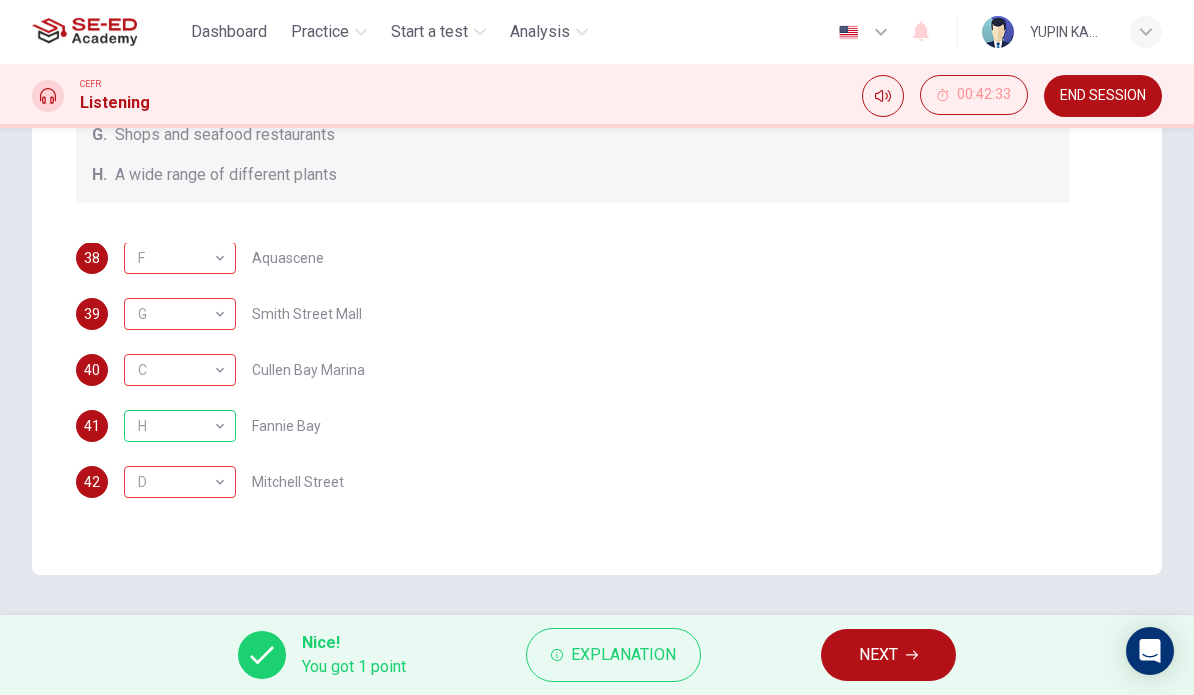 click on "NEXT" at bounding box center (878, 655) 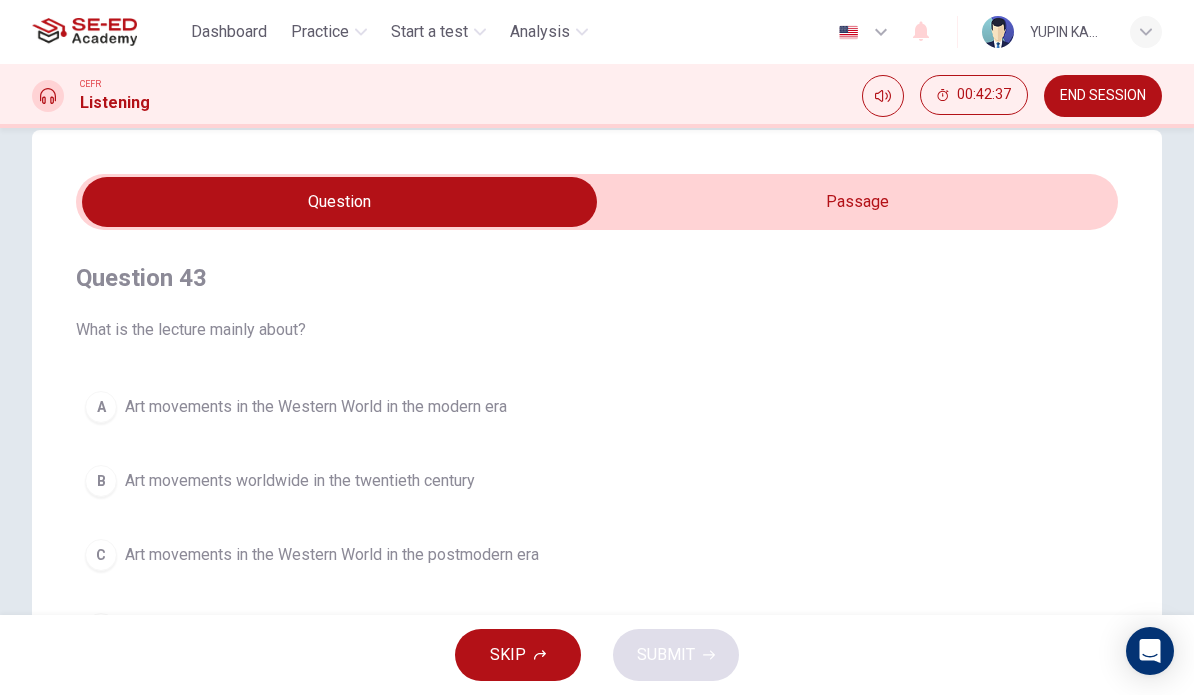scroll, scrollTop: 30, scrollLeft: 0, axis: vertical 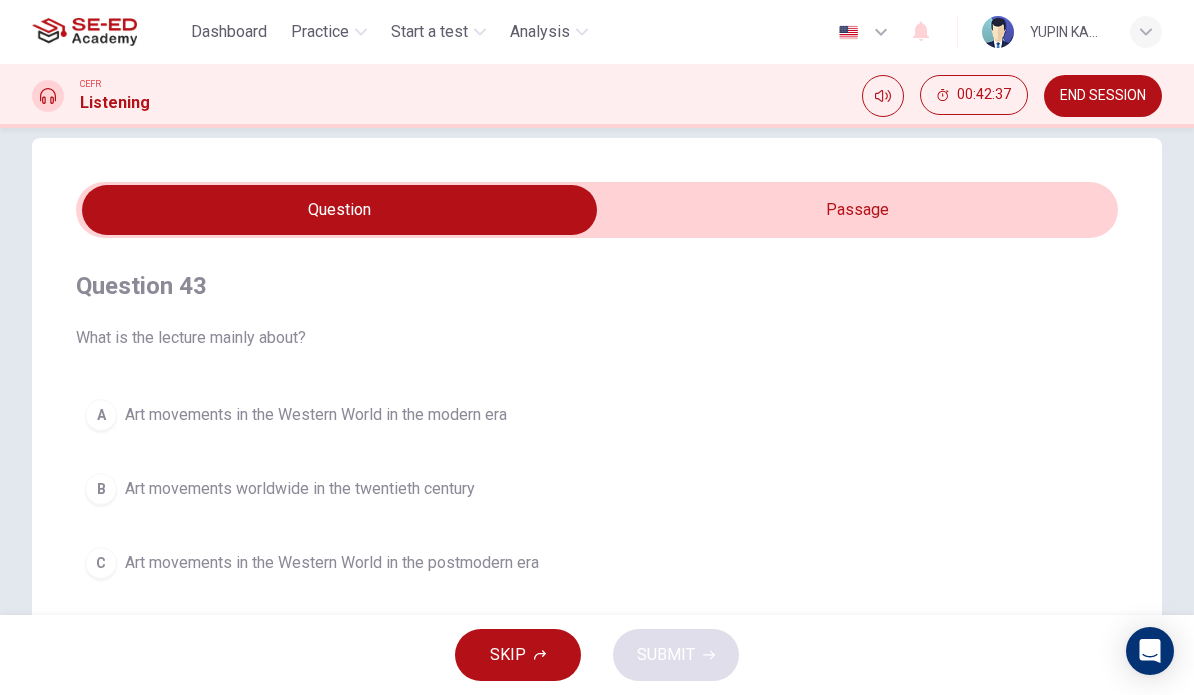 click at bounding box center (339, 210) 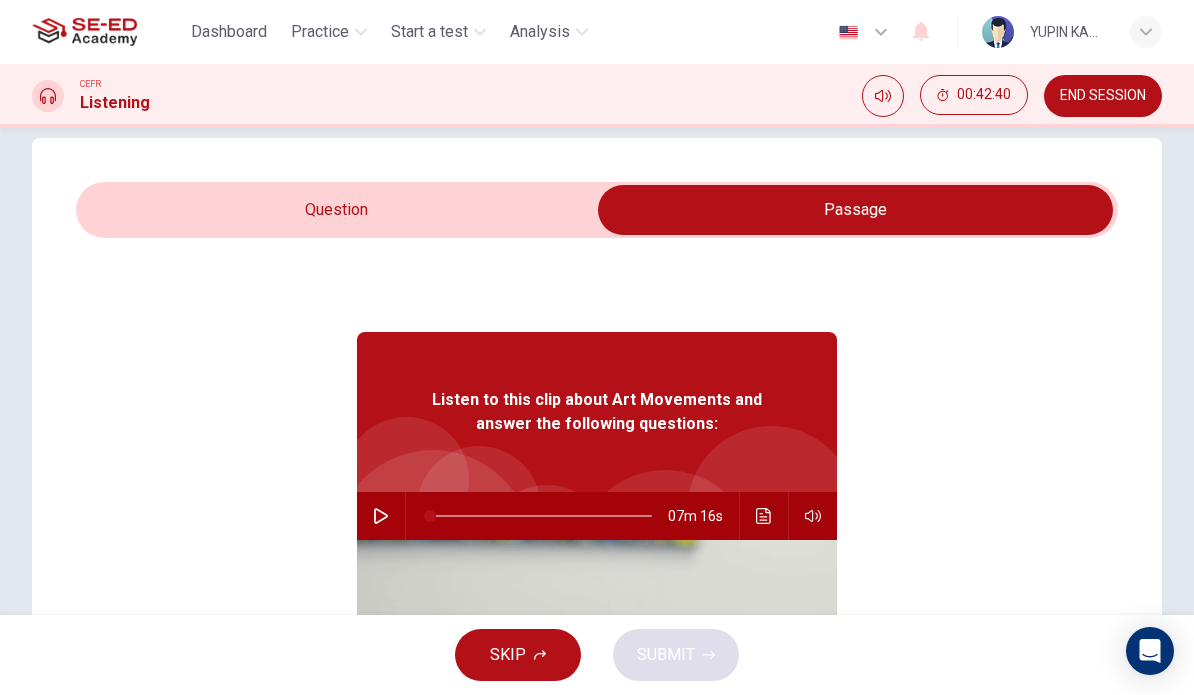 click at bounding box center (764, 516) 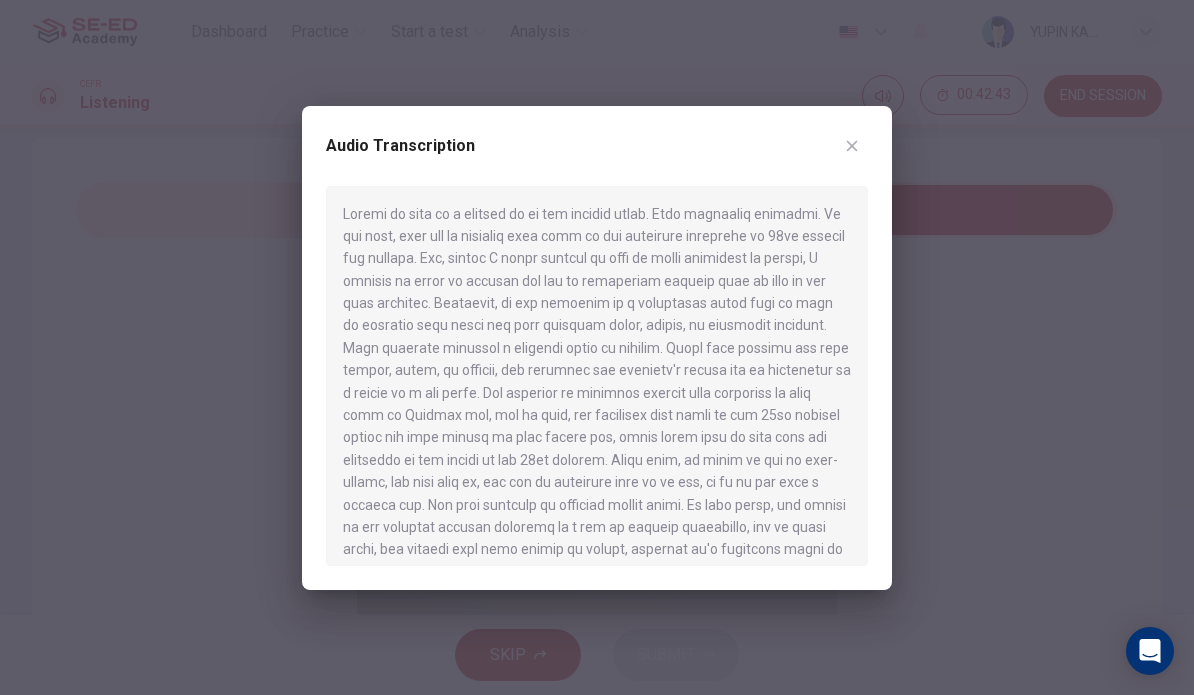 scroll, scrollTop: 0, scrollLeft: 0, axis: both 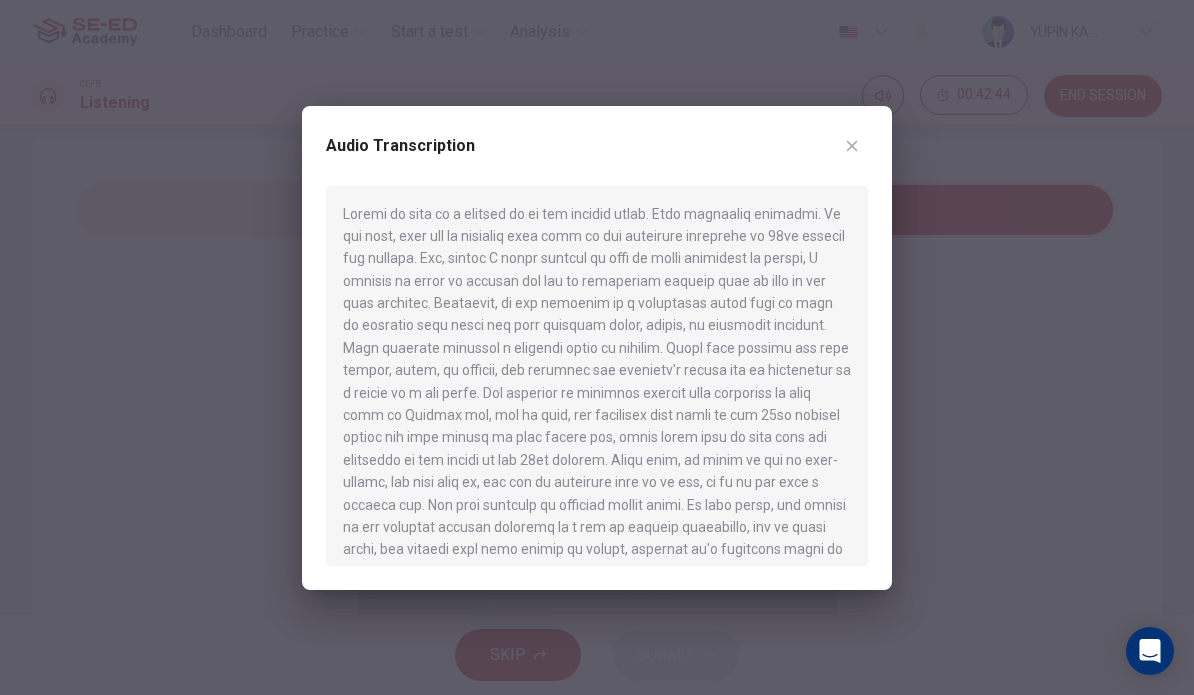 click at bounding box center [852, 146] 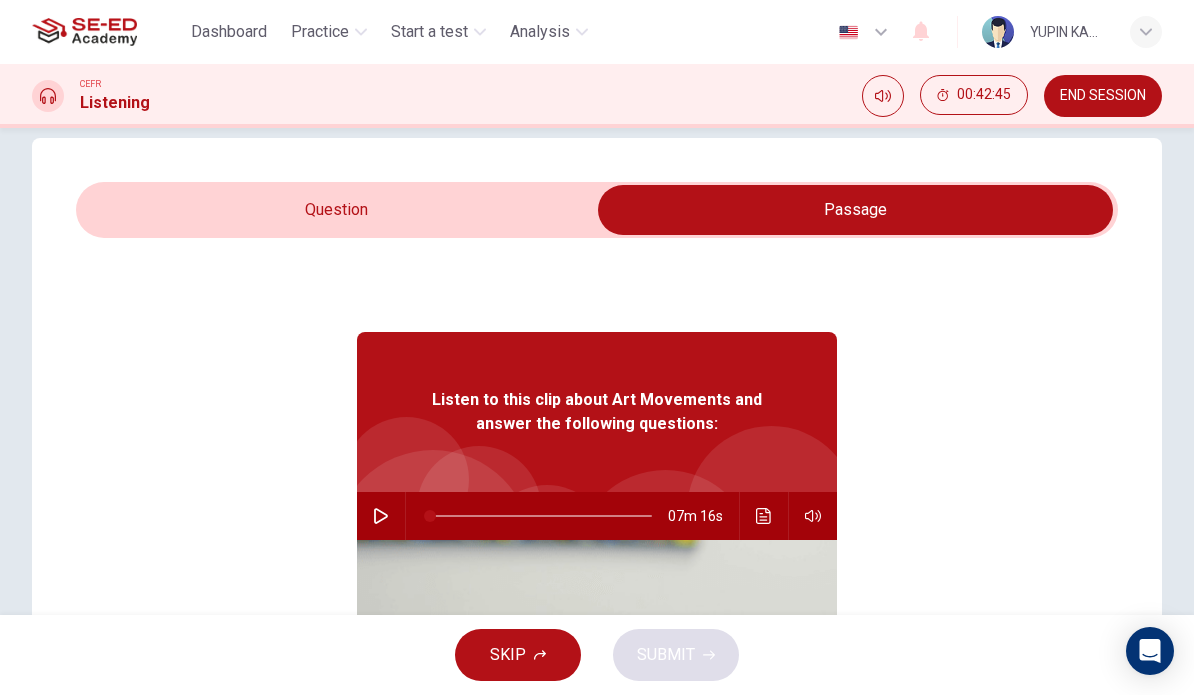 click at bounding box center [381, 516] 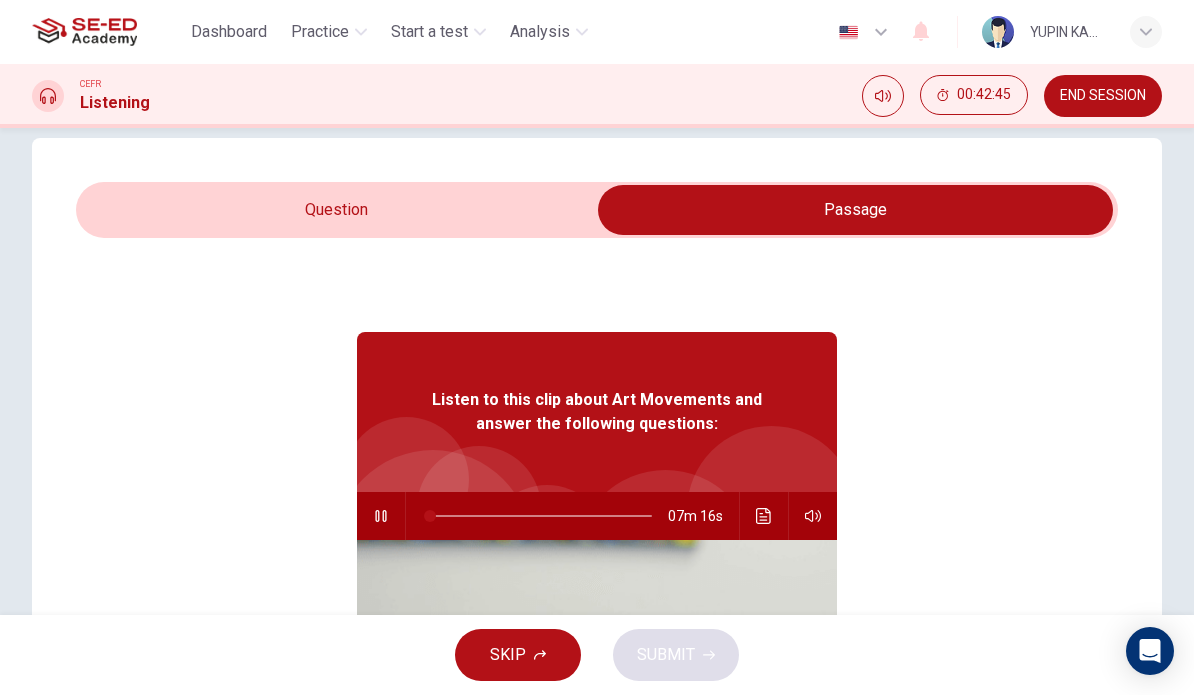 click at bounding box center (764, 516) 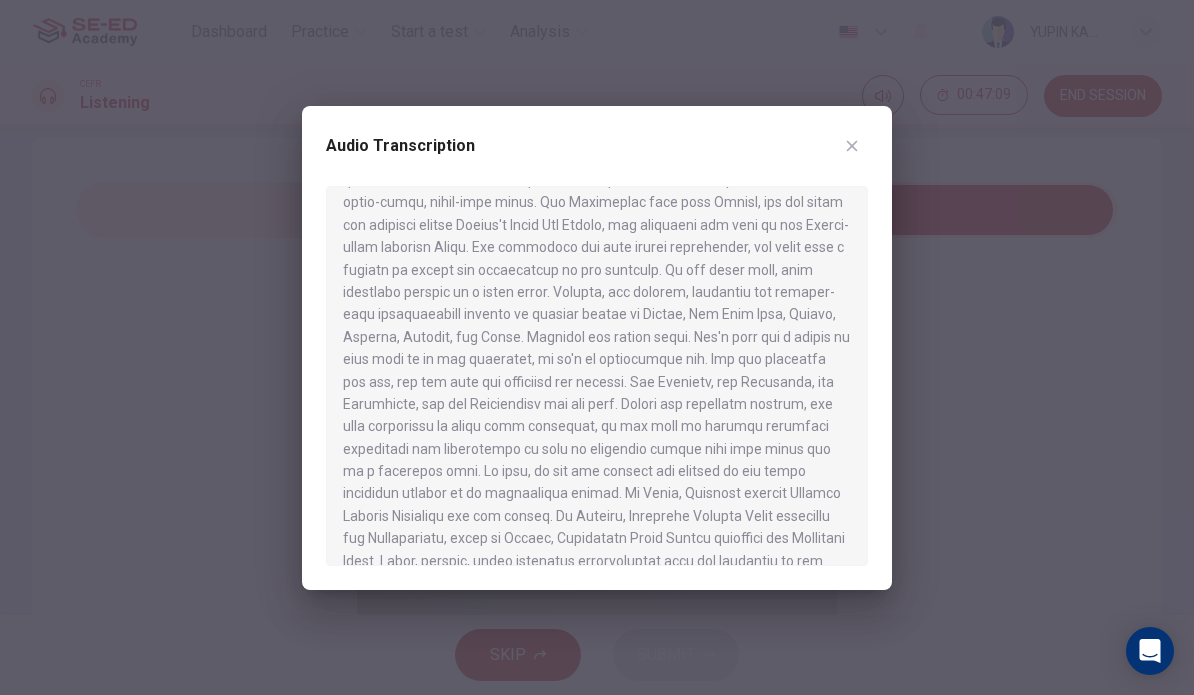 scroll, scrollTop: 755, scrollLeft: 0, axis: vertical 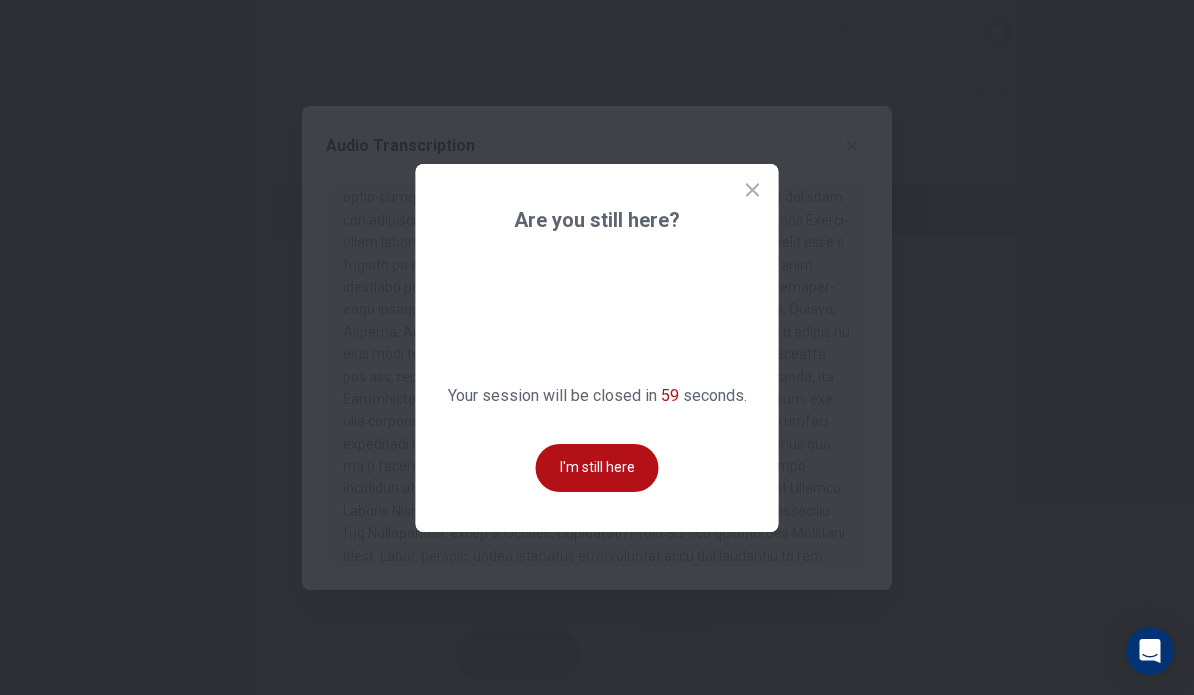 click on "I'm still here" at bounding box center [597, 468] 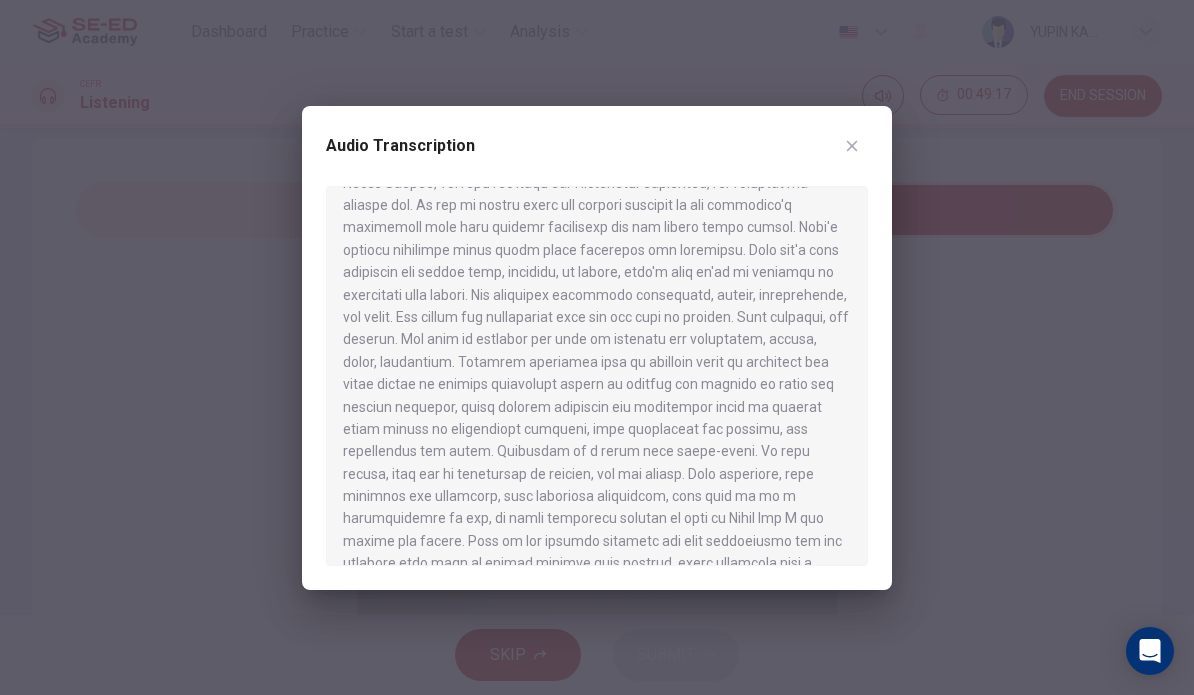 scroll, scrollTop: 1238, scrollLeft: 0, axis: vertical 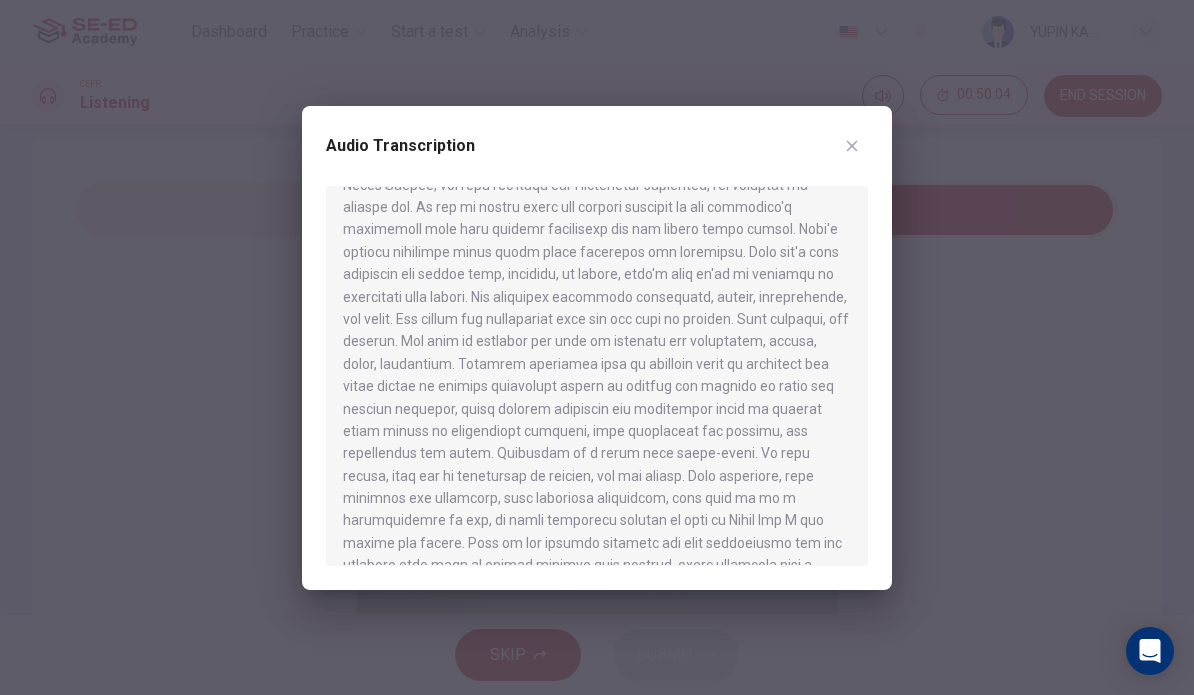 click at bounding box center (852, 146) 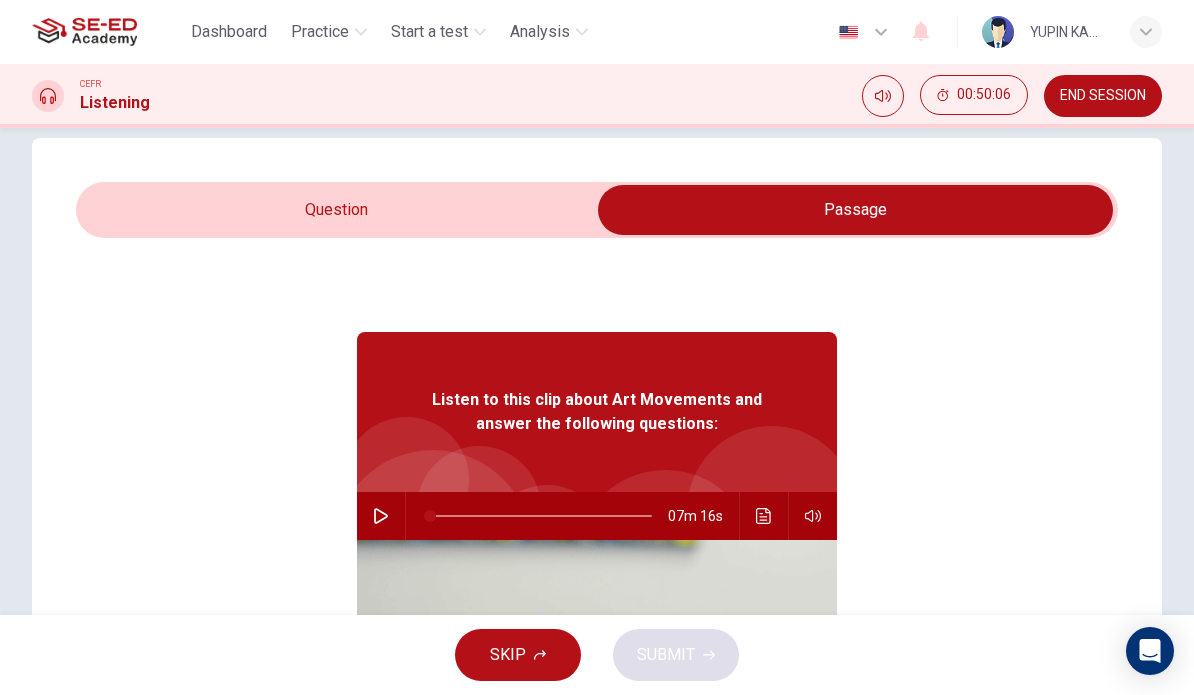 click at bounding box center [855, 210] 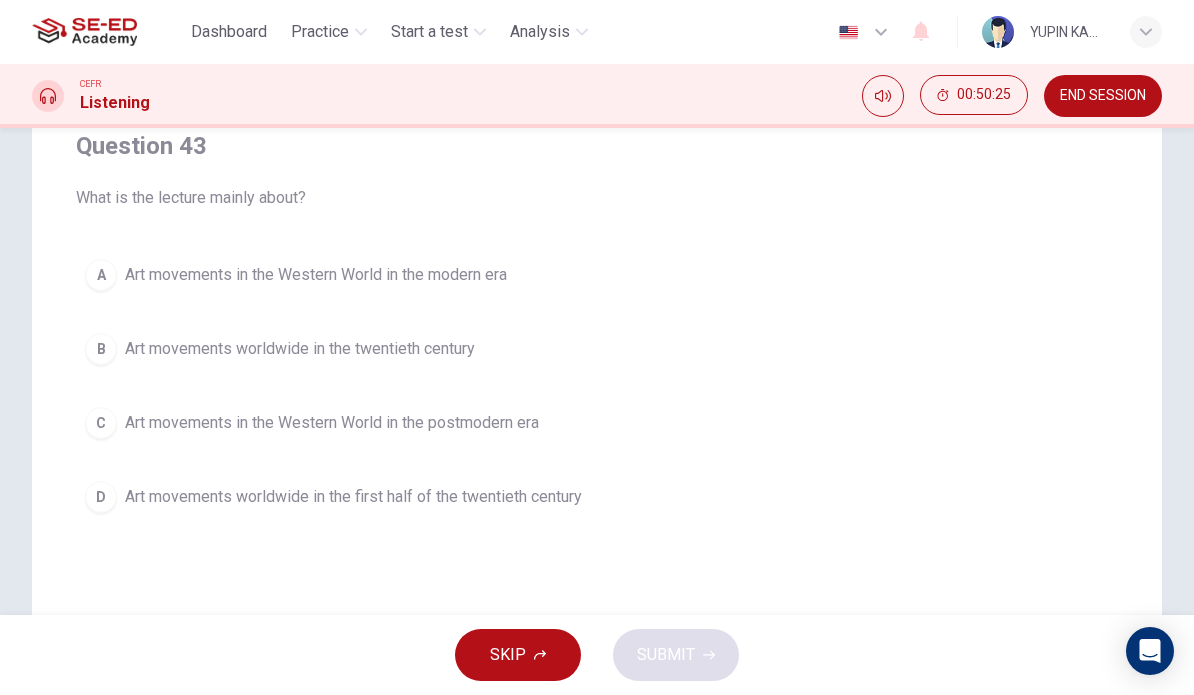 scroll, scrollTop: 173, scrollLeft: 0, axis: vertical 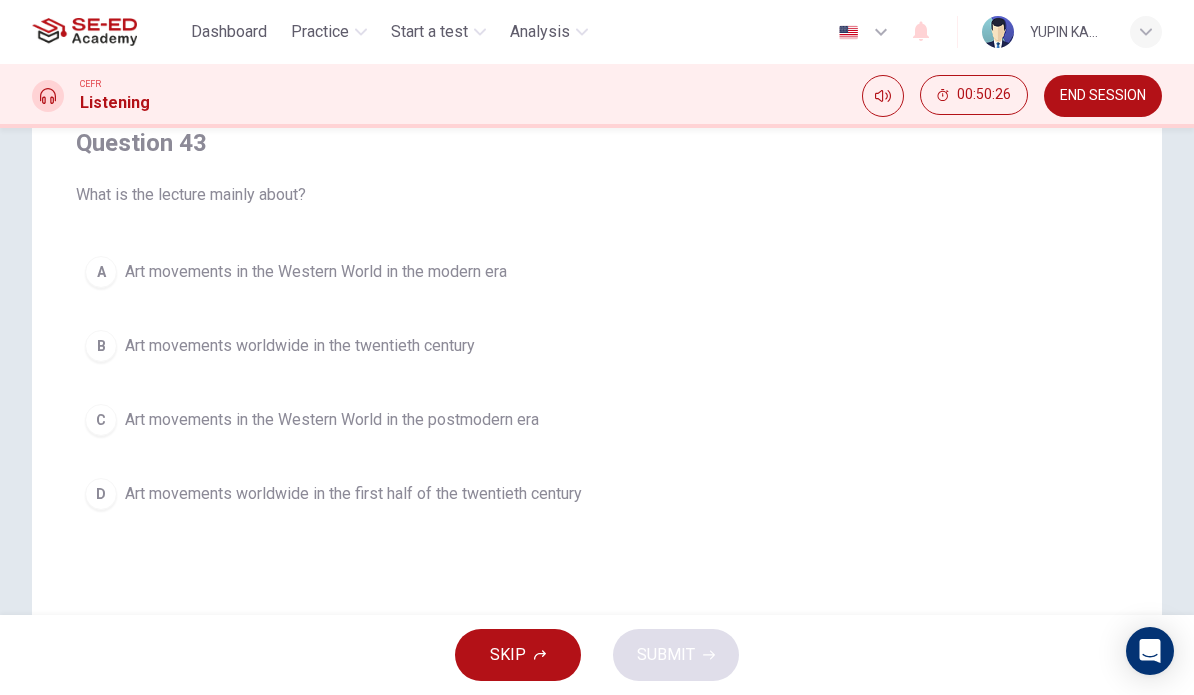 click on "D" at bounding box center (101, 272) 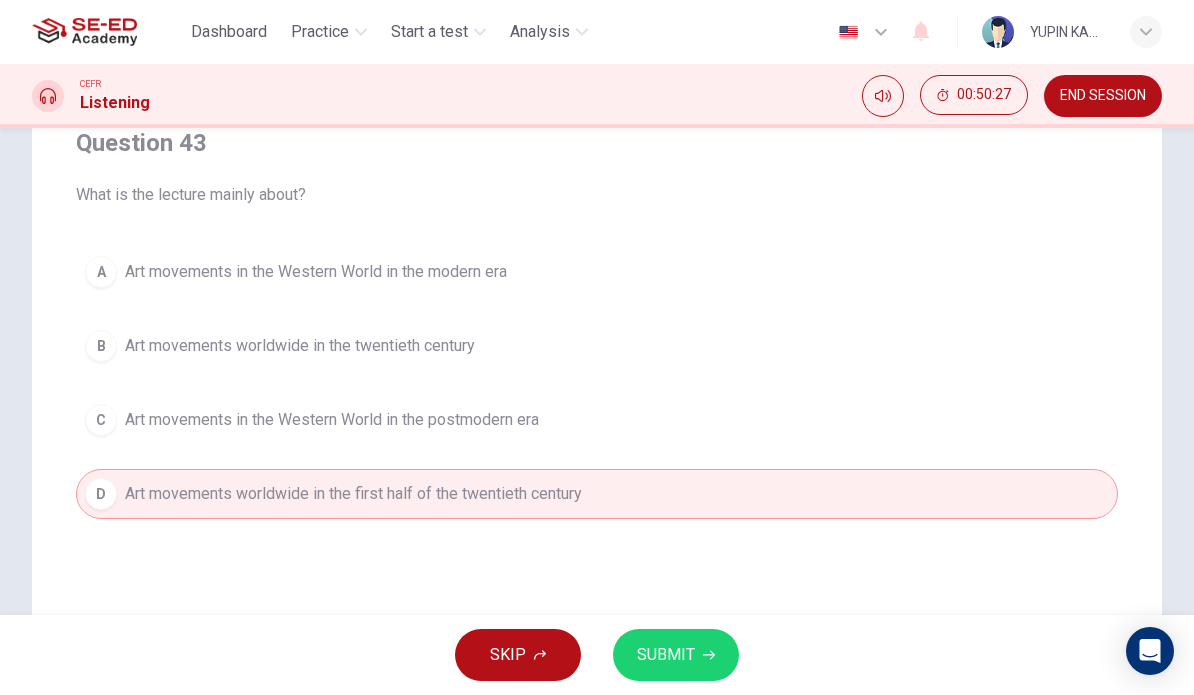 click on "SUBMIT" at bounding box center (676, 655) 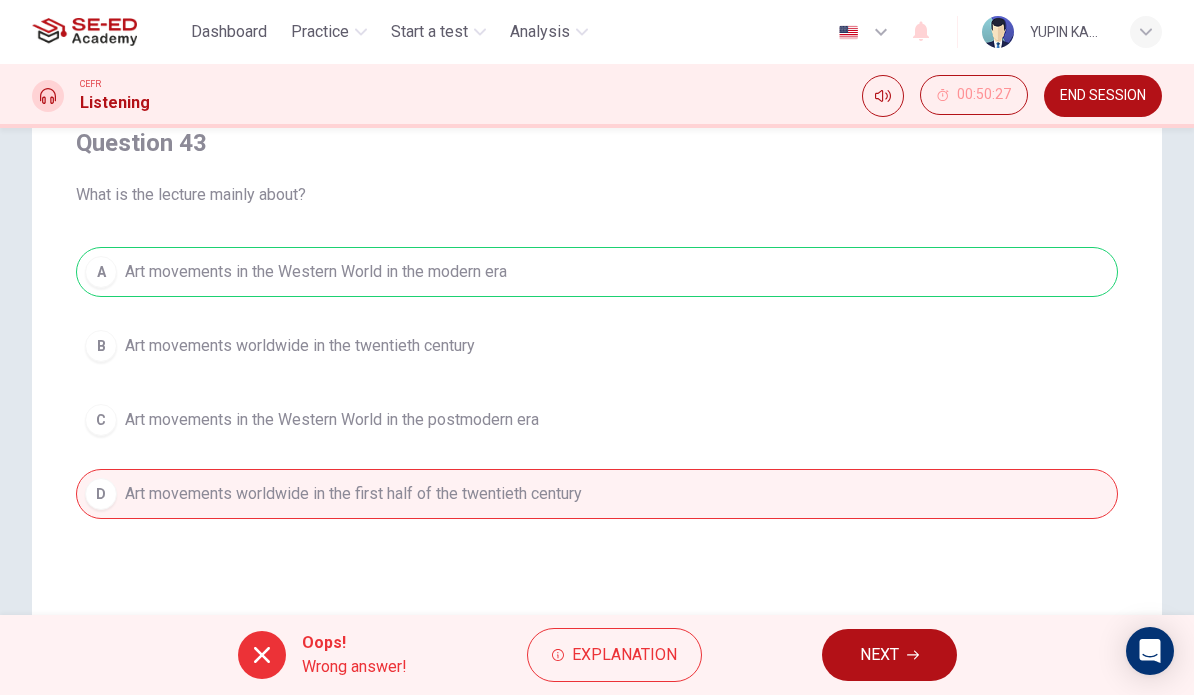 click on "NEXT" at bounding box center [879, 655] 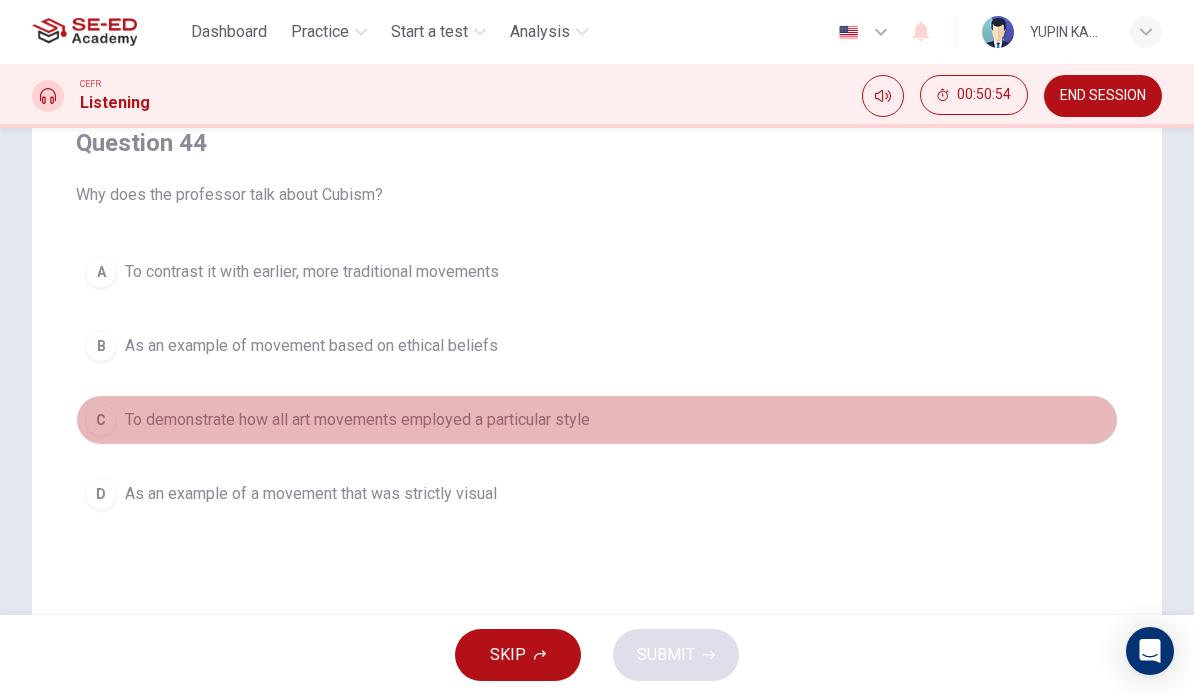 click on "C" at bounding box center [101, 272] 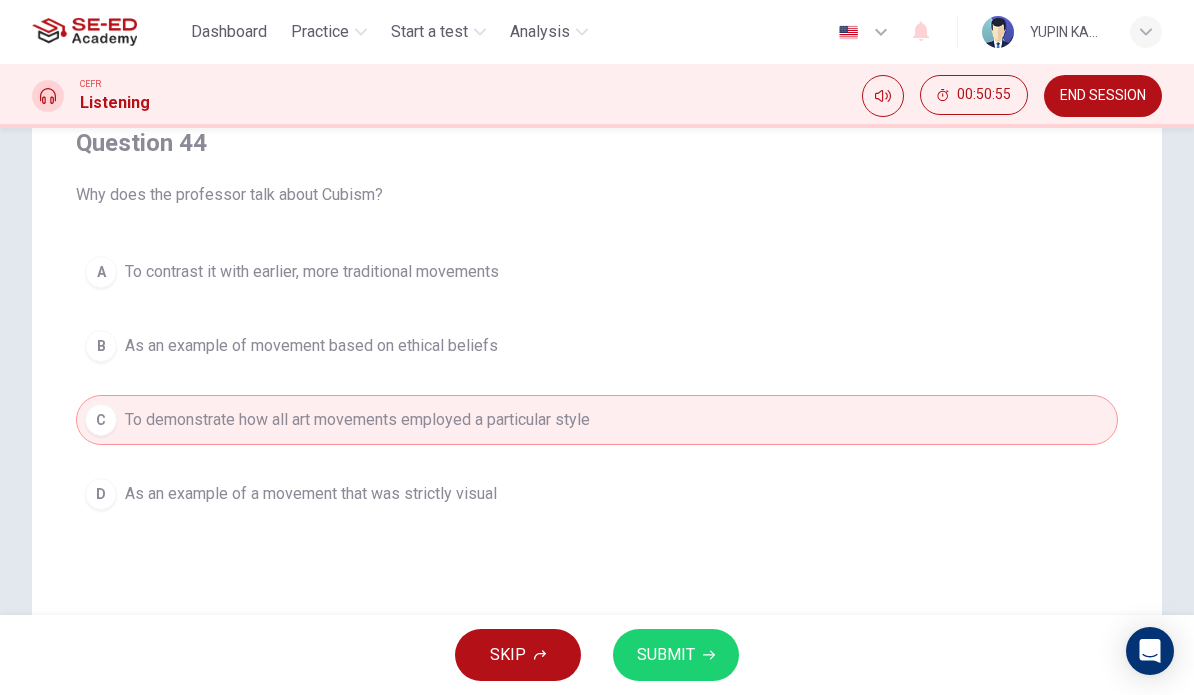 click on "SUBMIT" at bounding box center [666, 655] 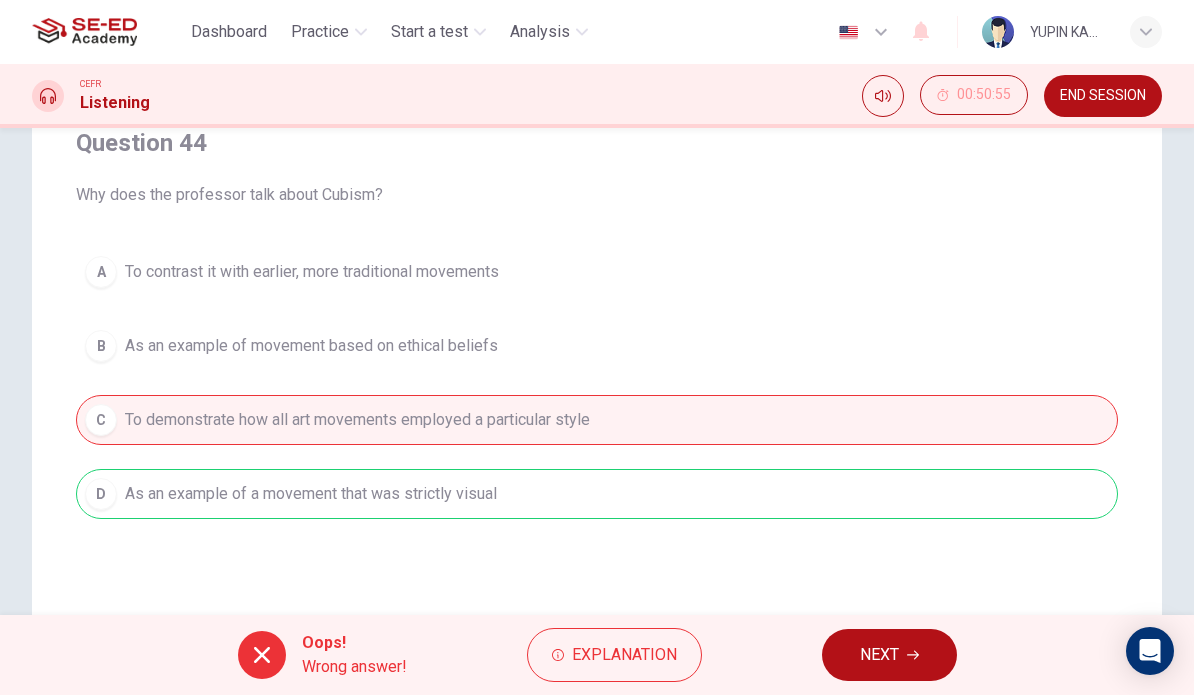 click on "Explanation" at bounding box center [624, 655] 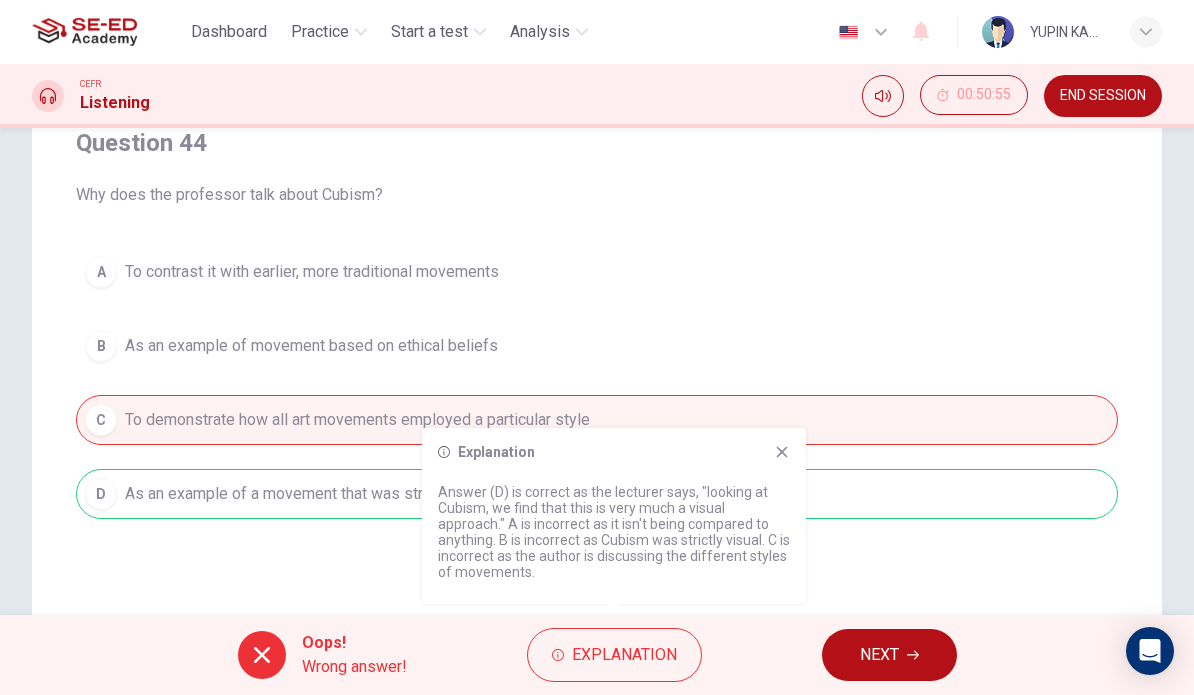 click at bounding box center (782, 452) 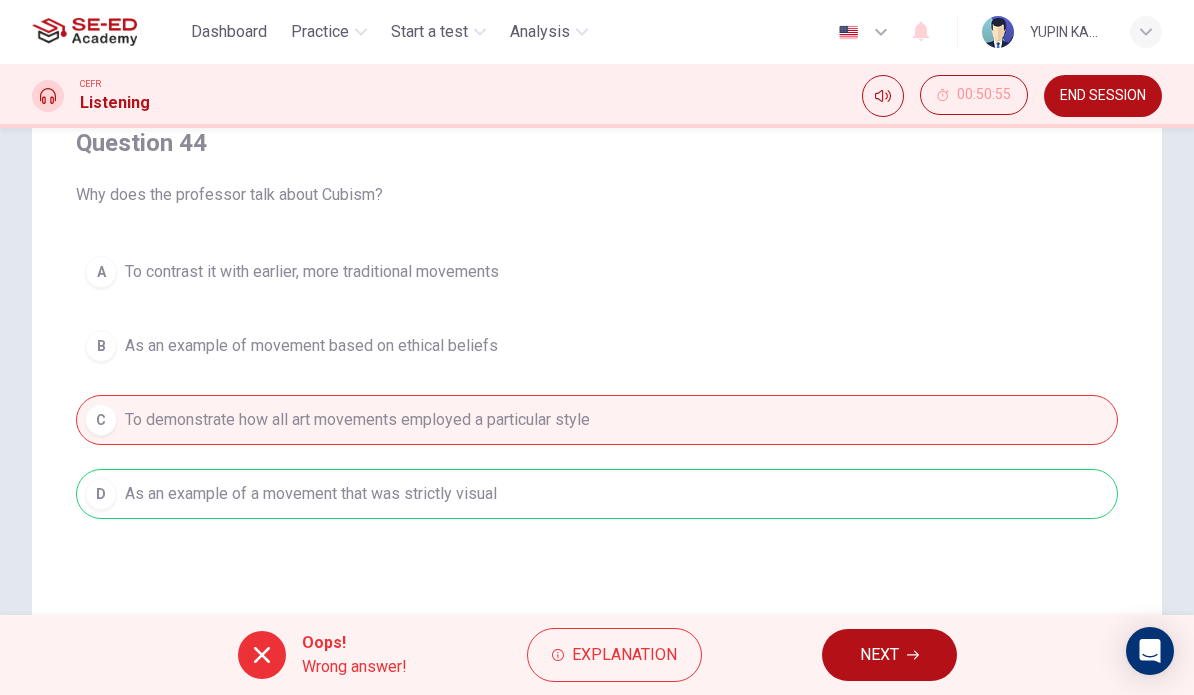 click on "NEXT" at bounding box center (879, 655) 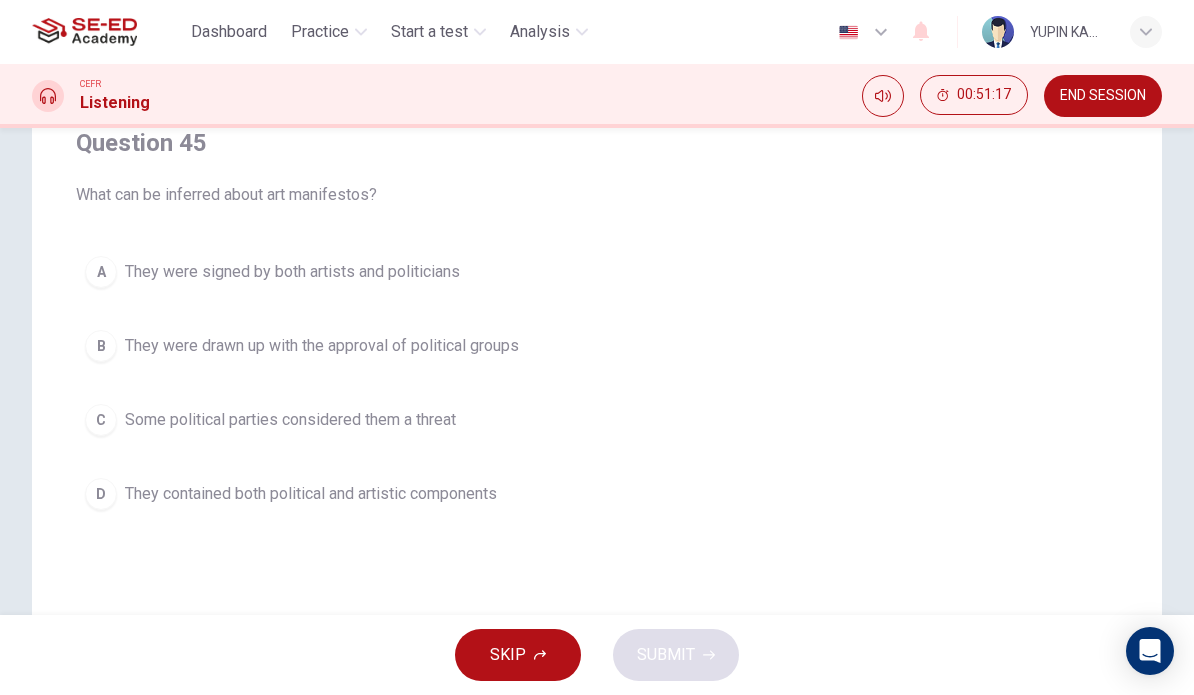 click on "B They were drawn up with the approval of political groups" at bounding box center (597, 346) 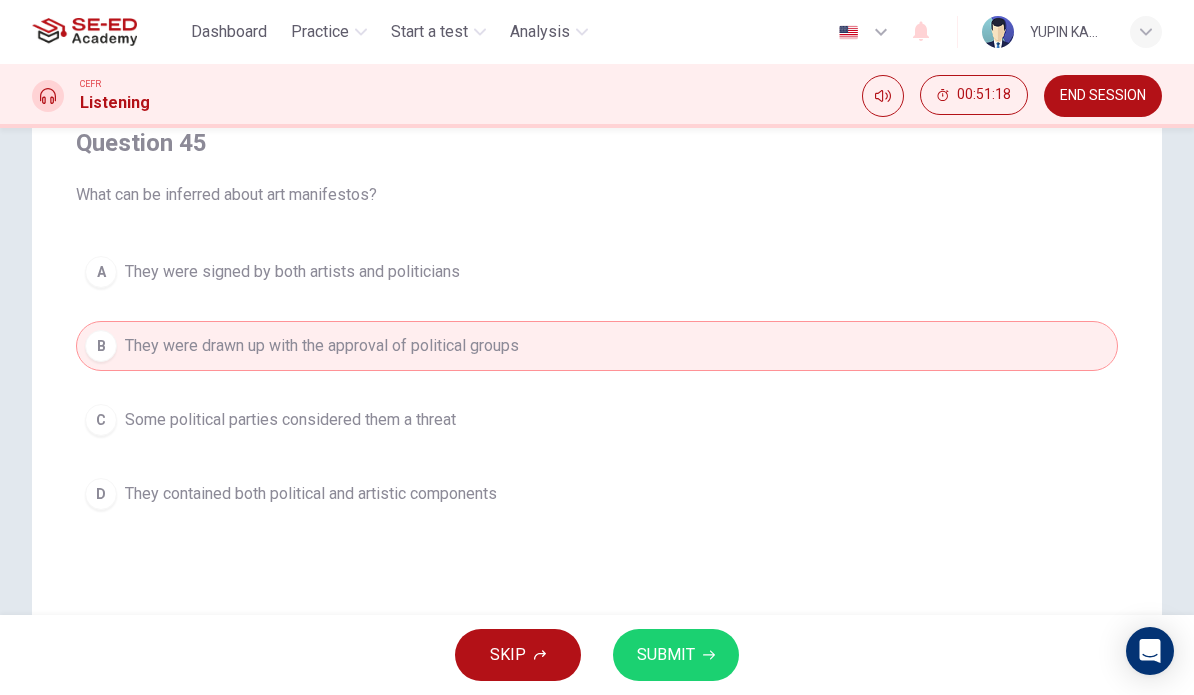 click on "SUBMIT" at bounding box center [666, 655] 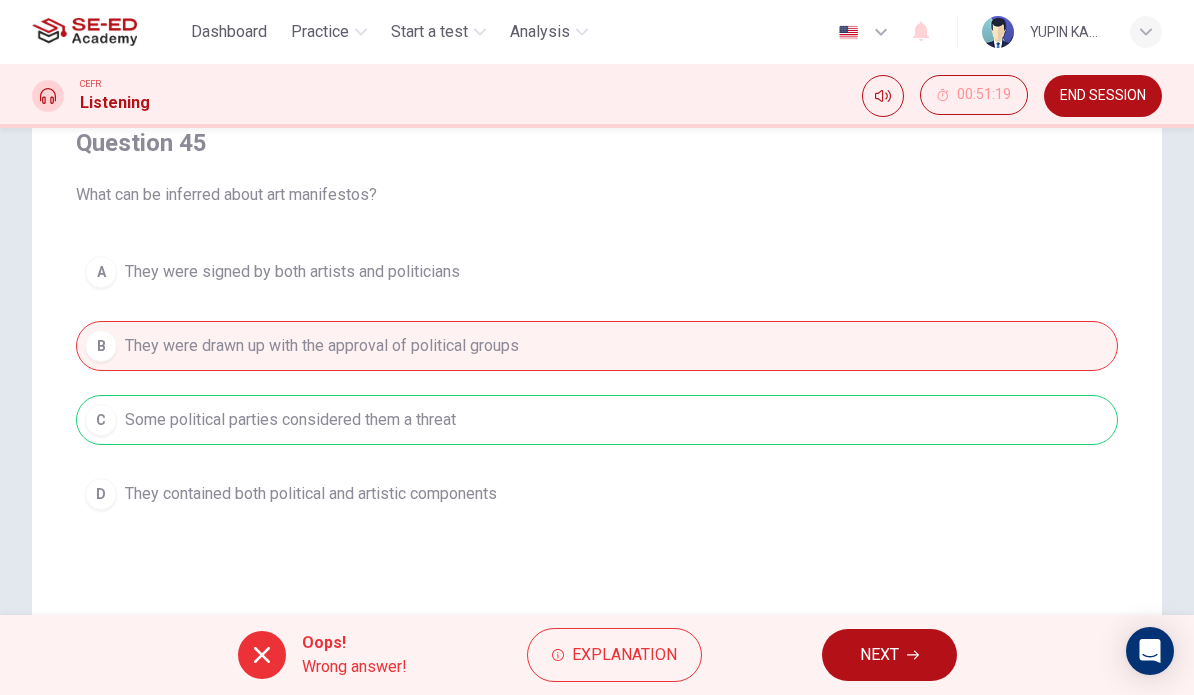 click at bounding box center [881, 32] 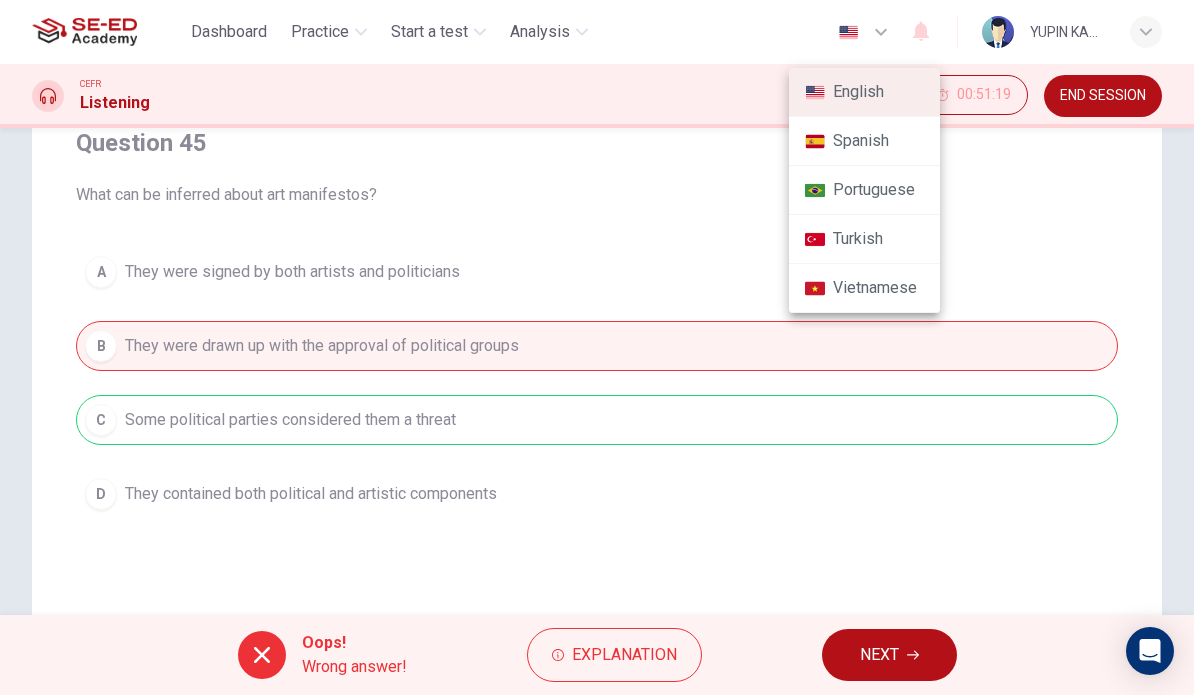 click at bounding box center (597, 347) 